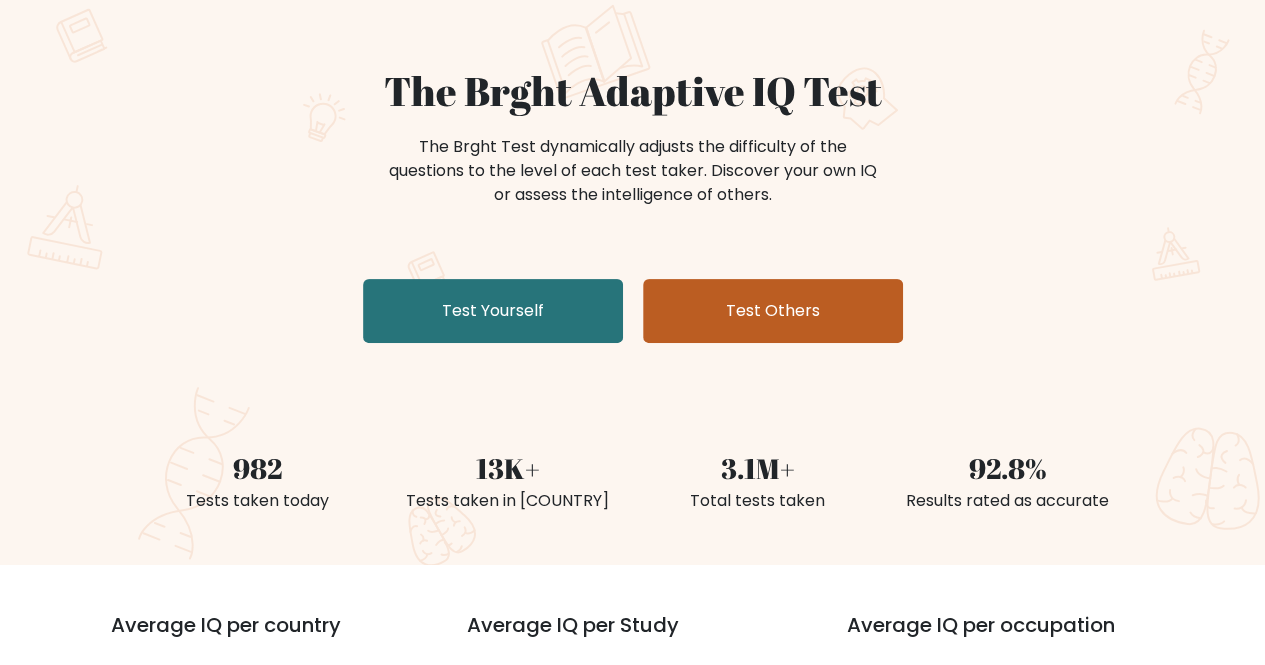 scroll, scrollTop: 12, scrollLeft: 0, axis: vertical 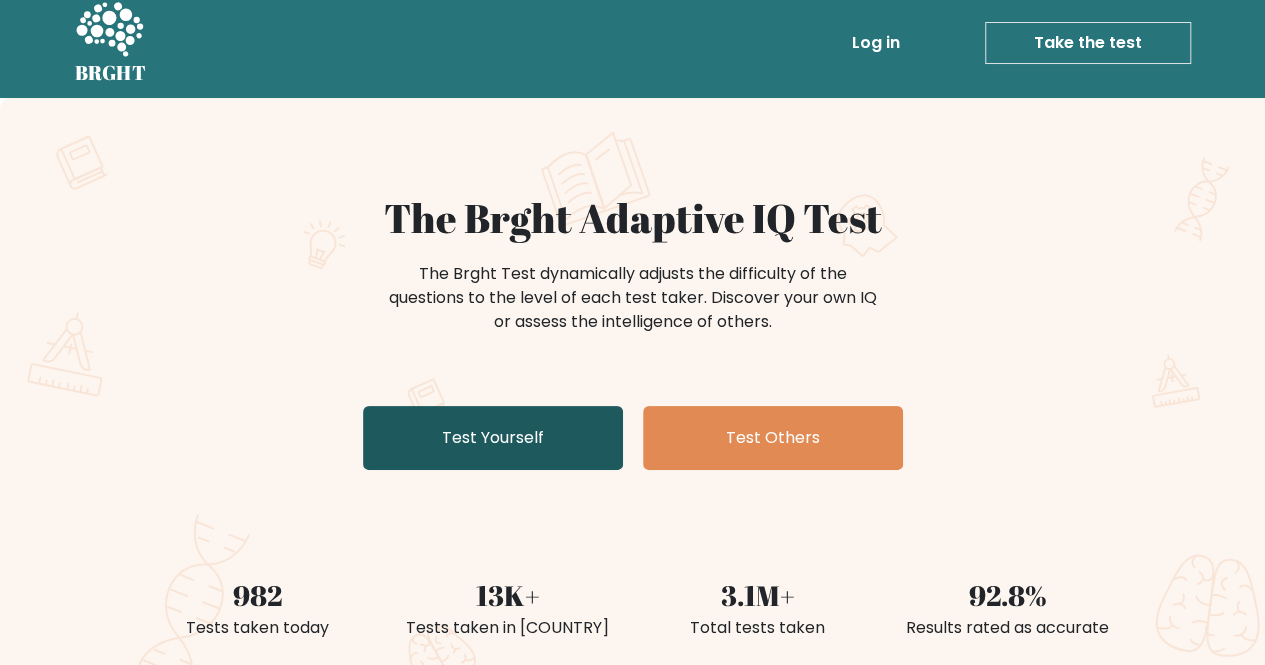 click on "Test Yourself" at bounding box center [493, 438] 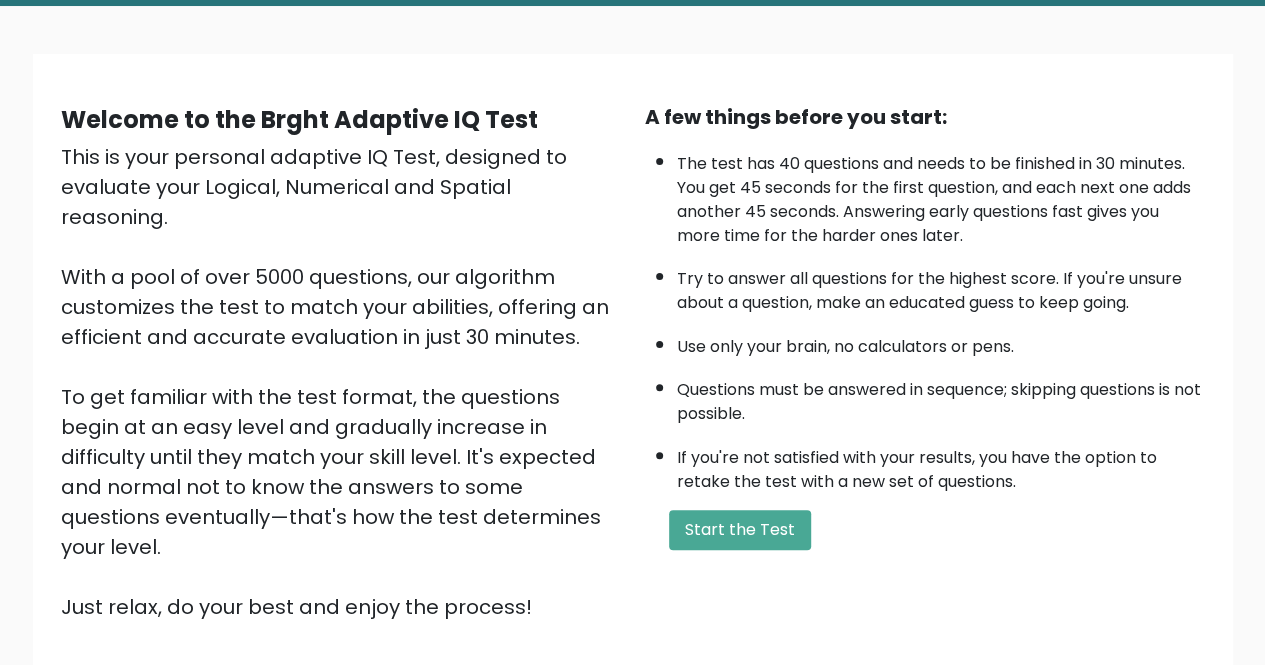 scroll, scrollTop: 107, scrollLeft: 0, axis: vertical 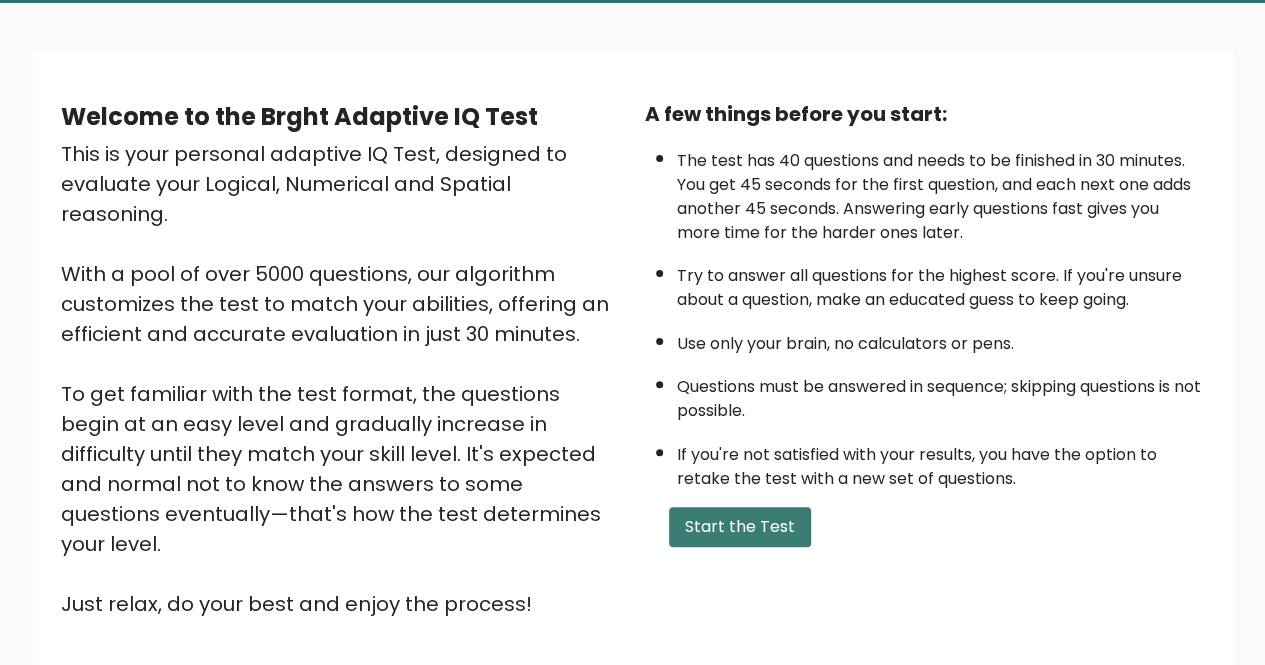 click on "Start the Test" at bounding box center [740, 527] 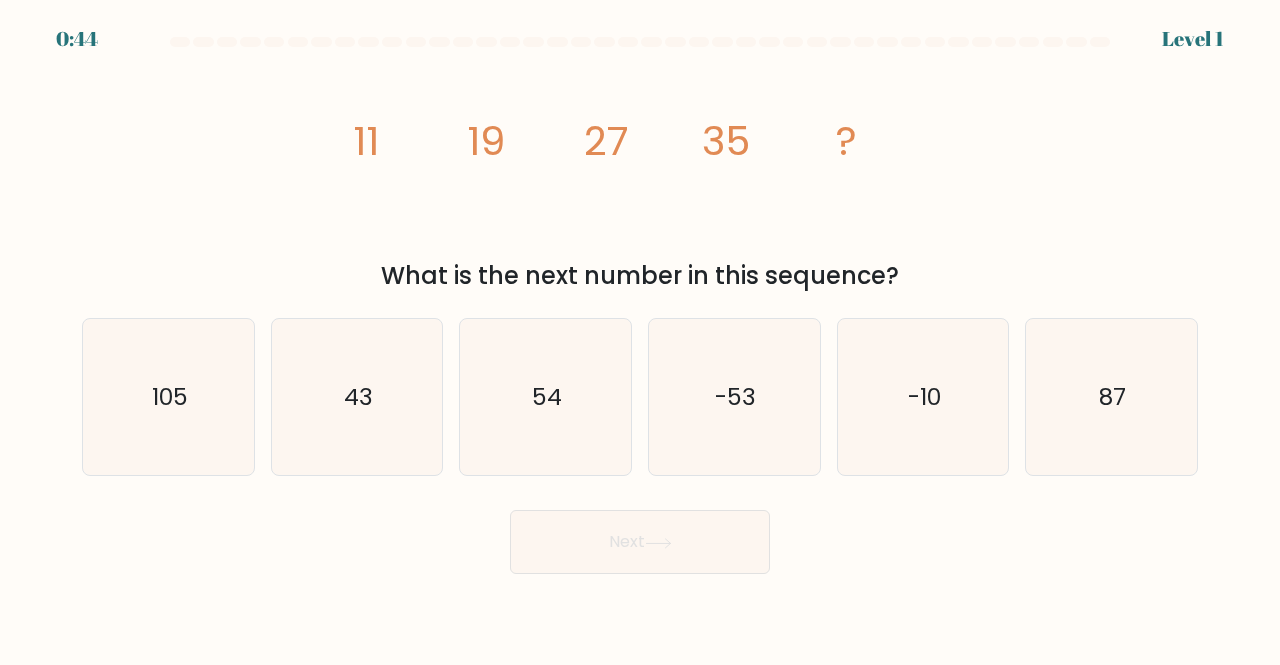 scroll, scrollTop: 0, scrollLeft: 0, axis: both 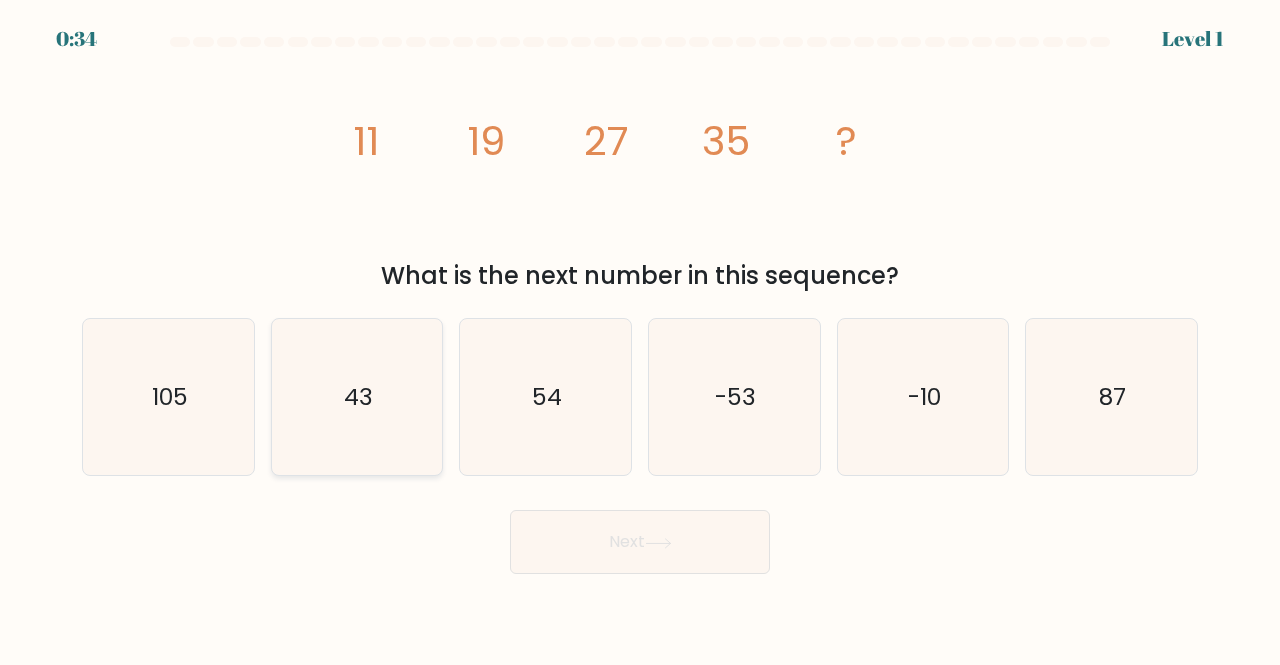 click on "43" 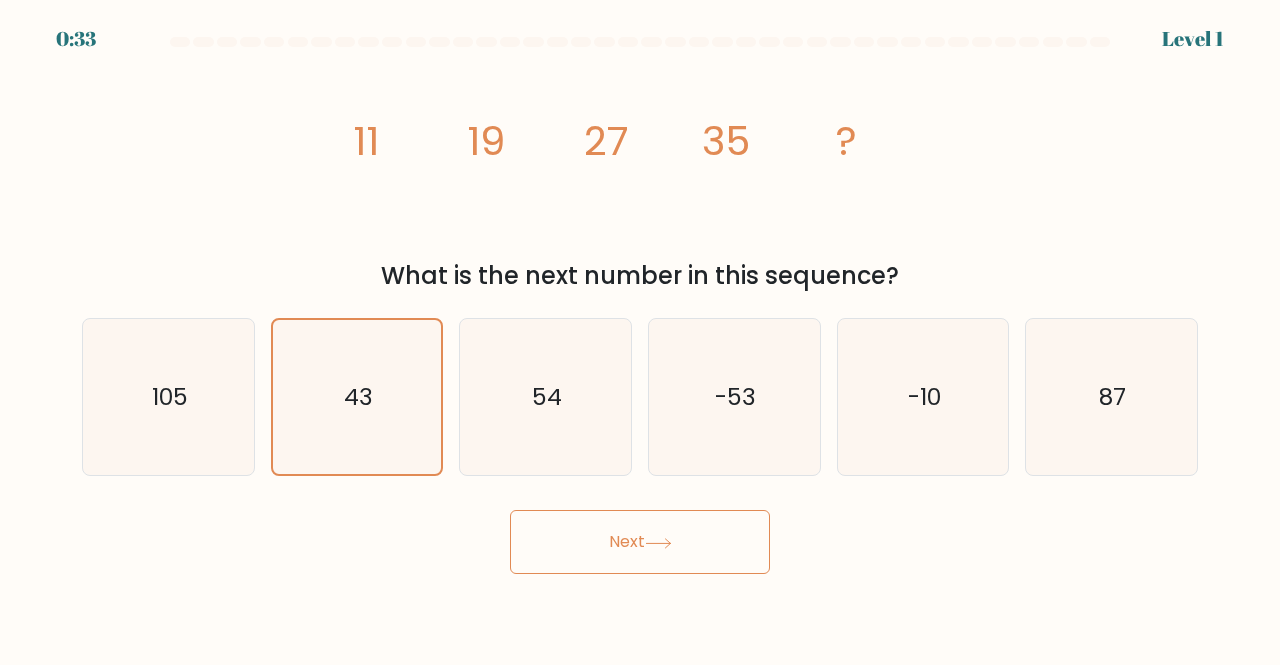 click on "Next" at bounding box center [640, 542] 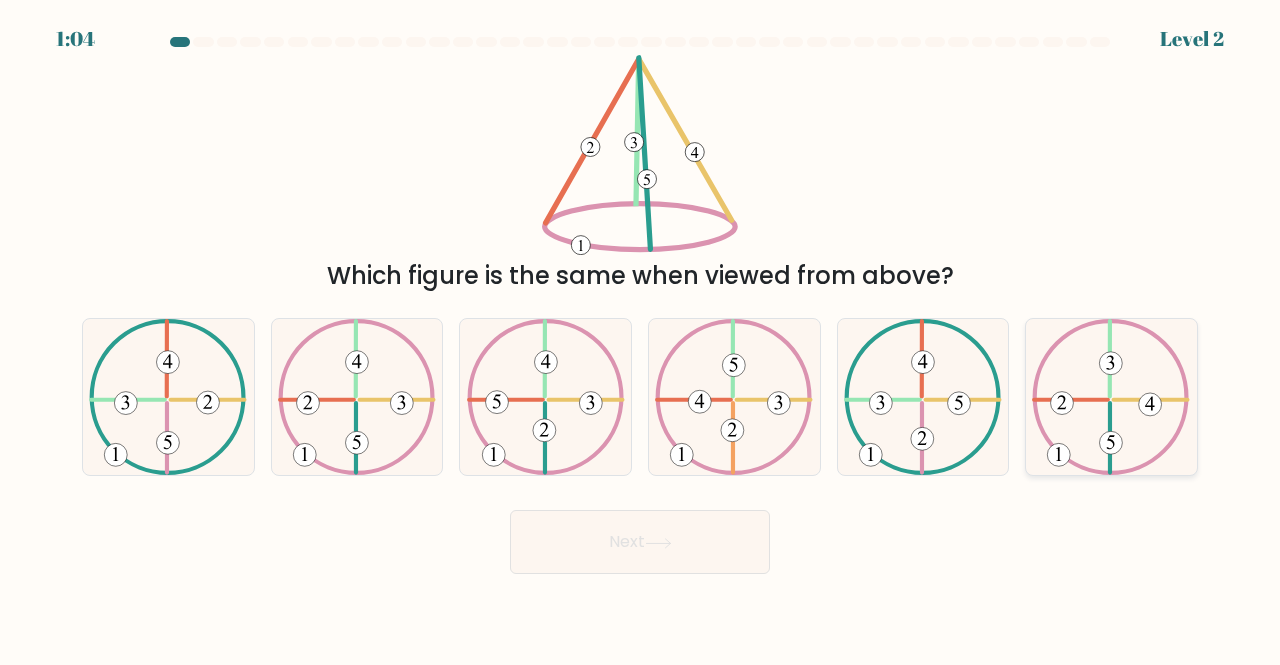 click 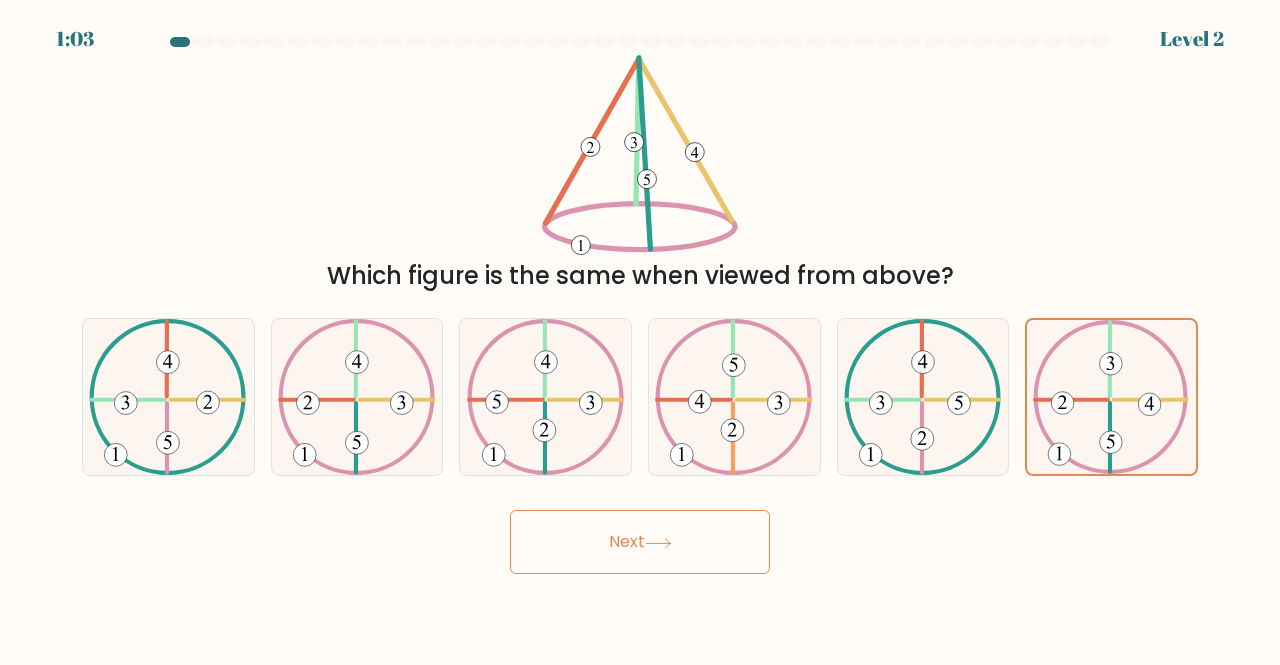 click on "Next" at bounding box center (640, 542) 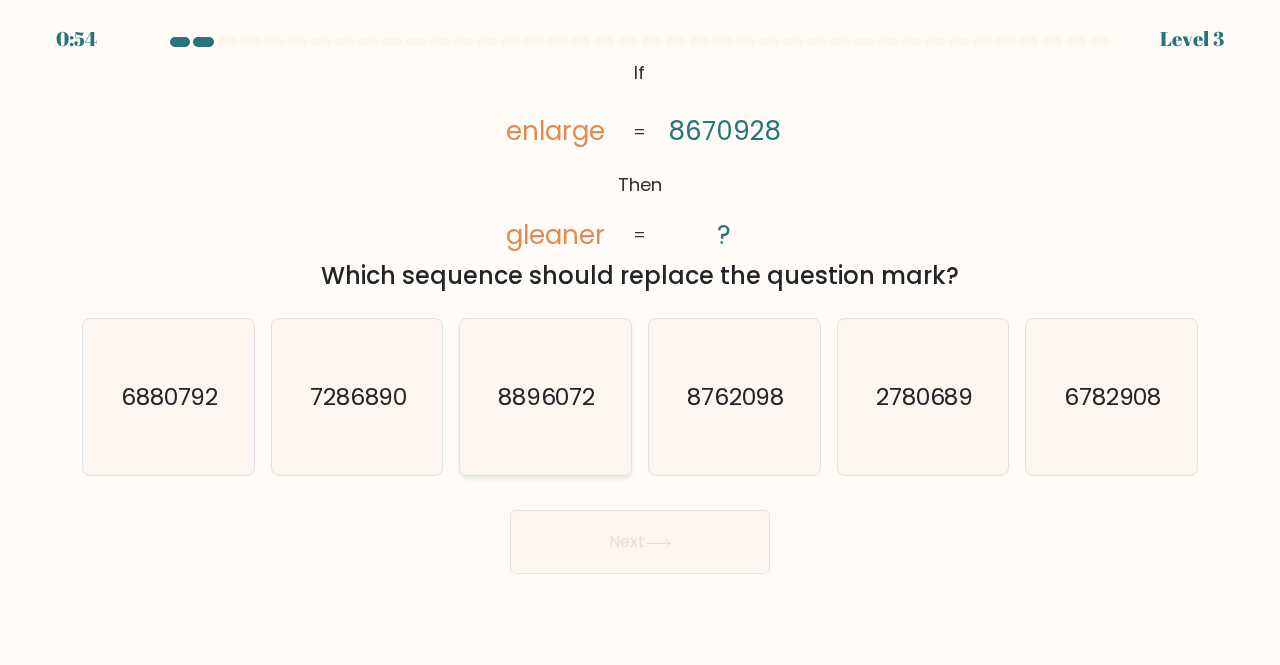 click on "8896072" 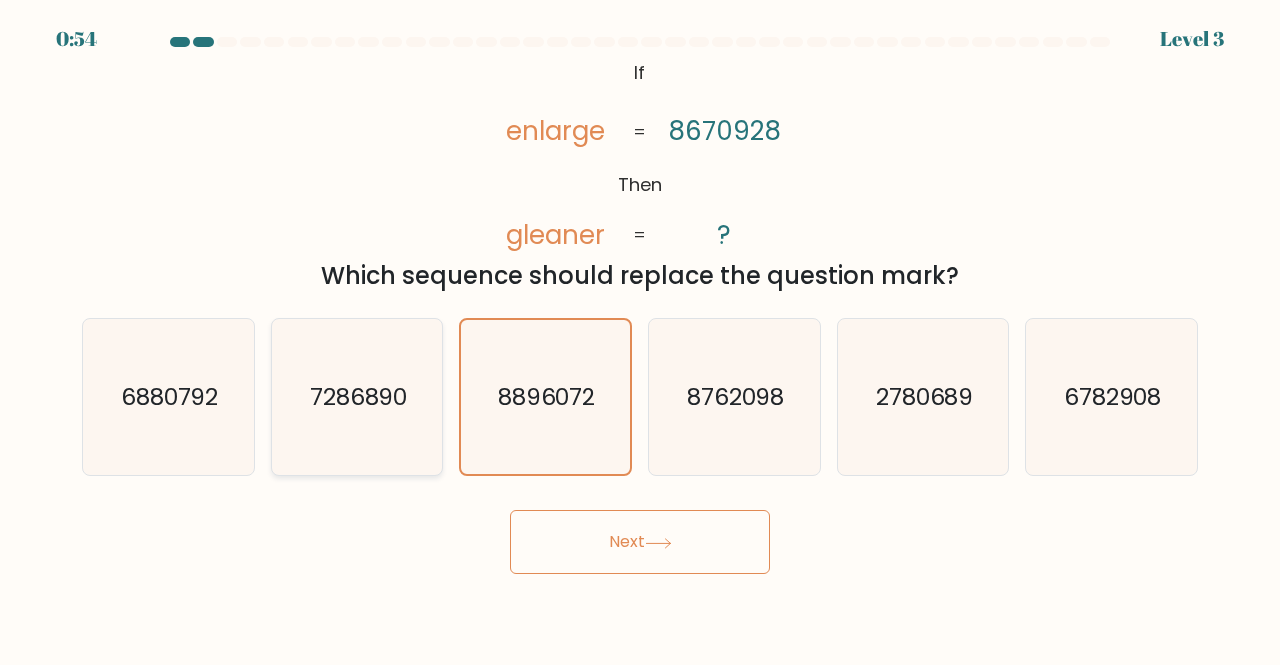 click on "7286890" 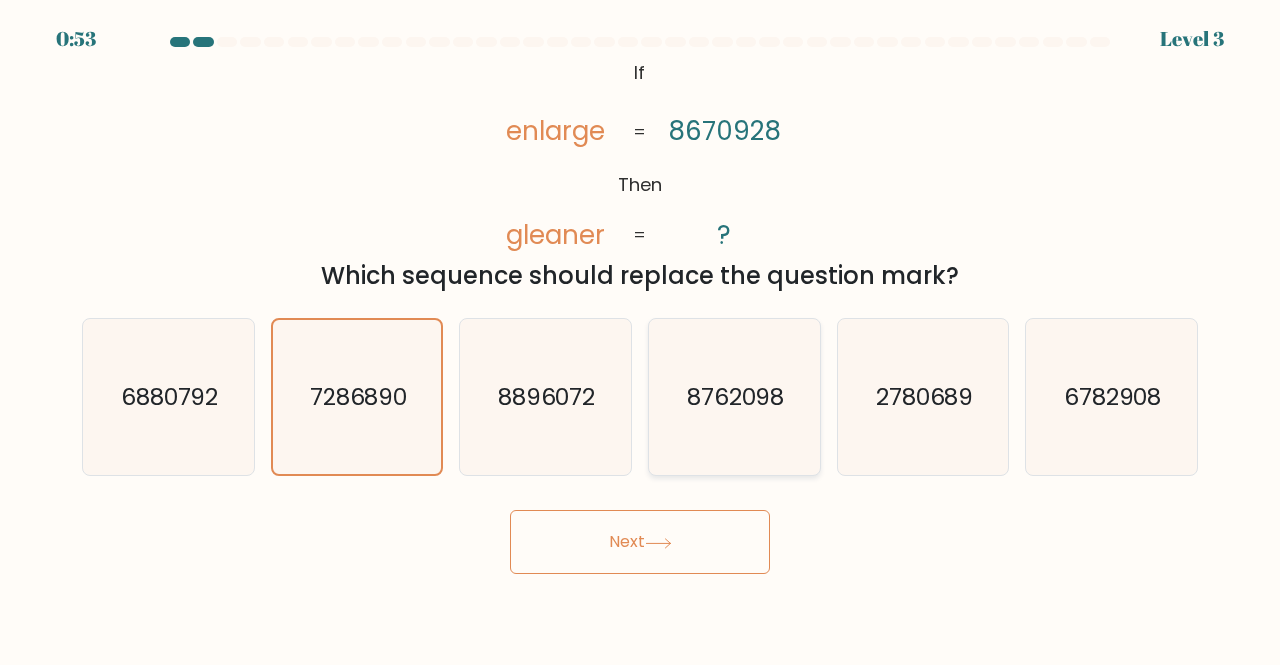 click on "8762098" 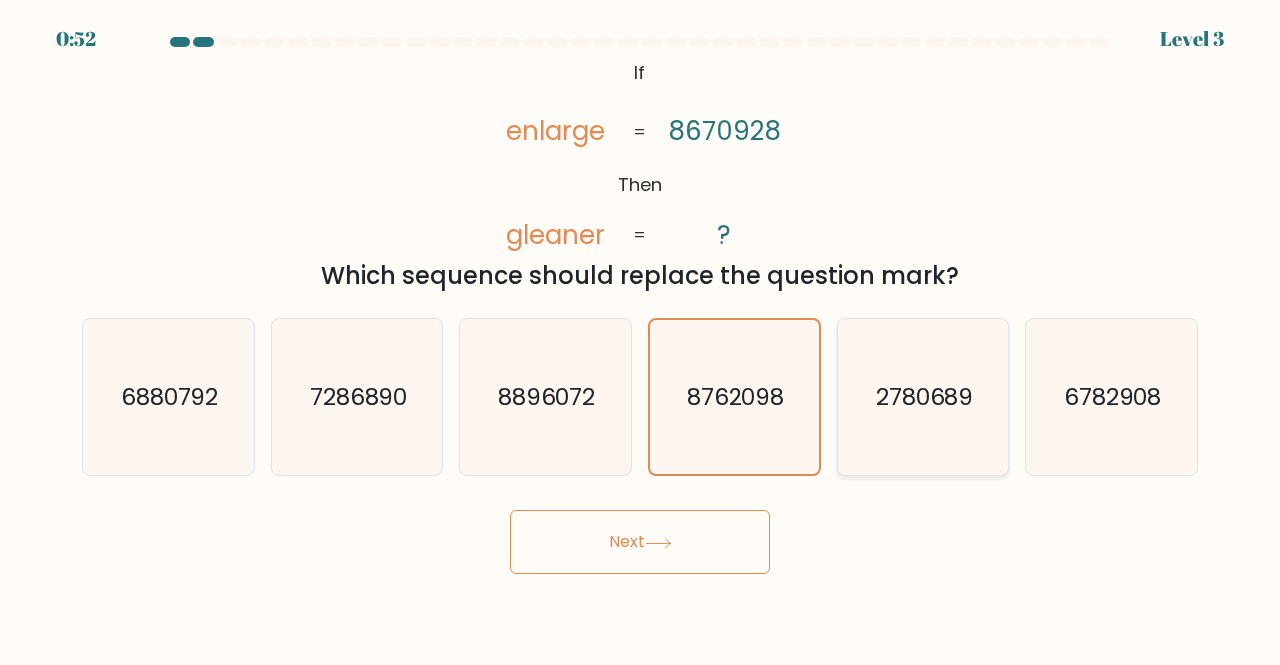 click on "2780689" 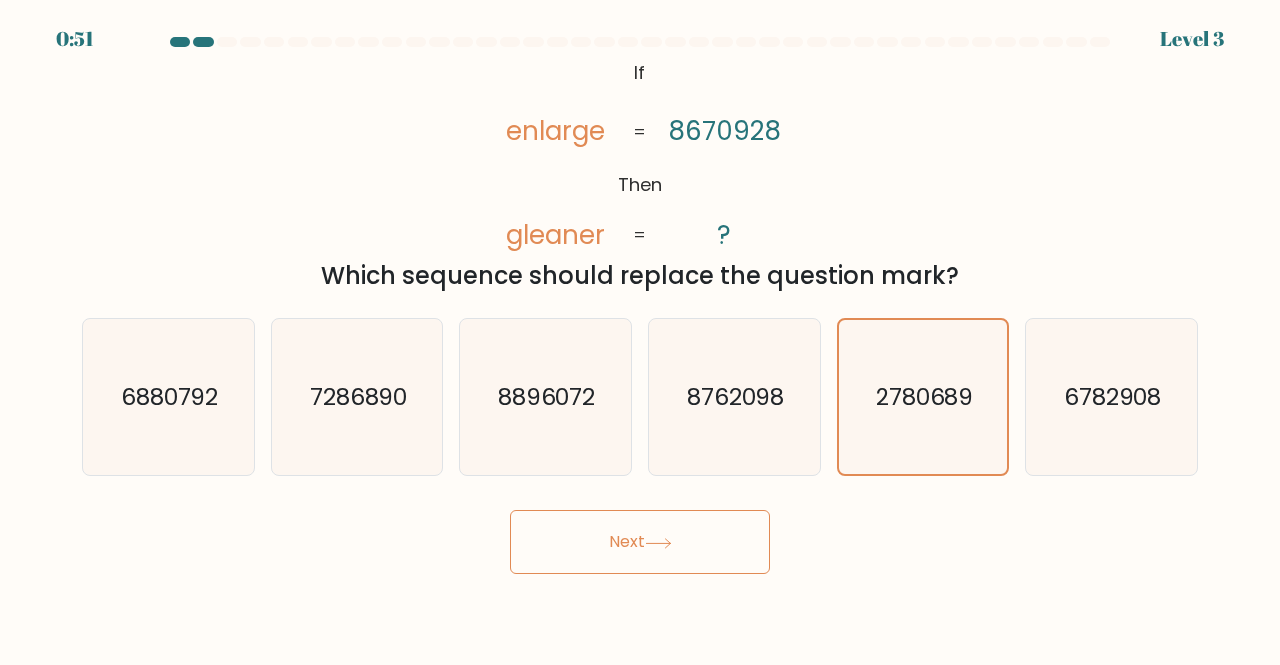 click 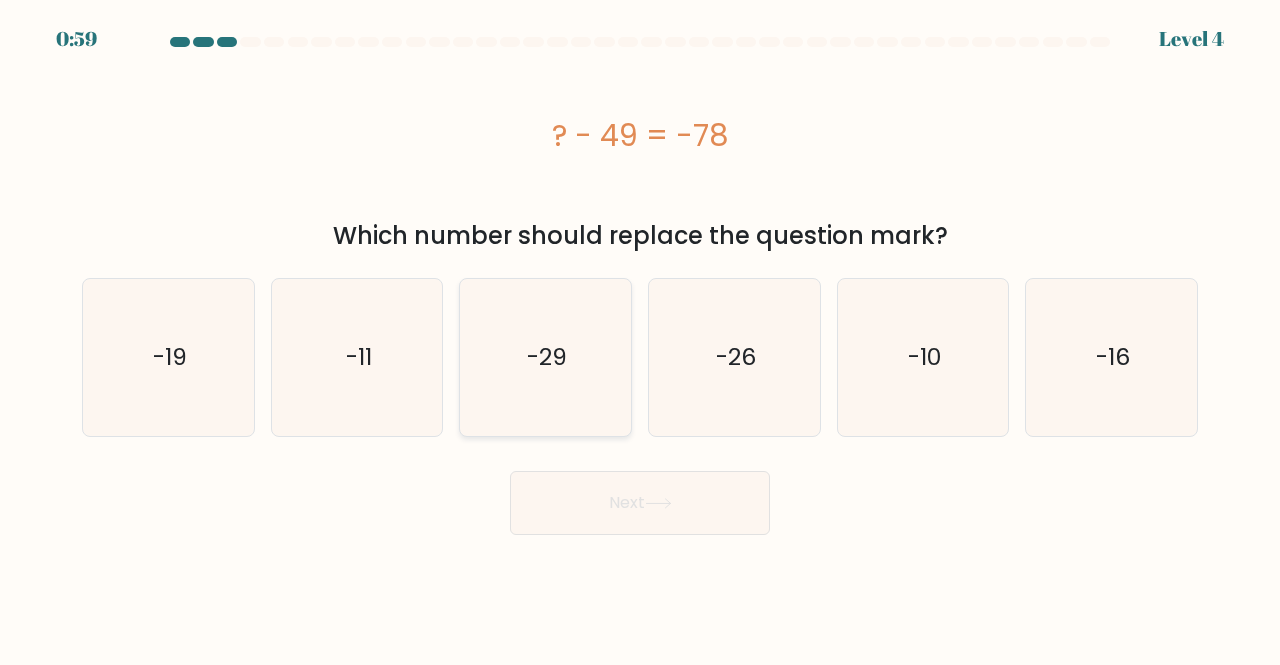 click on "-29" 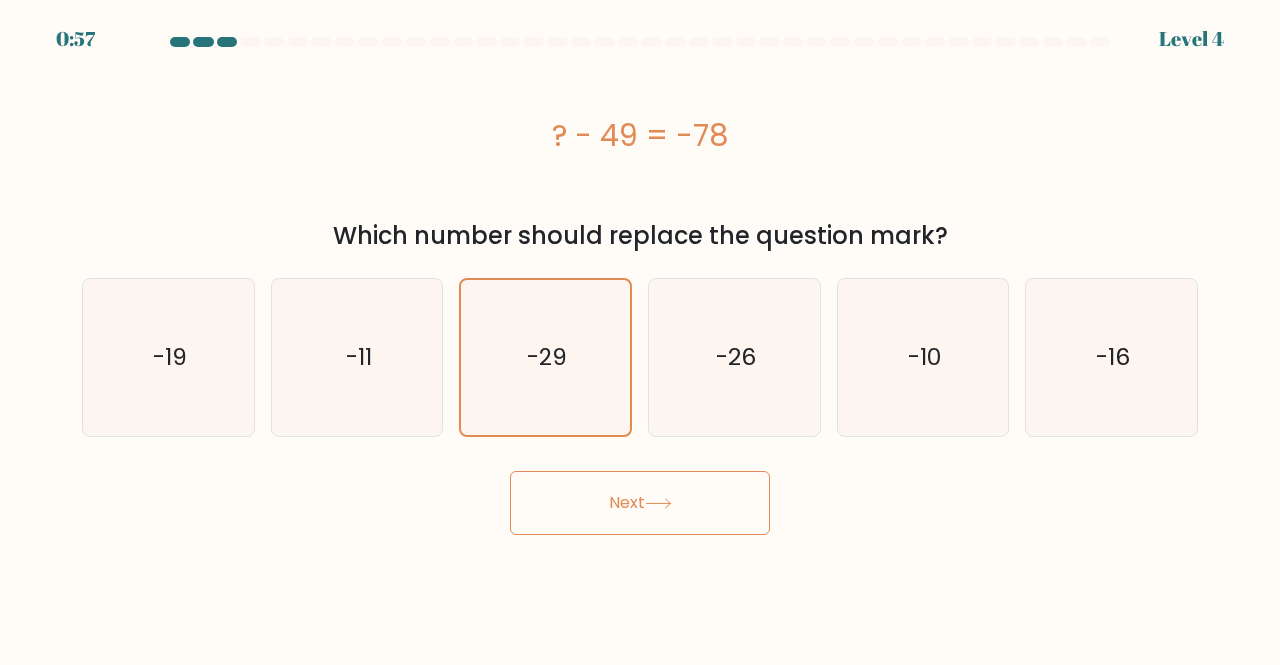 click on "Next" at bounding box center (640, 503) 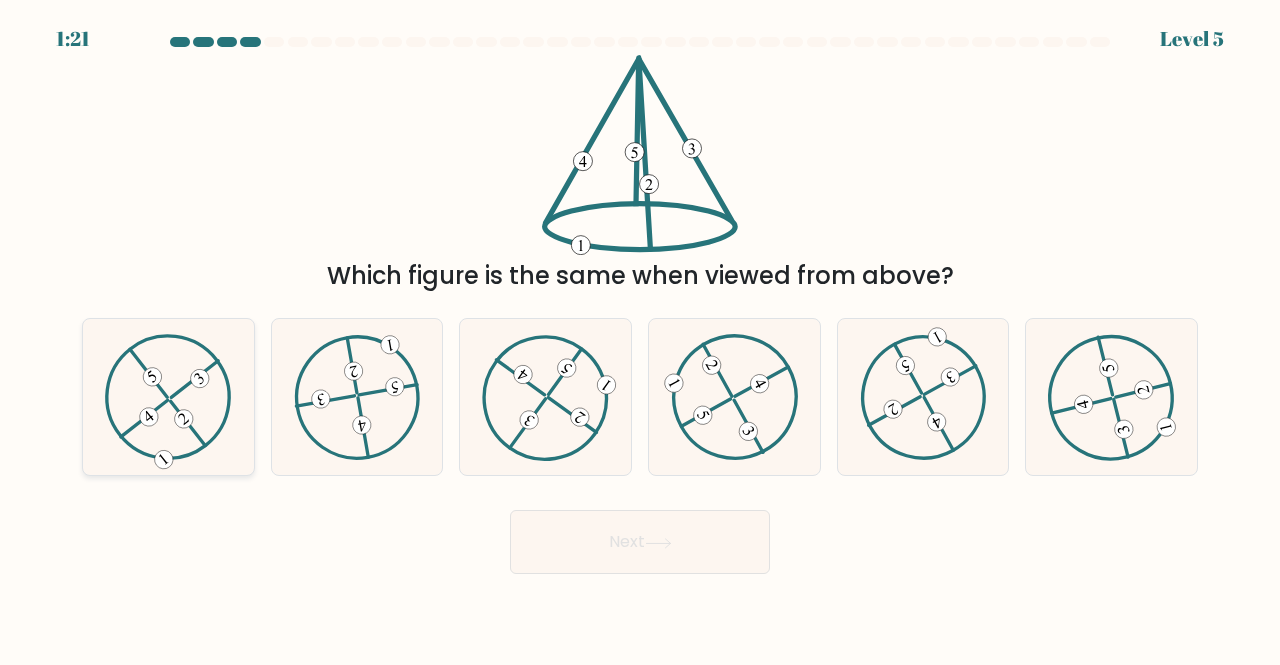 click 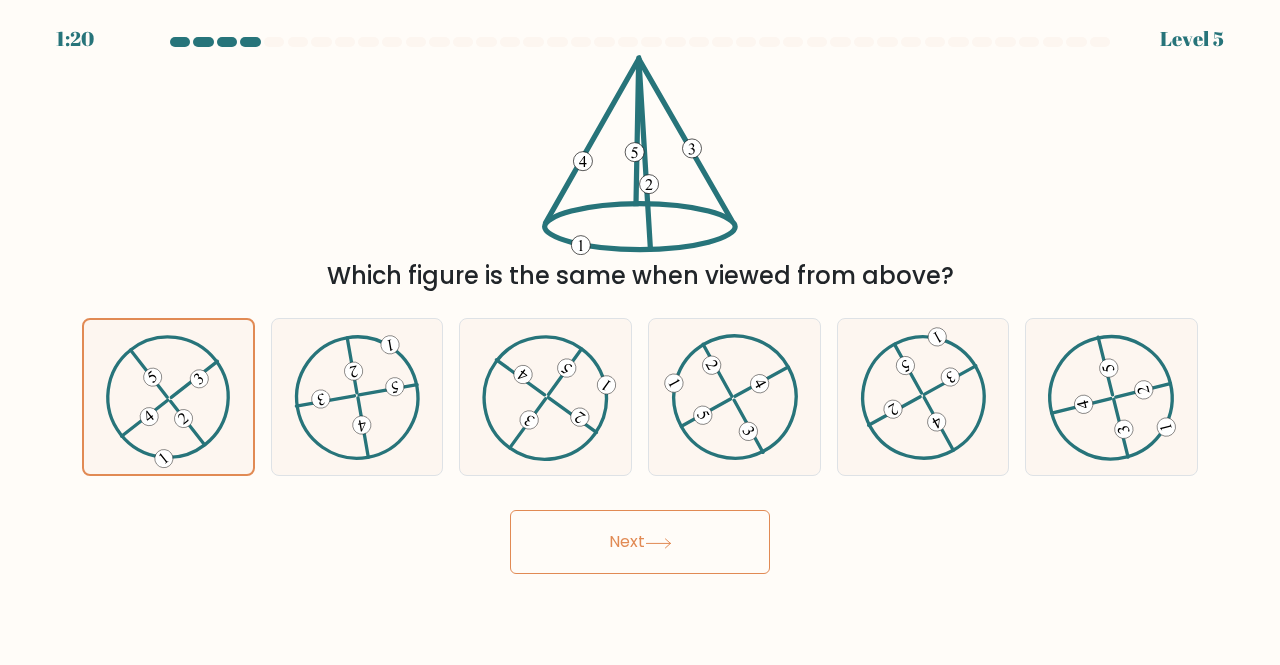 click on "Next" at bounding box center (640, 542) 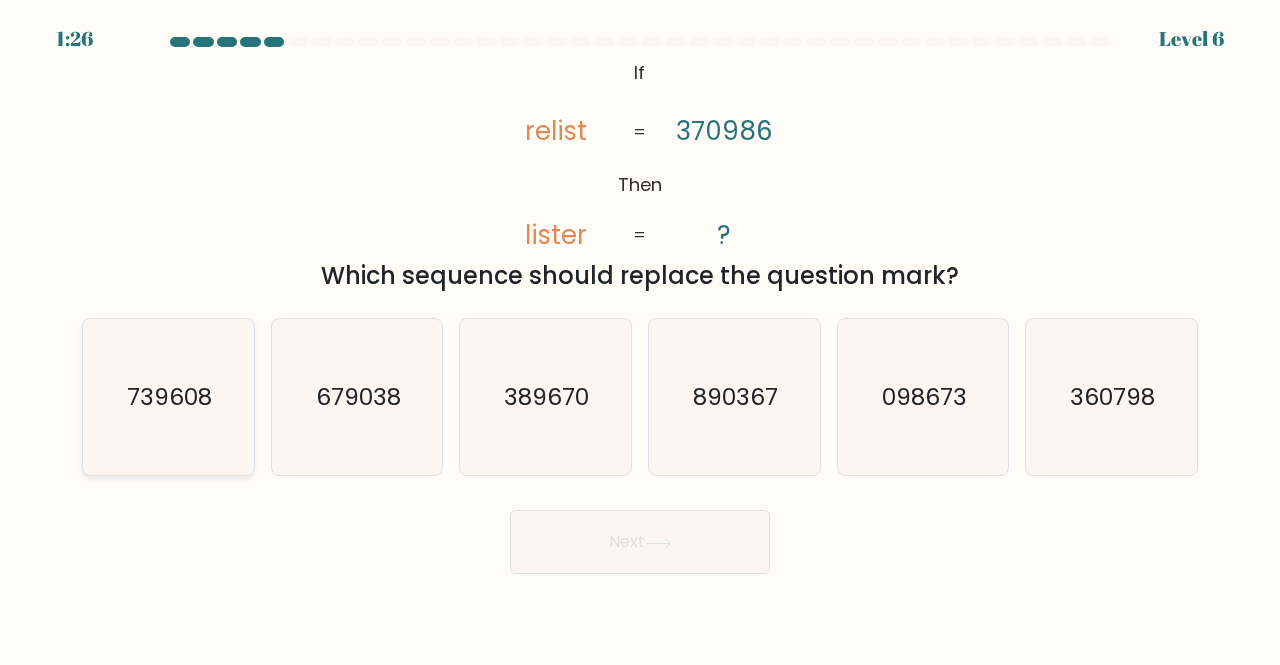click on "739608" 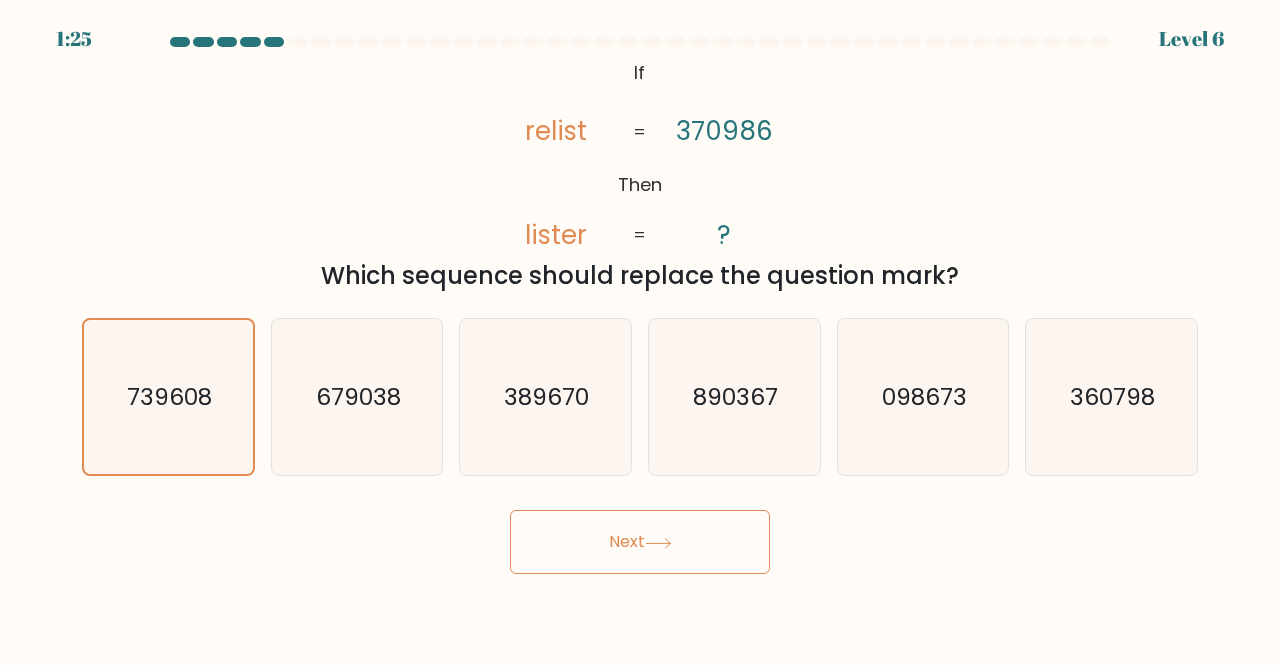 click on "Next" at bounding box center [640, 542] 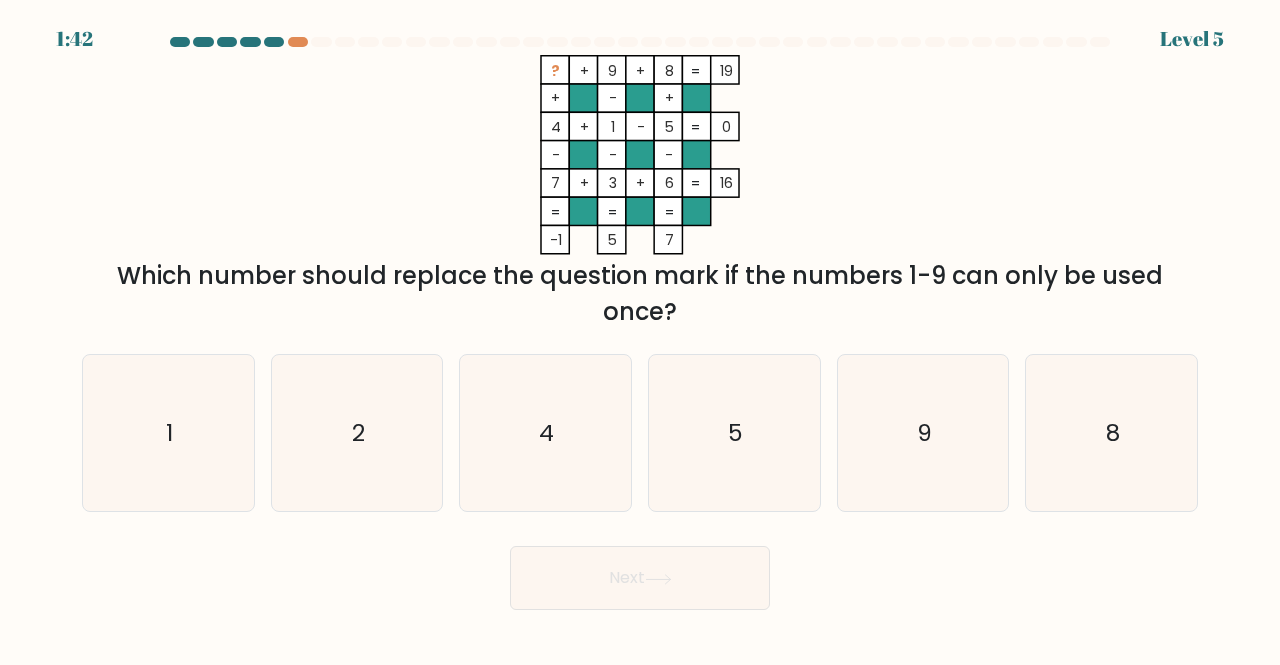 click on "?" 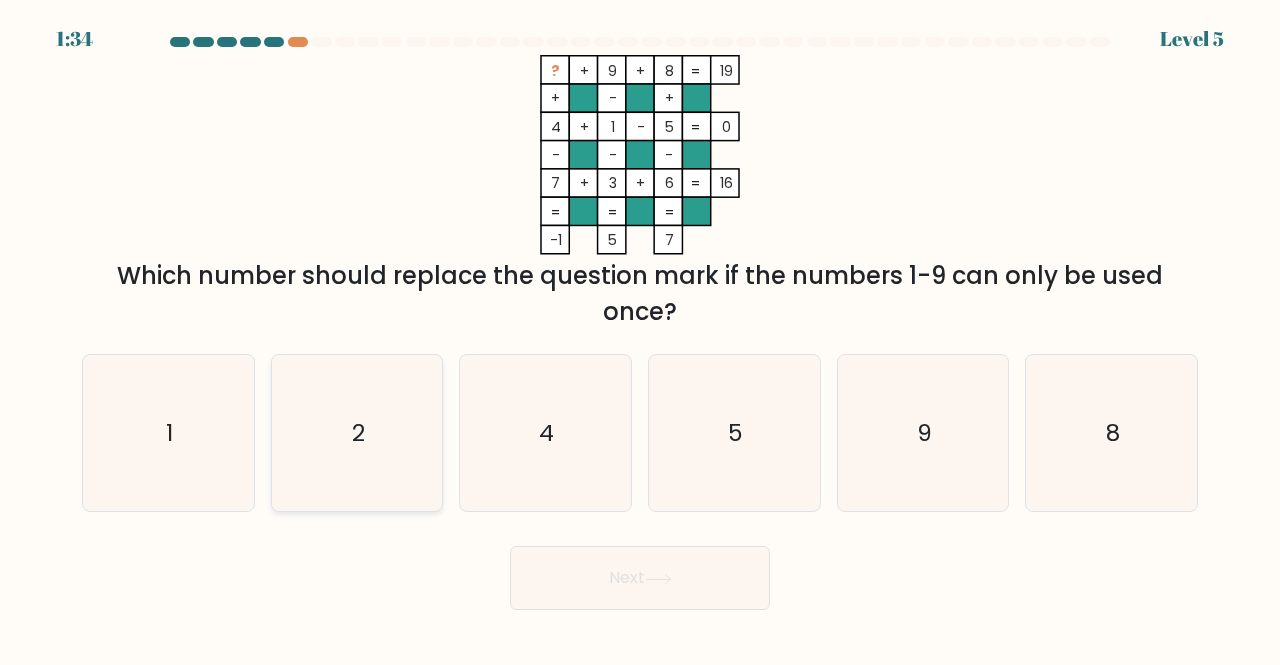 click on "2" 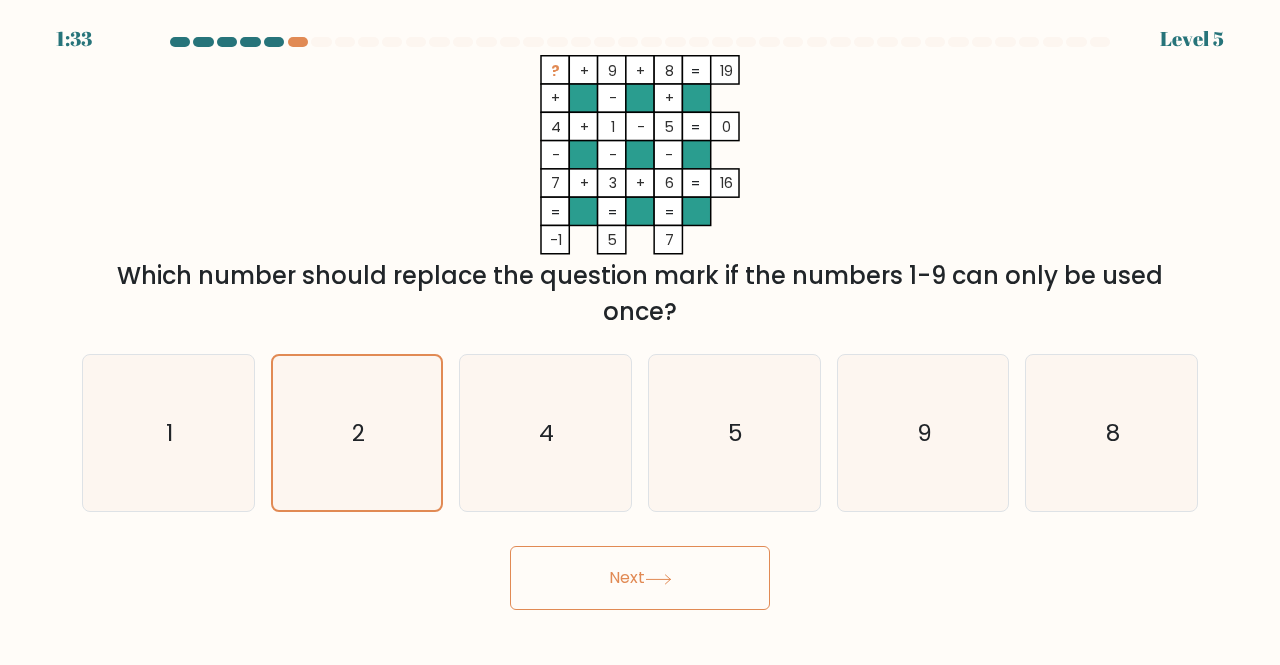 click on "Next" at bounding box center [640, 578] 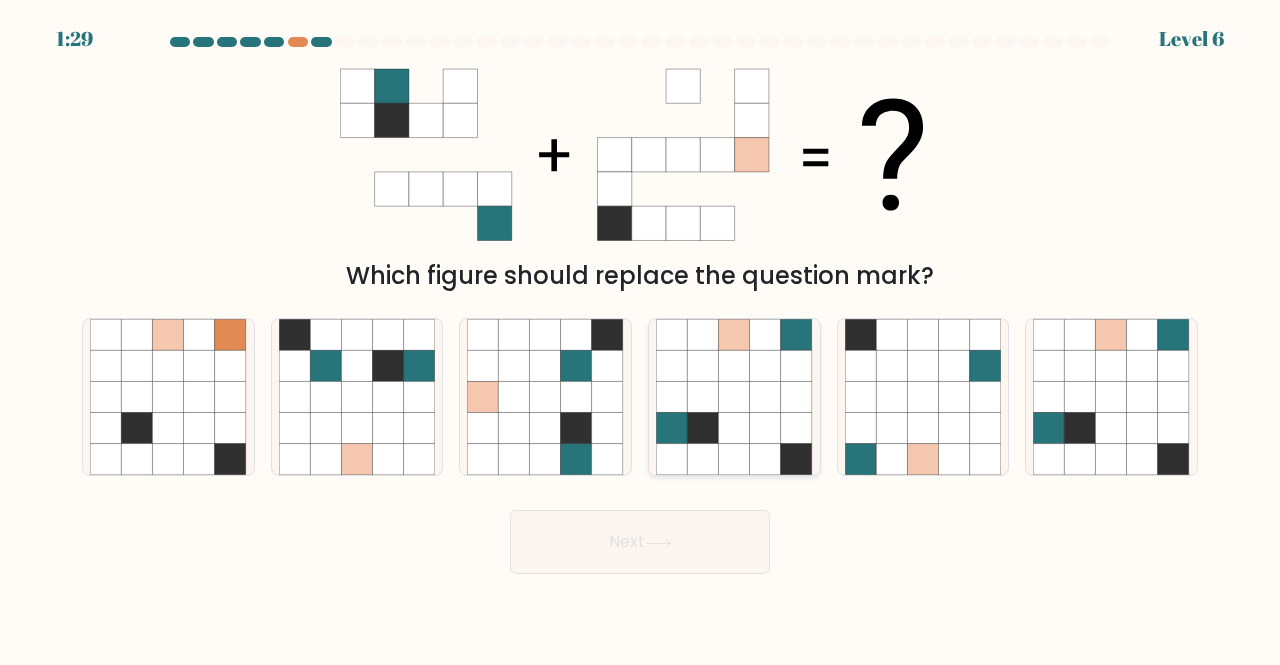 click 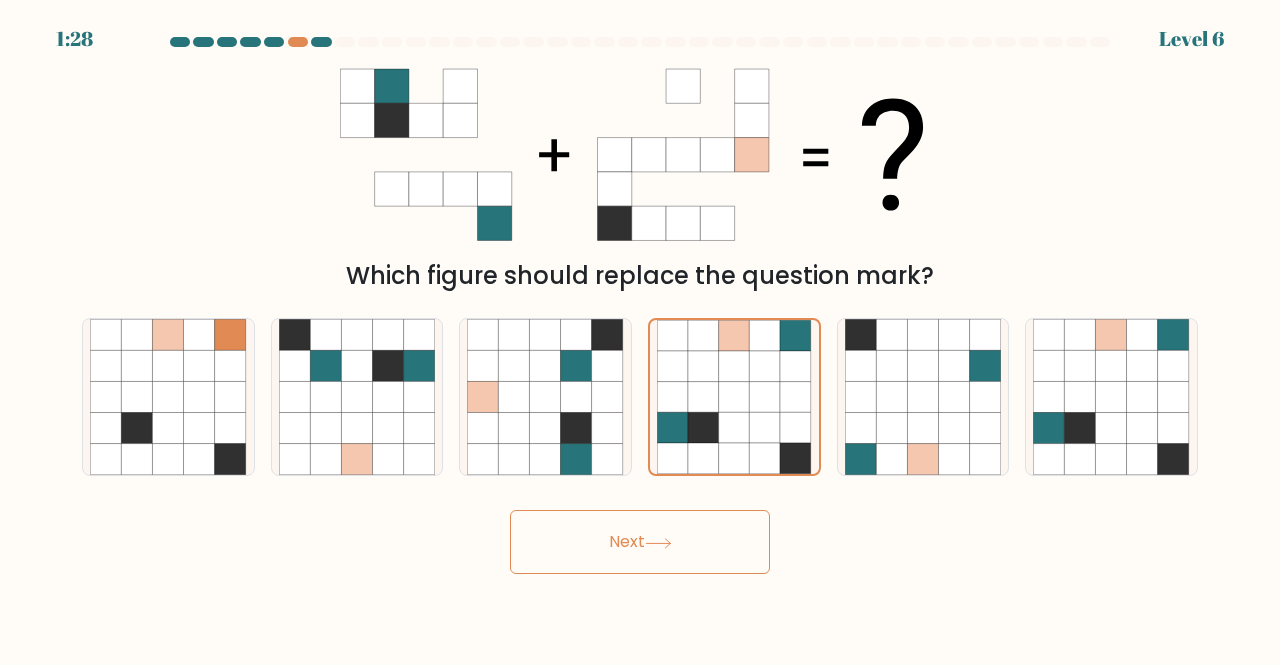 click on "Next" at bounding box center (640, 542) 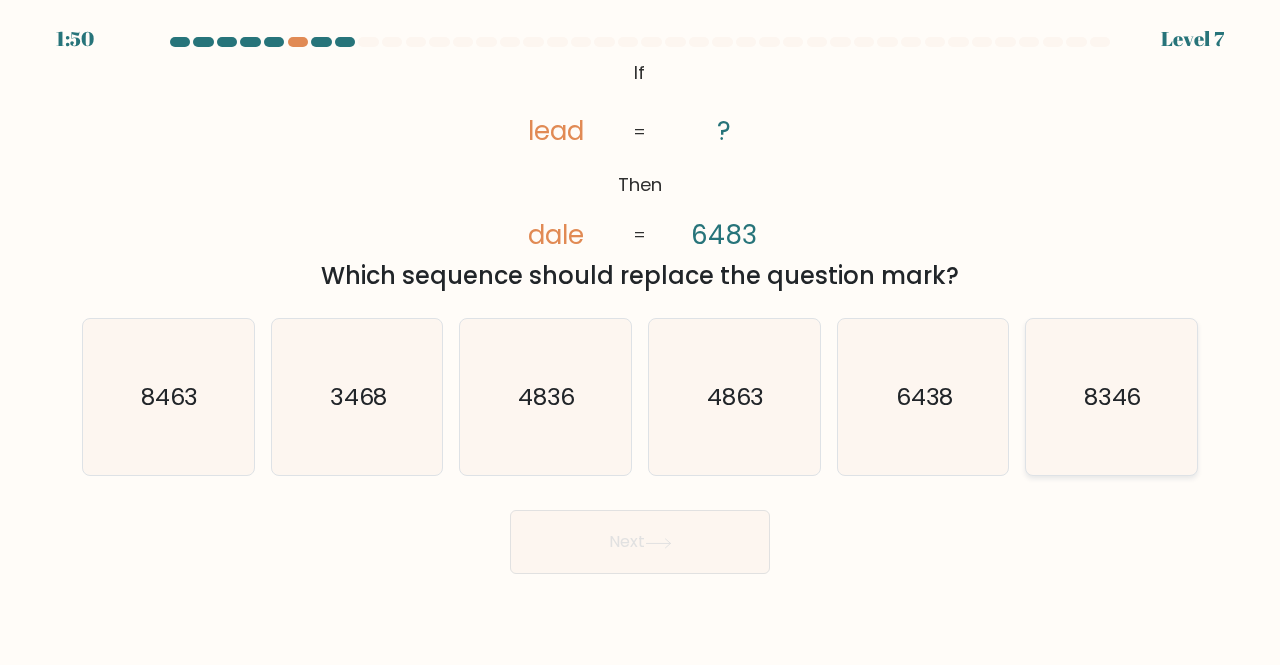 click on "8346" 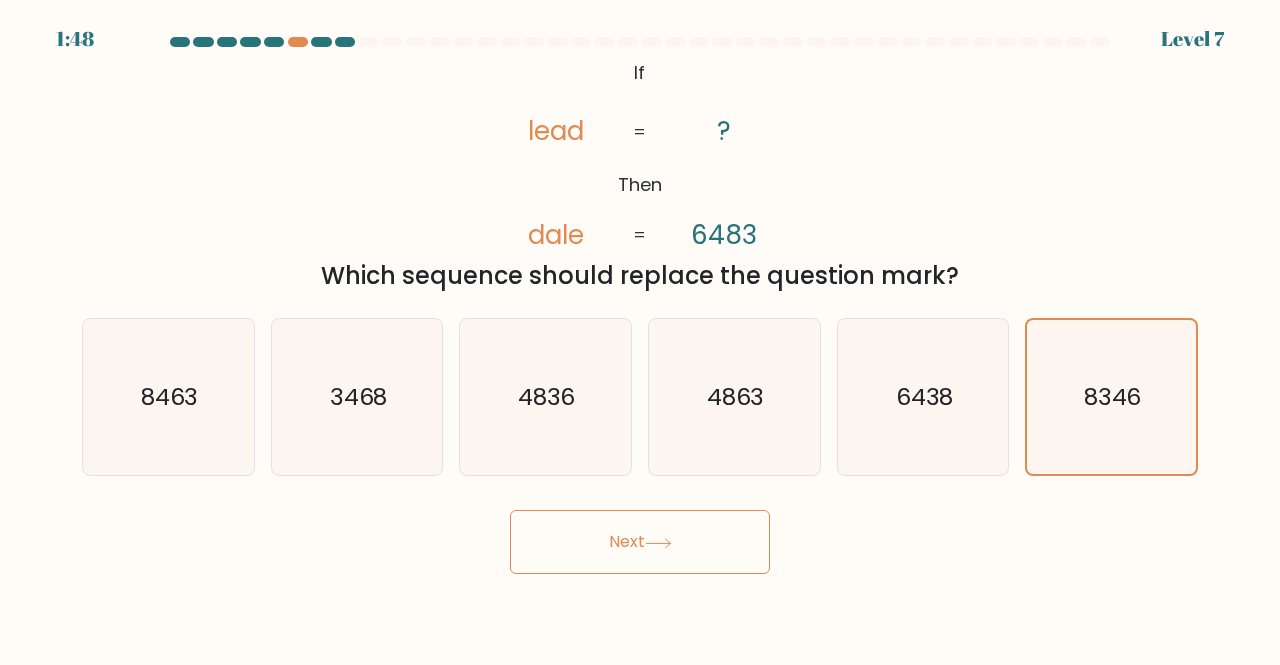 click 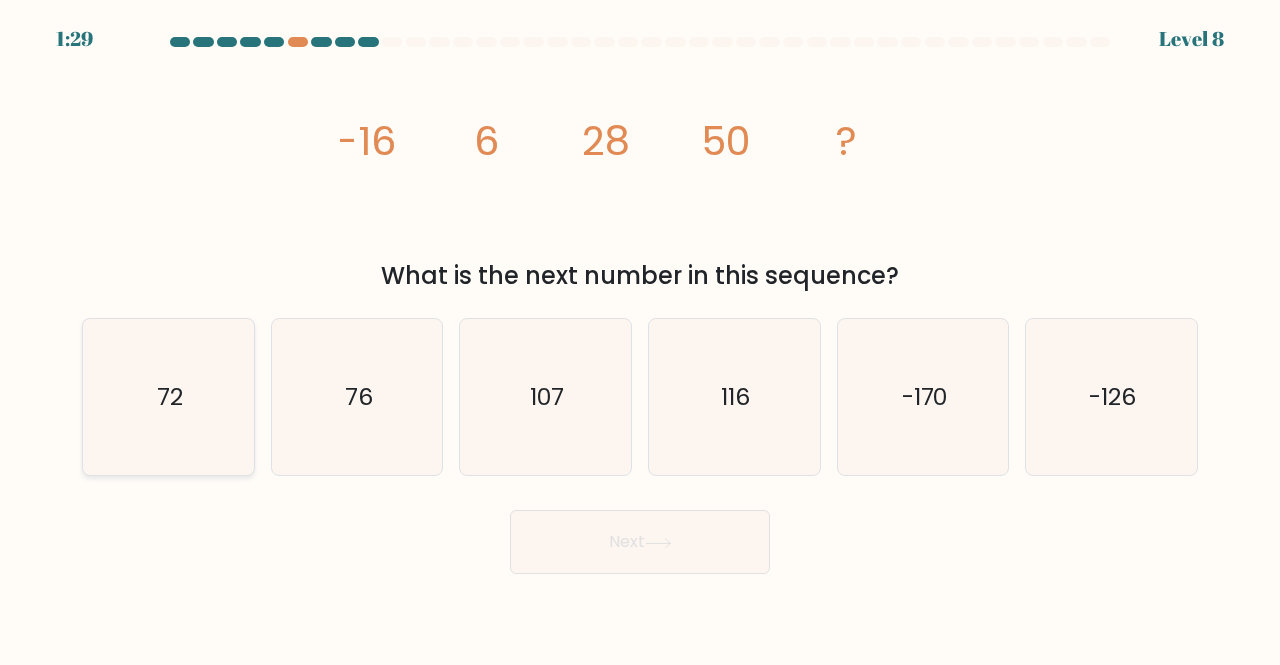 click on "72" 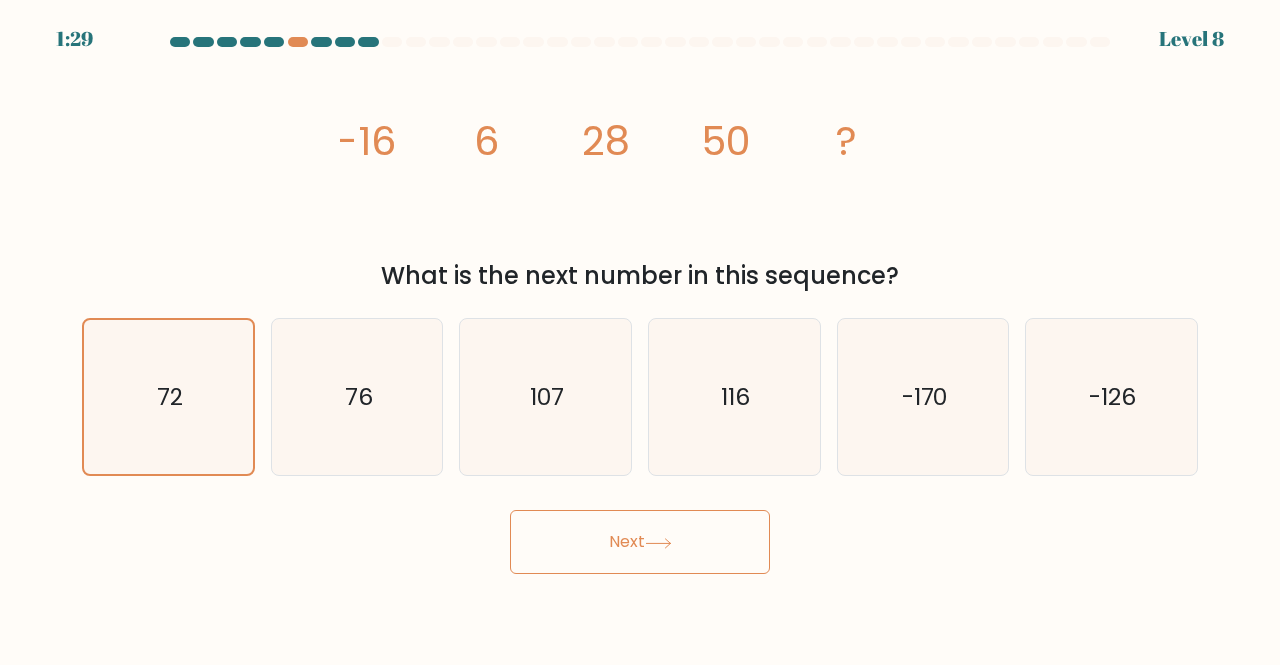 click on "Next" at bounding box center [640, 542] 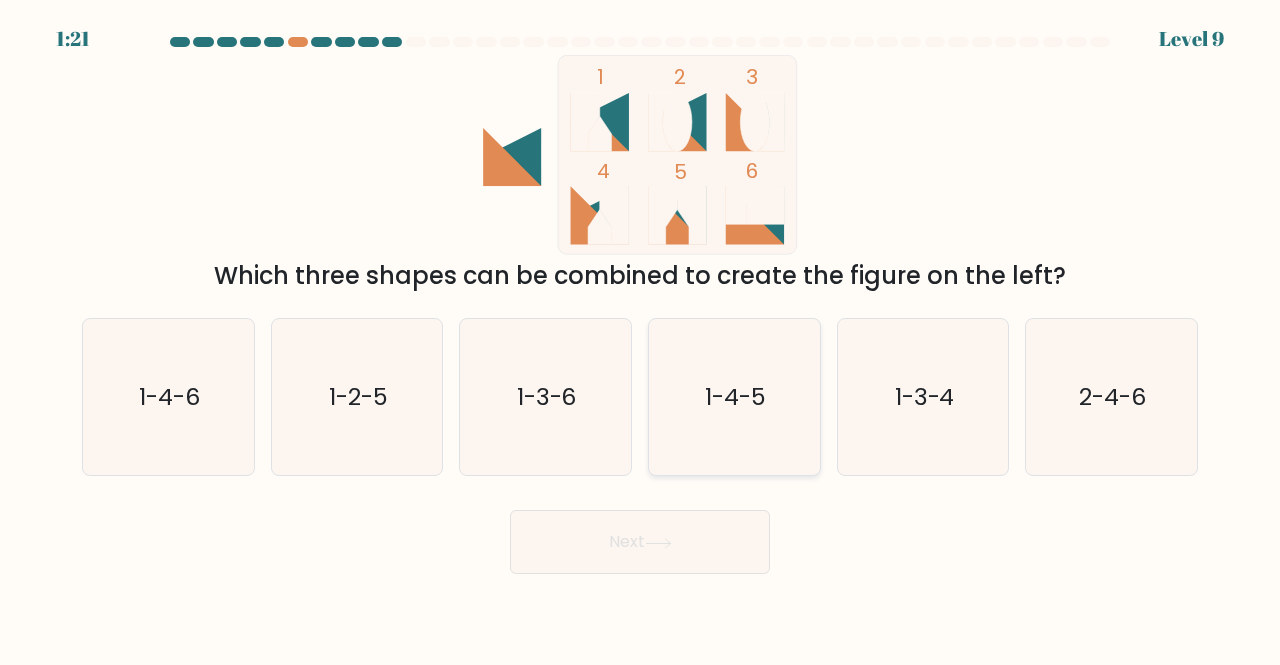 click on "1-4-5" 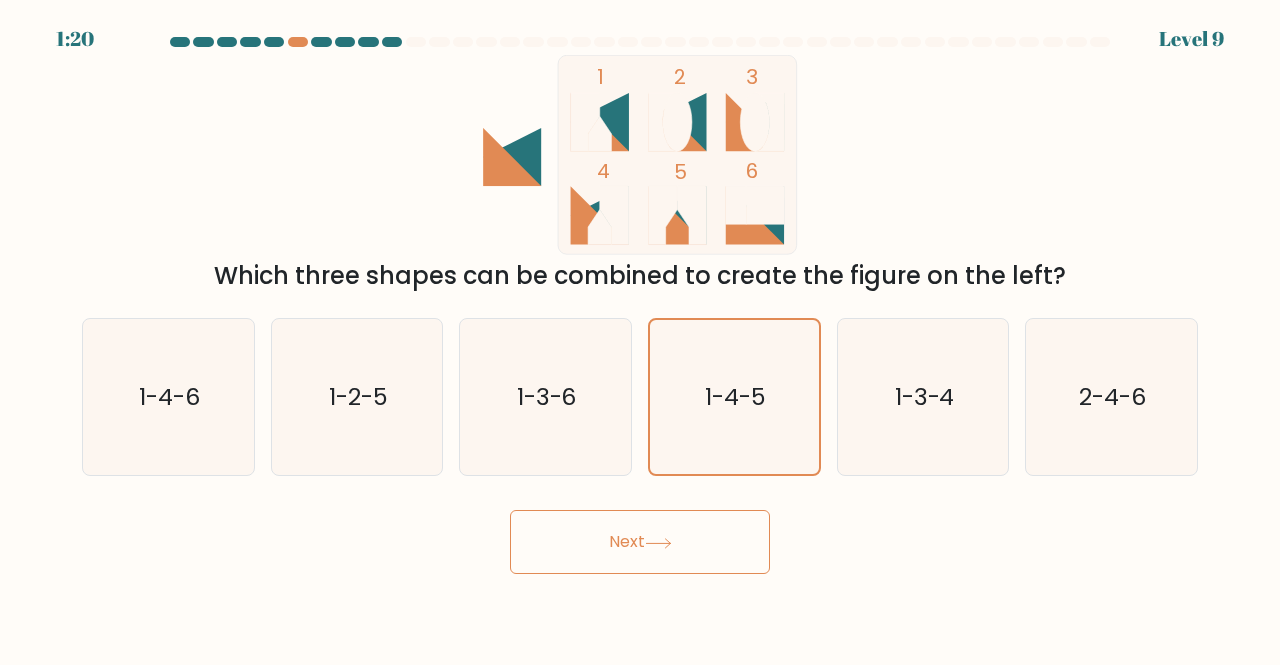 click 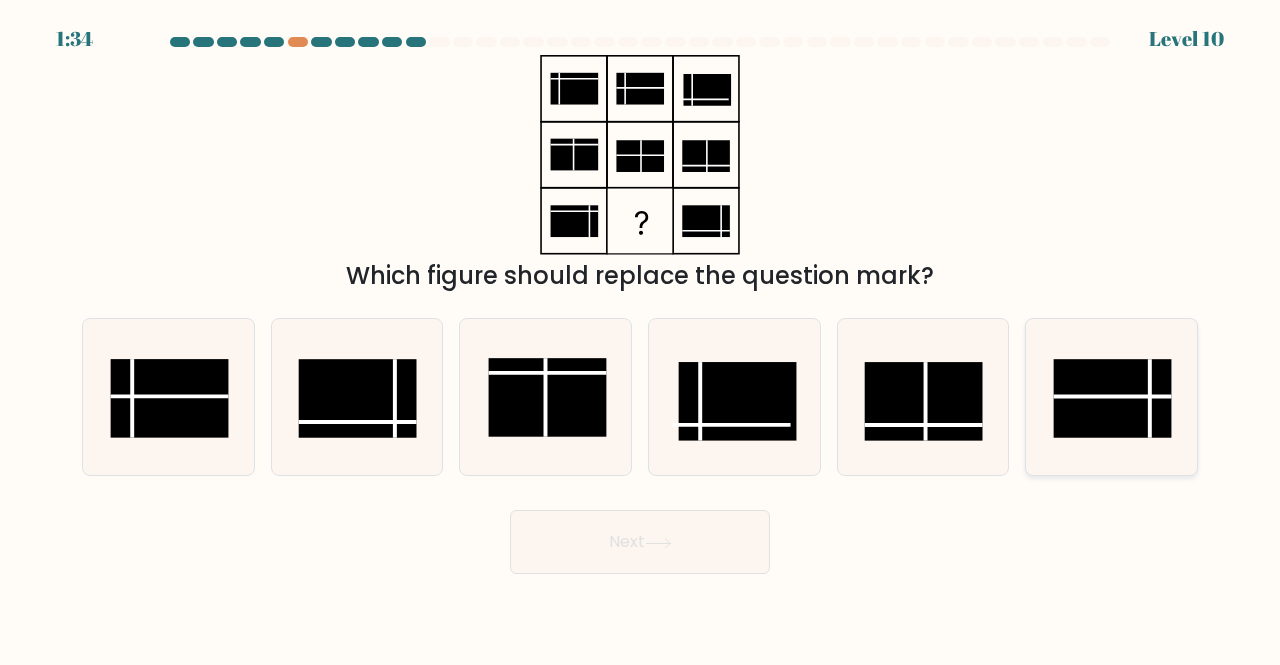 click 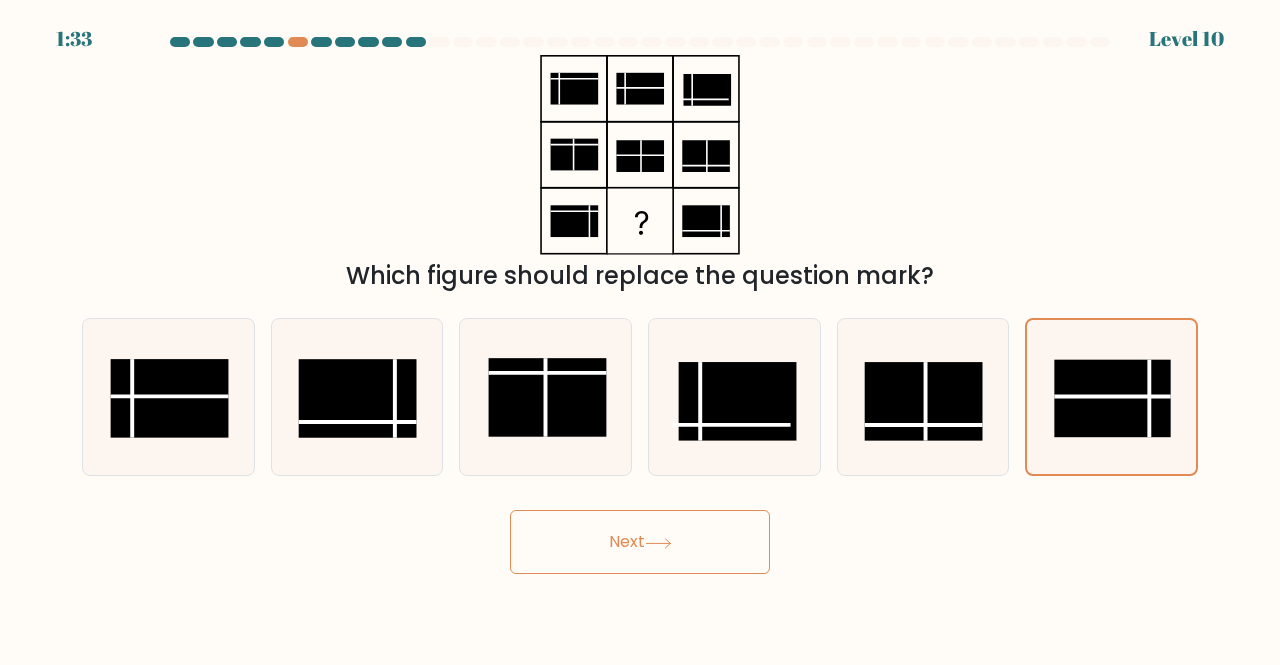 click on "Next" at bounding box center [640, 542] 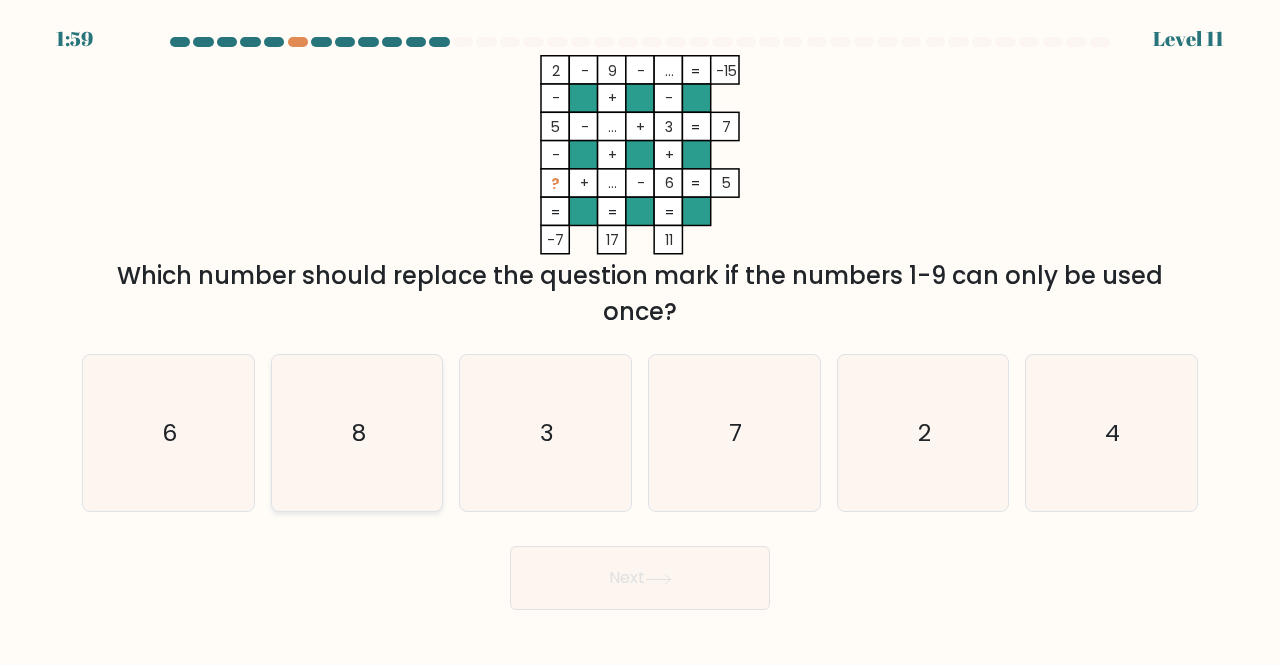 click on "8" 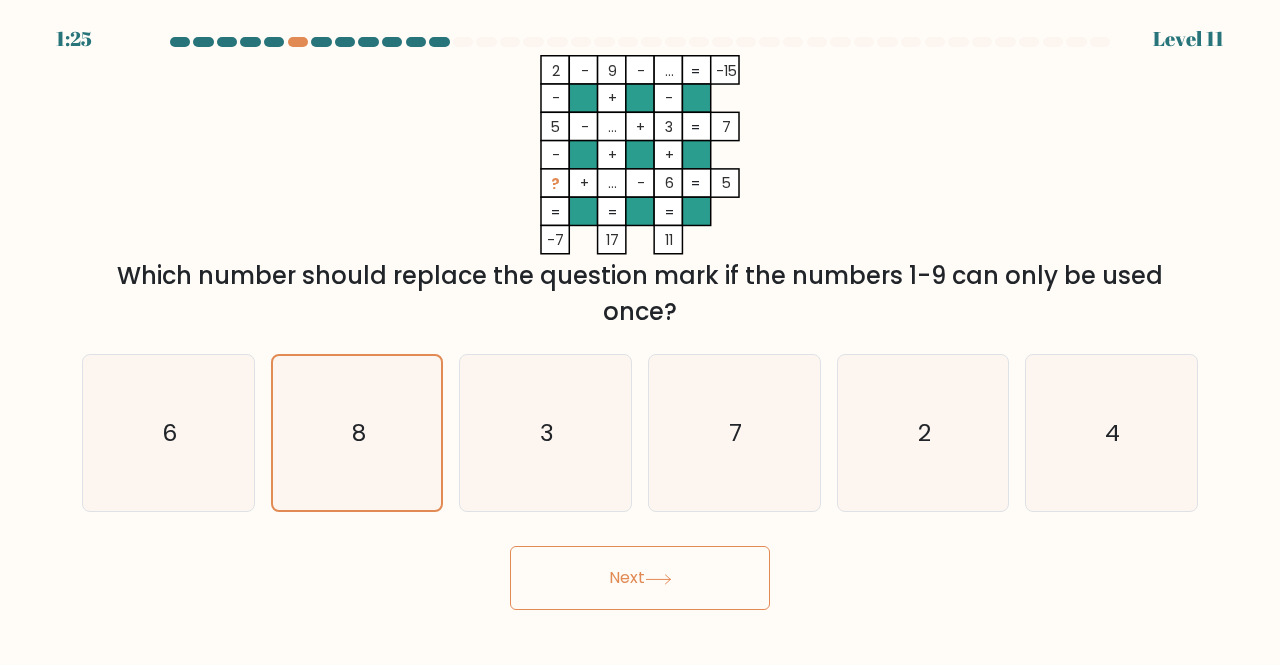 click 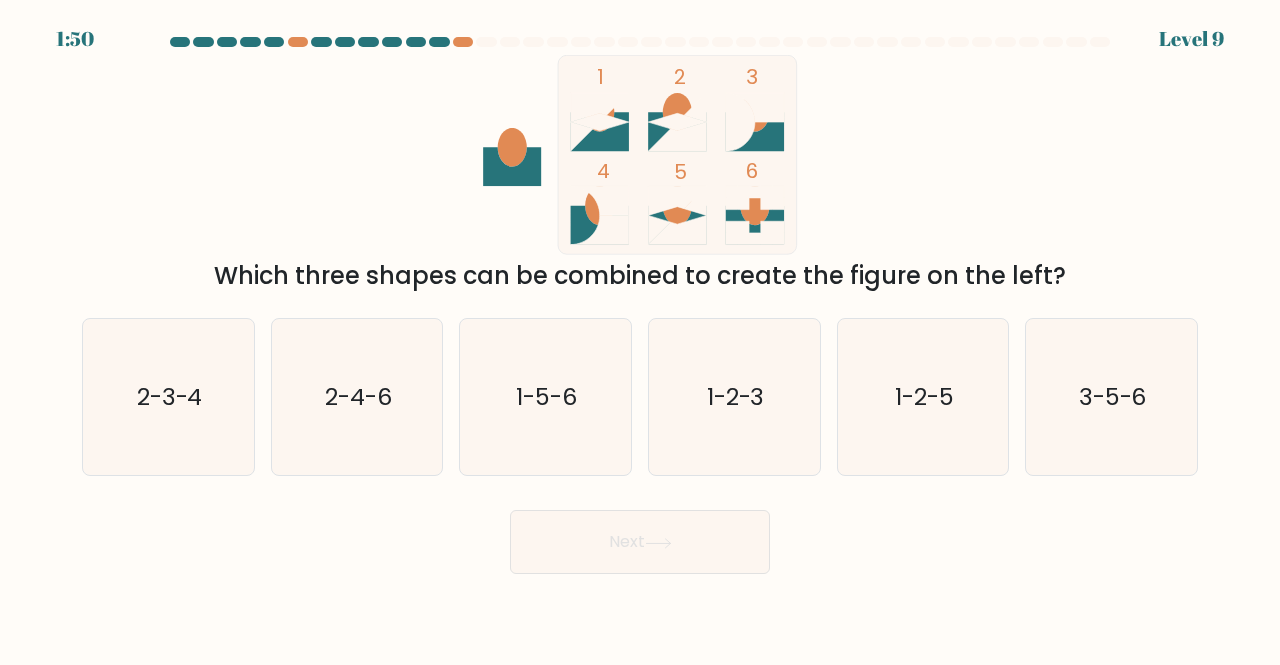 click 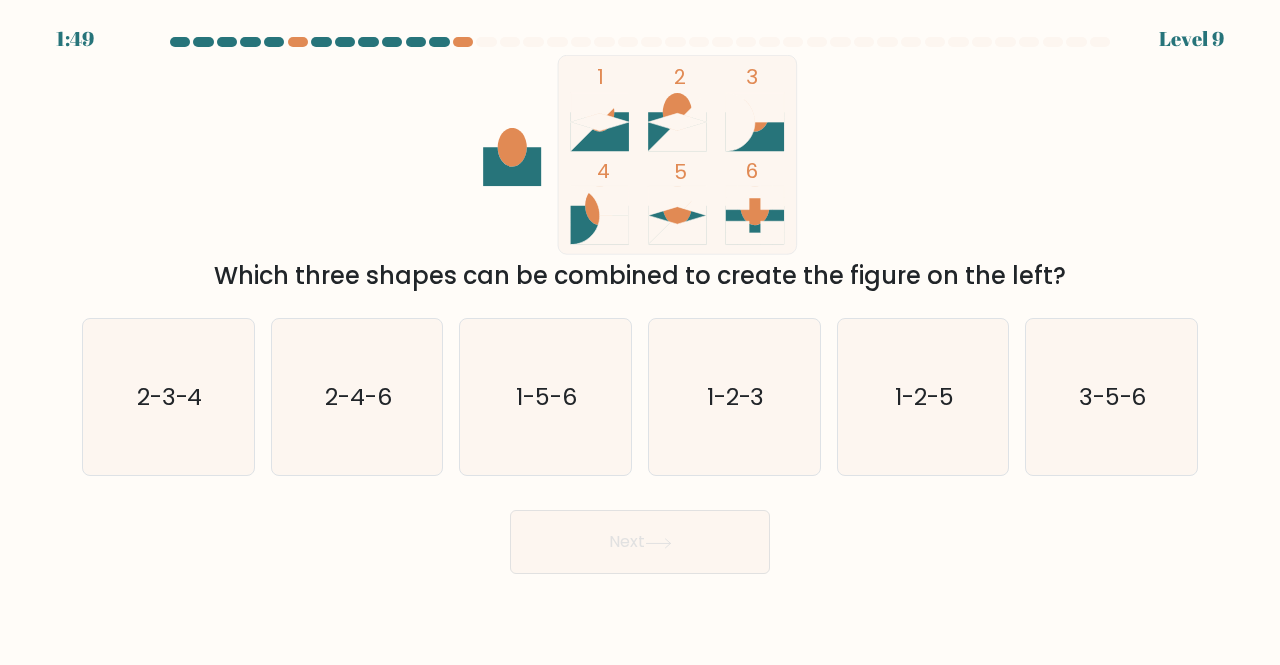click 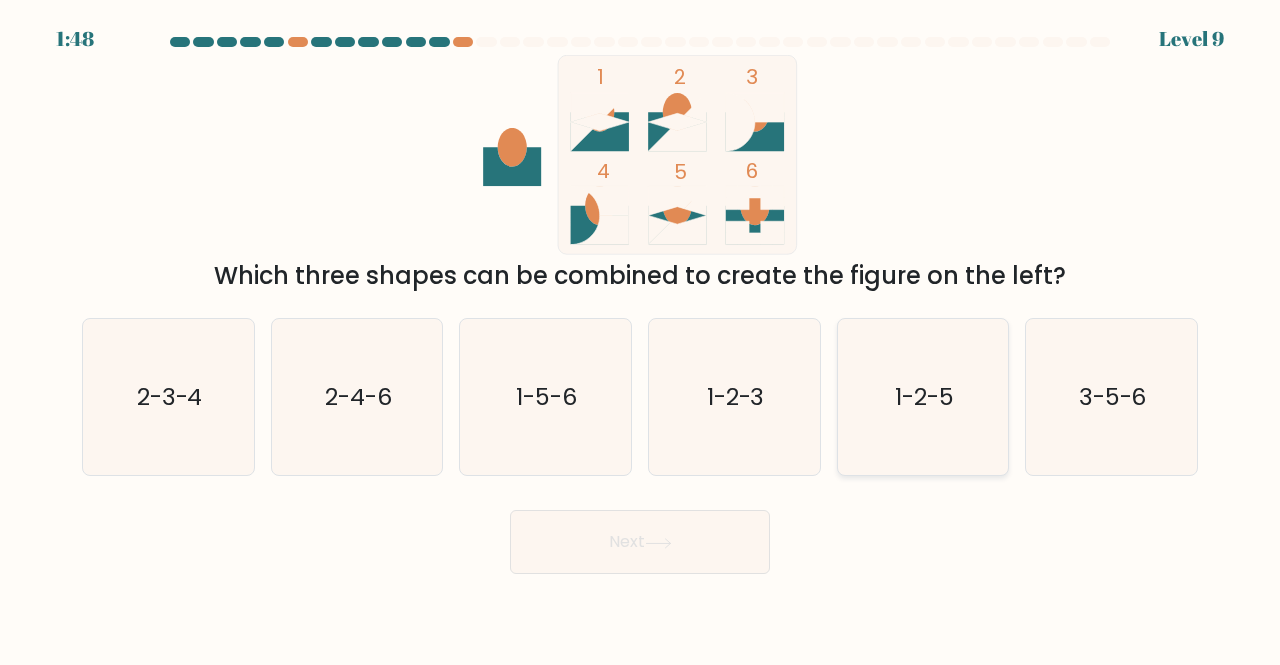 click on "1-2-5" 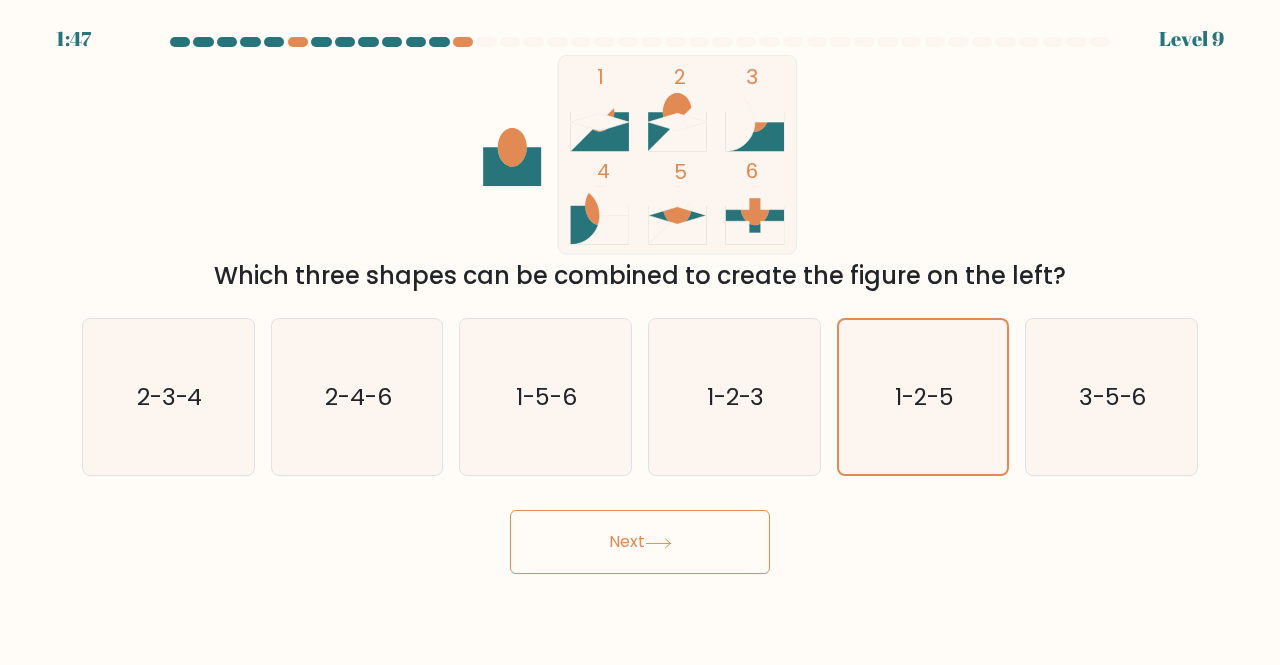 click on "Next" at bounding box center (640, 542) 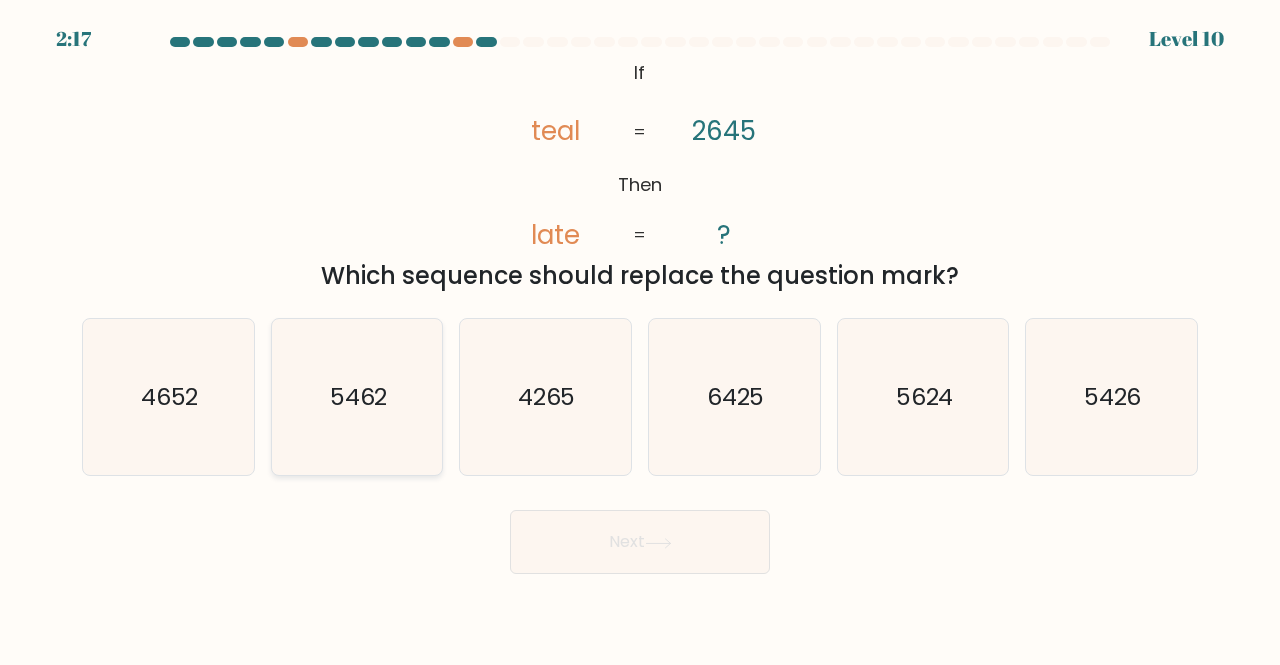click on "5462" 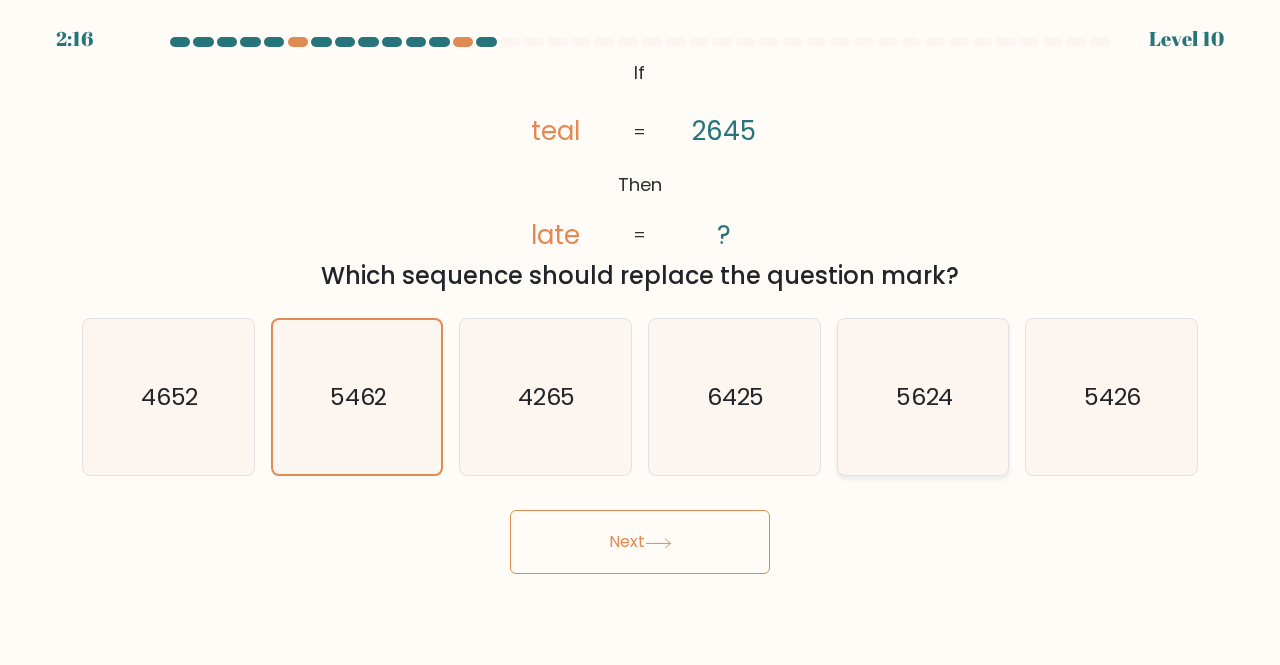 click on "5624" 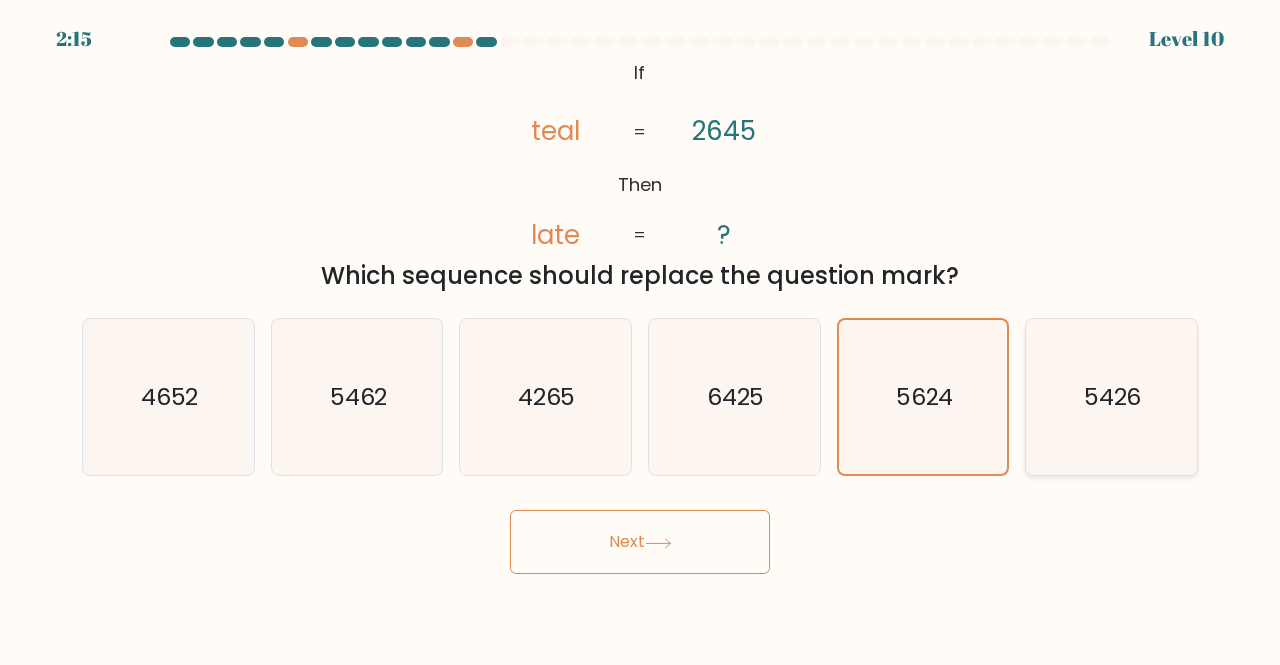 click on "5426" 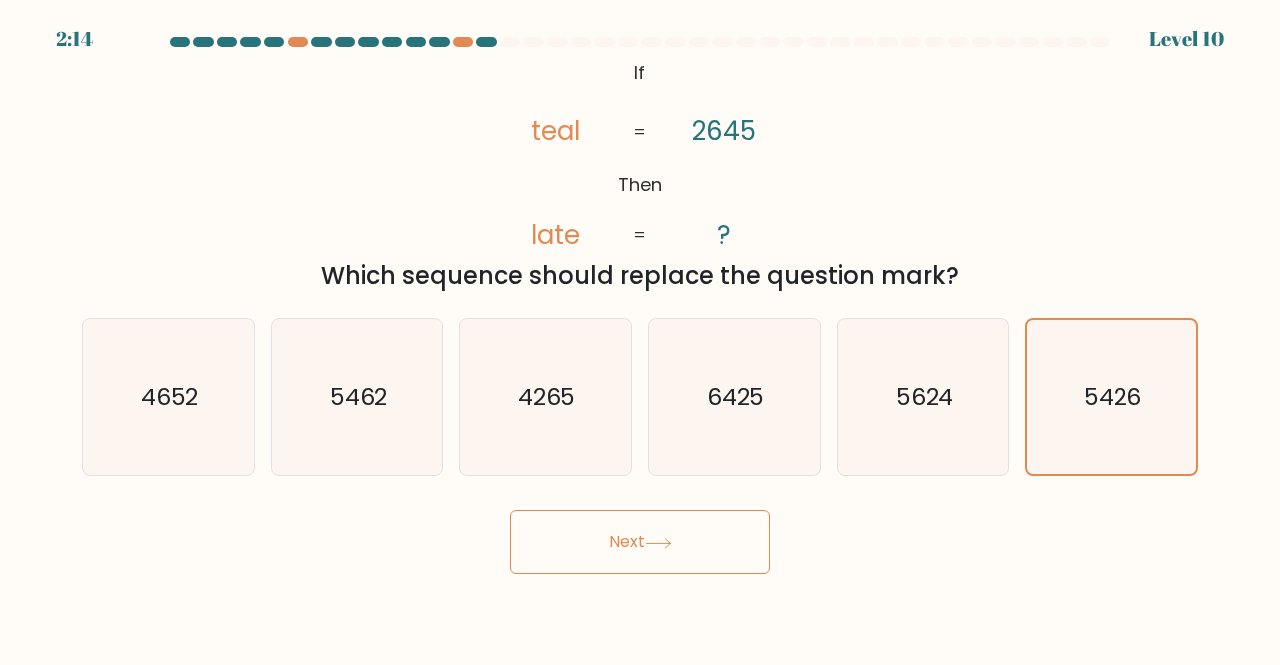 click on "Next" at bounding box center [640, 542] 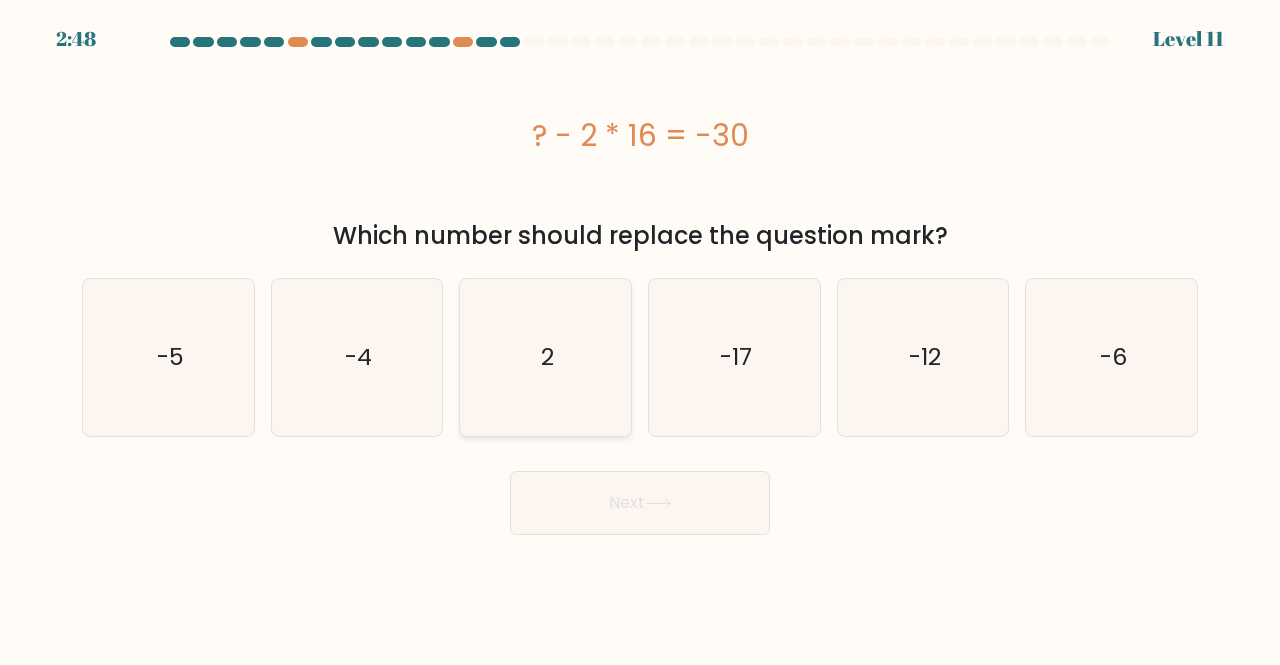 click on "2" 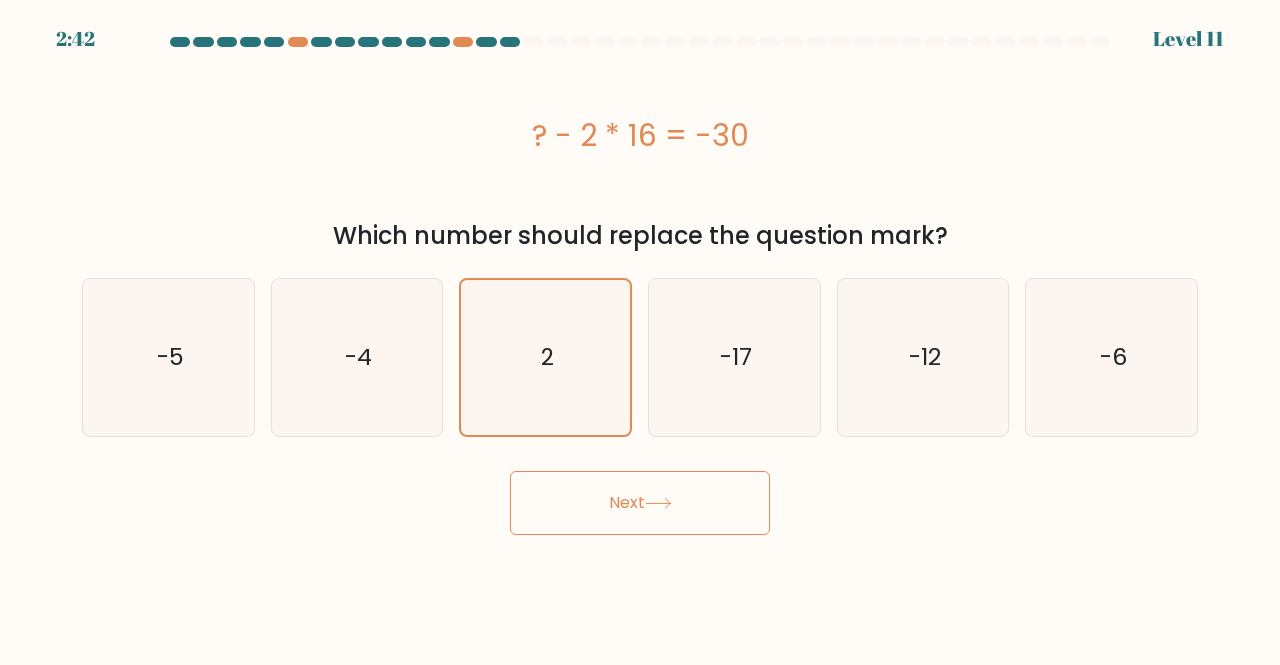 click 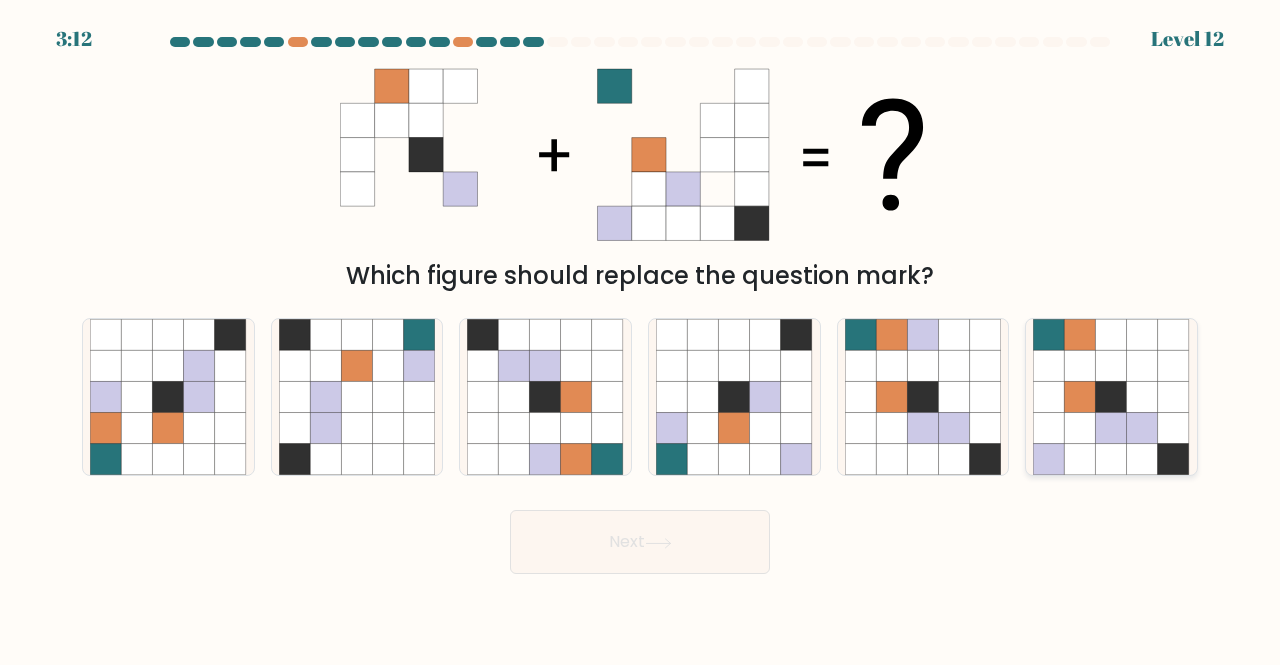 click 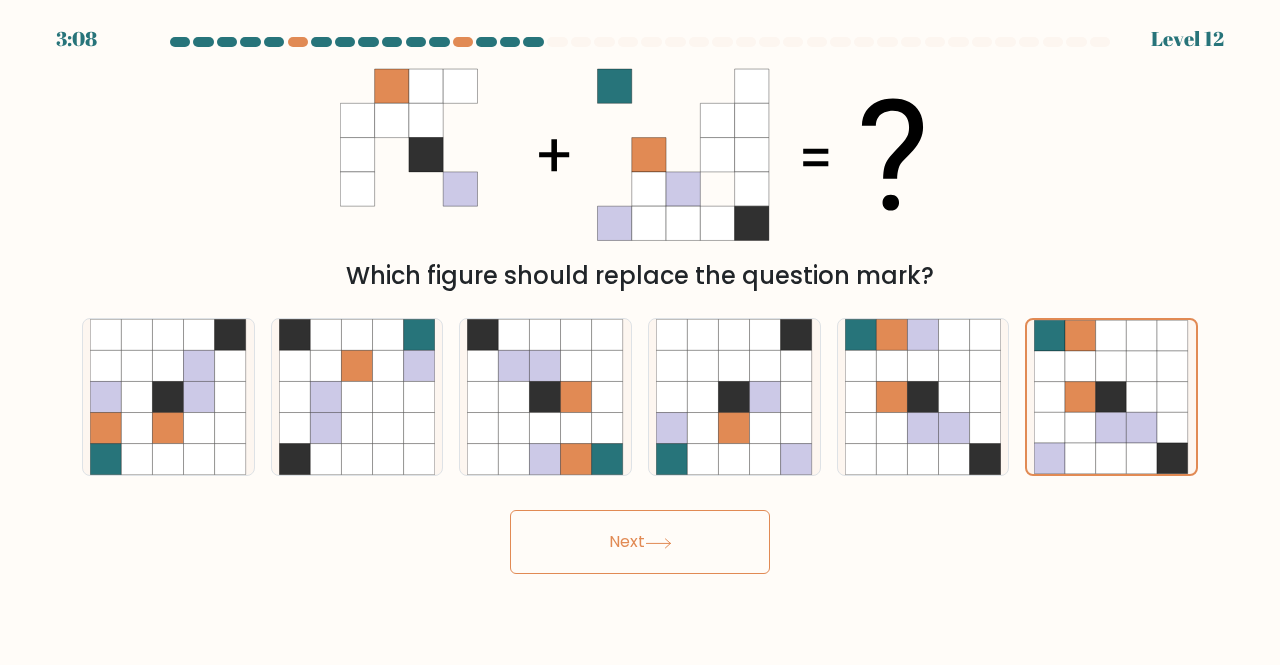 click on "Next" at bounding box center [640, 542] 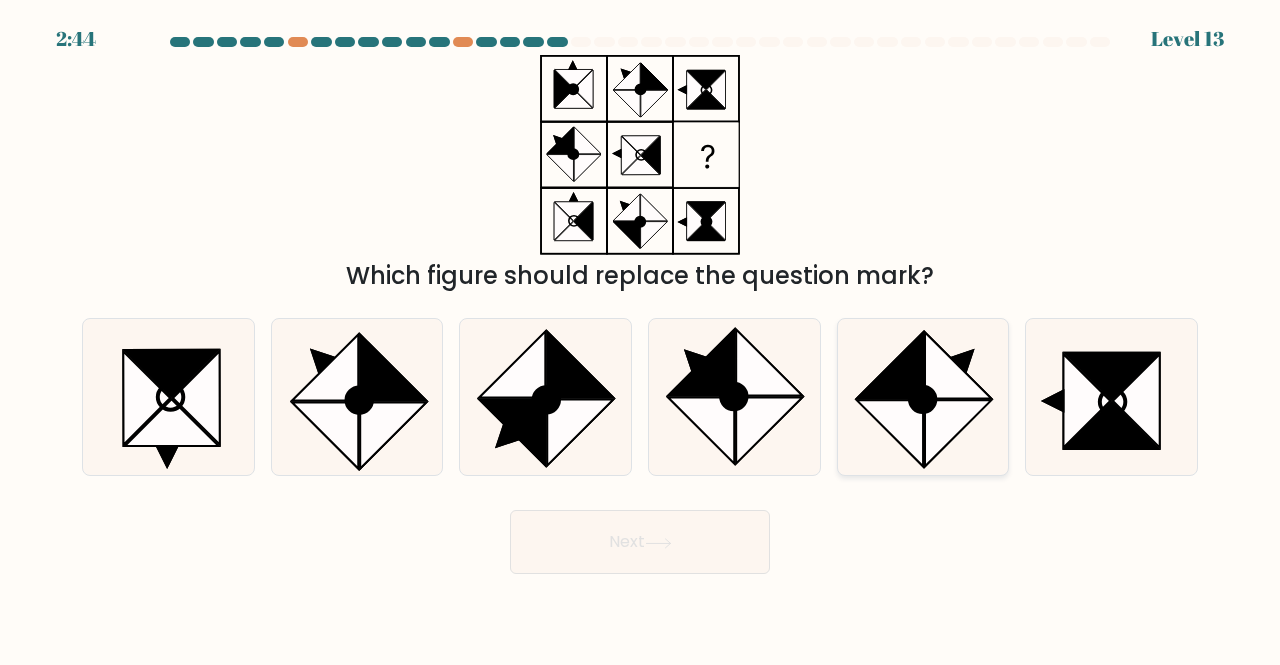 click 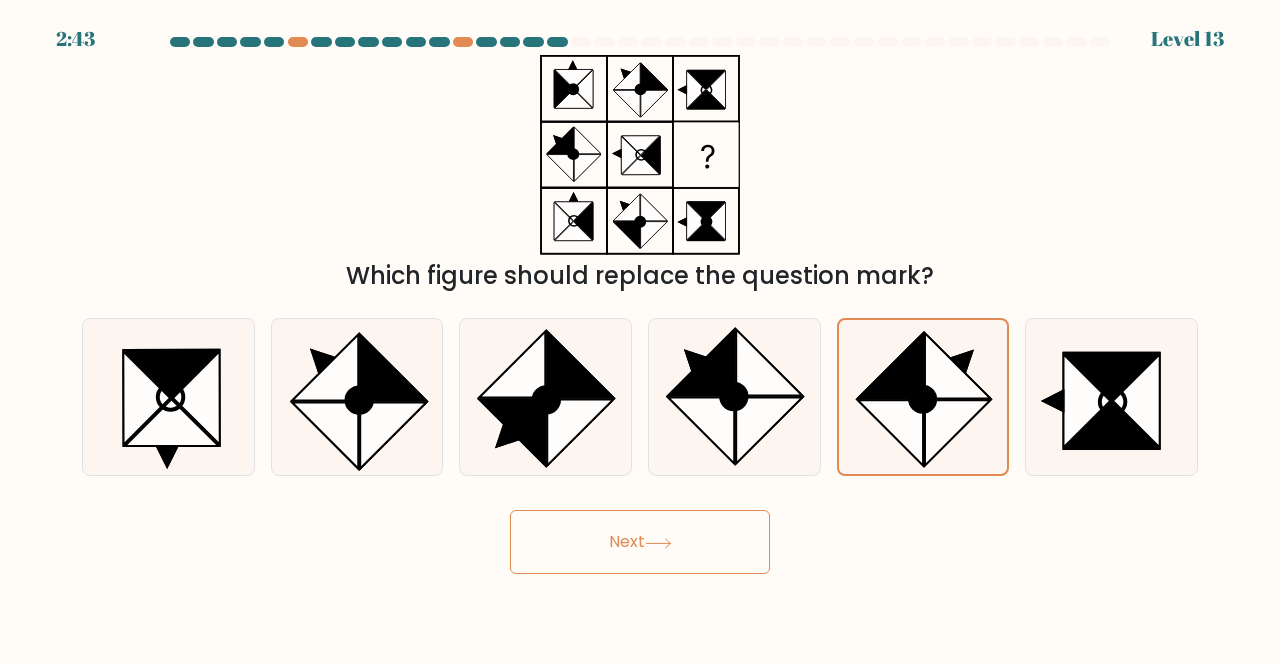 click on "Next" at bounding box center (640, 542) 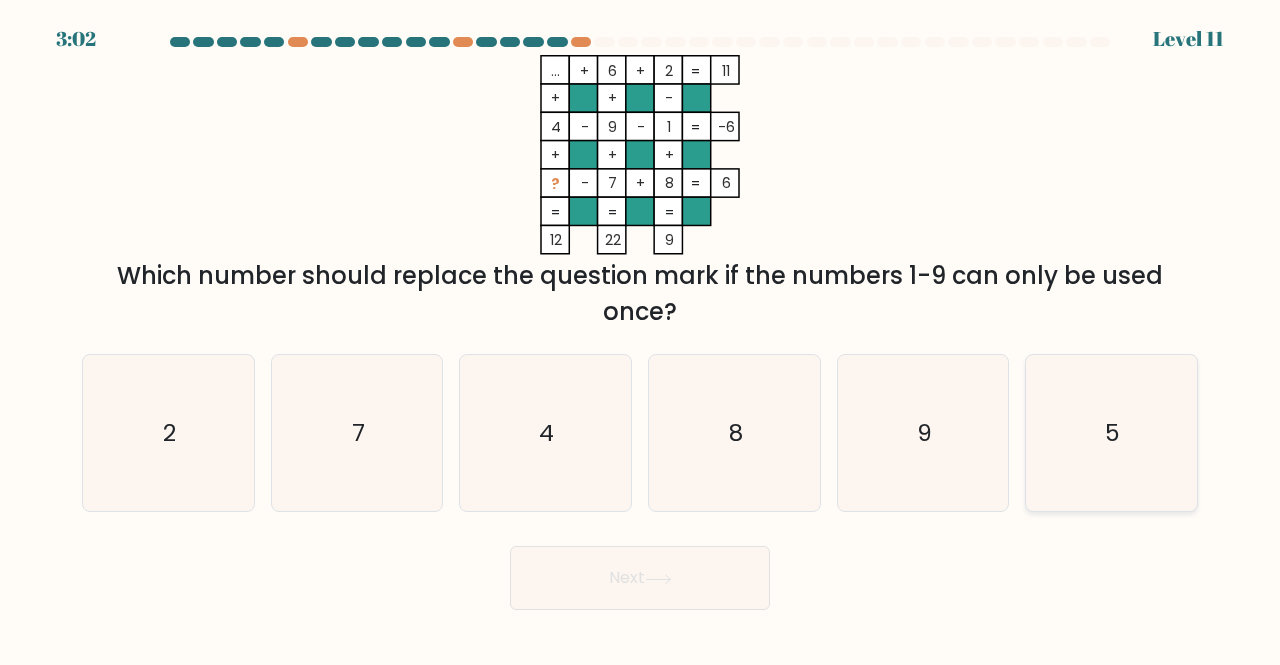 click on "5" 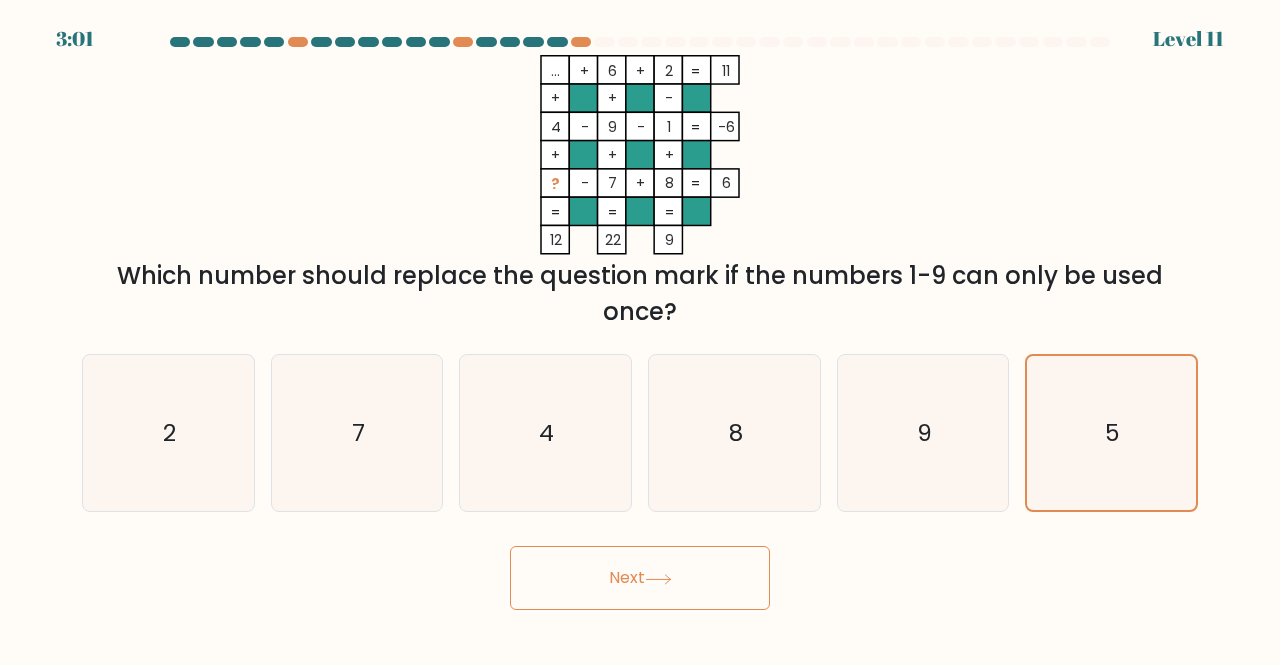 click on "Next" at bounding box center [640, 578] 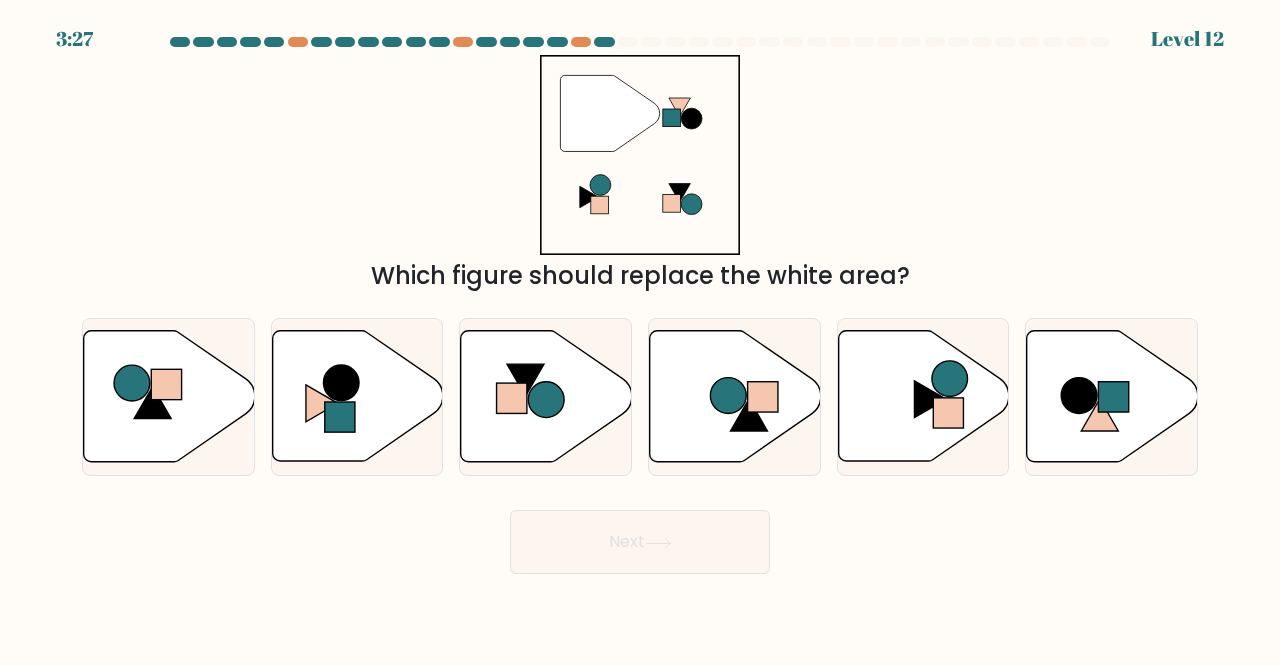 click 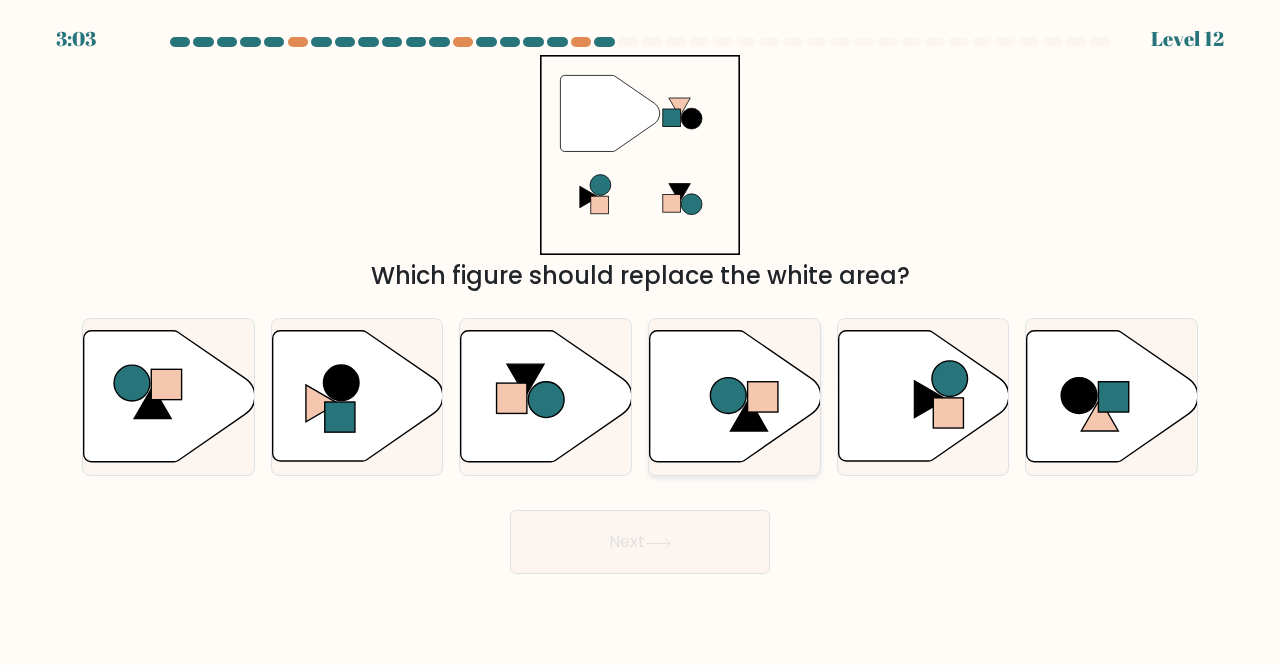 click 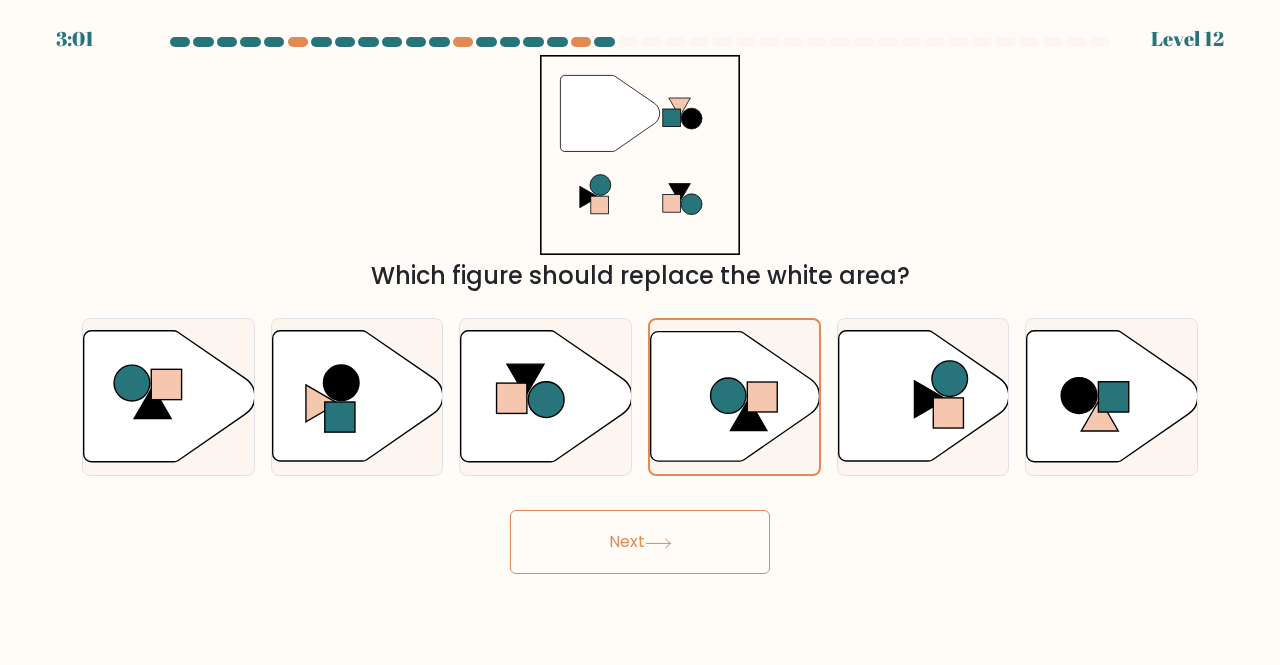 click on "Next" at bounding box center [640, 542] 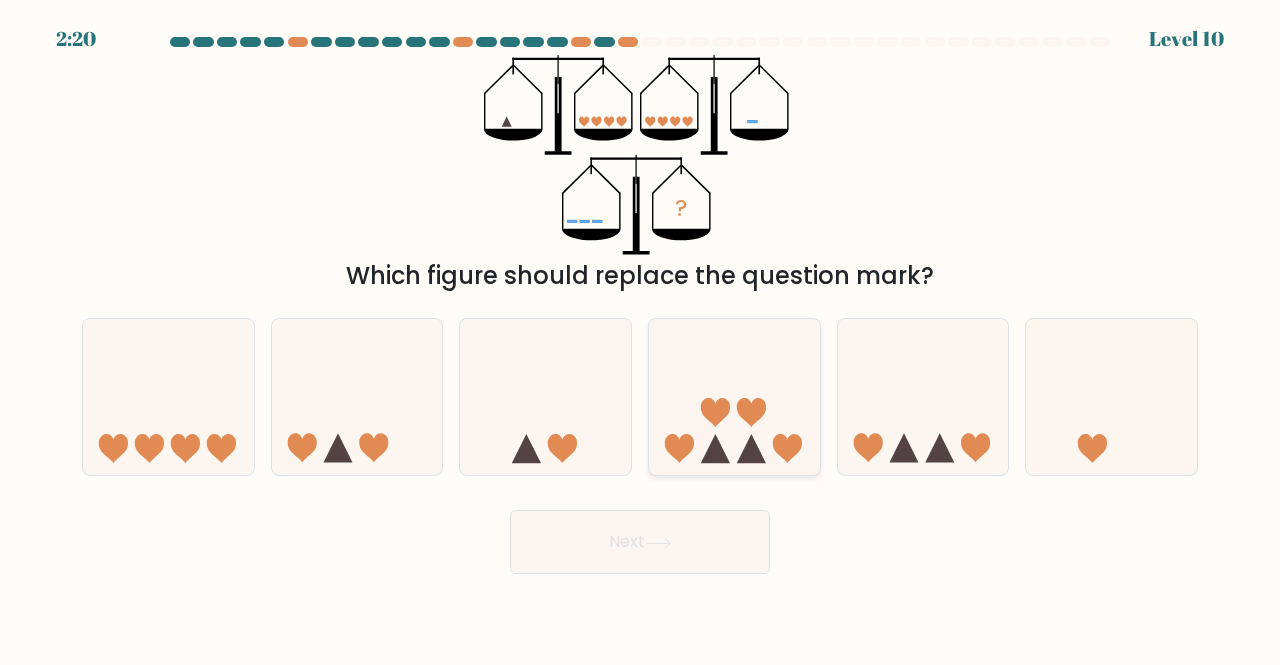click 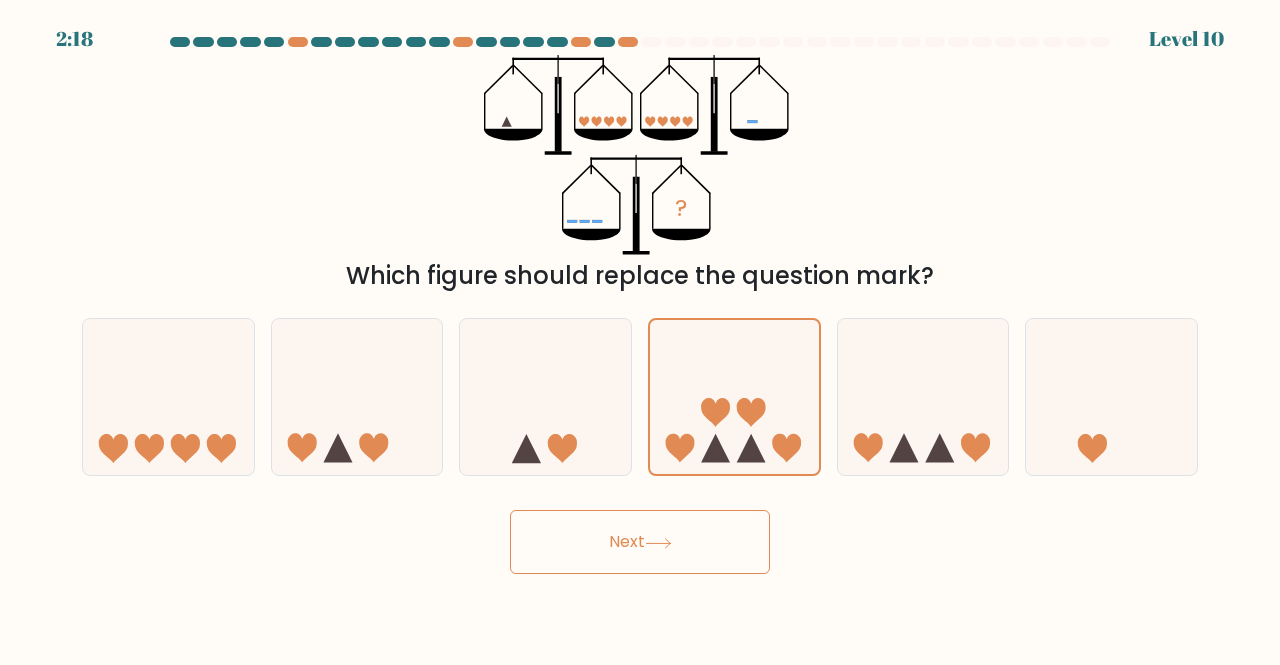 click on "Next" at bounding box center (640, 542) 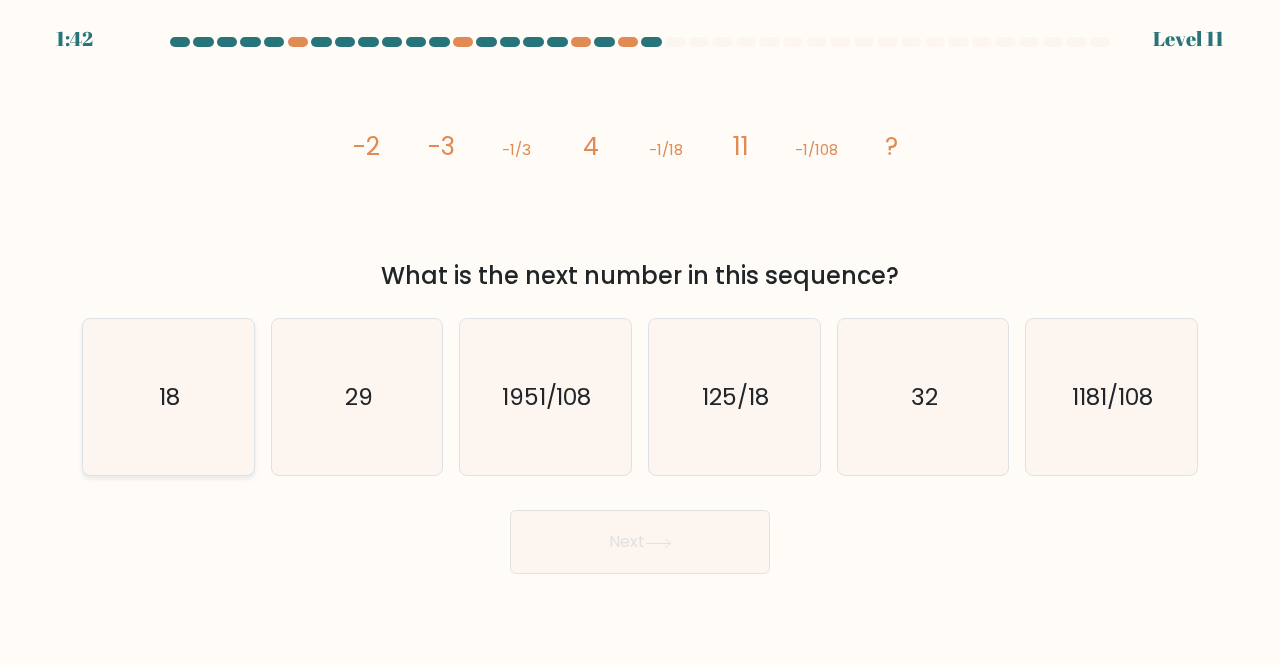 click on "18" 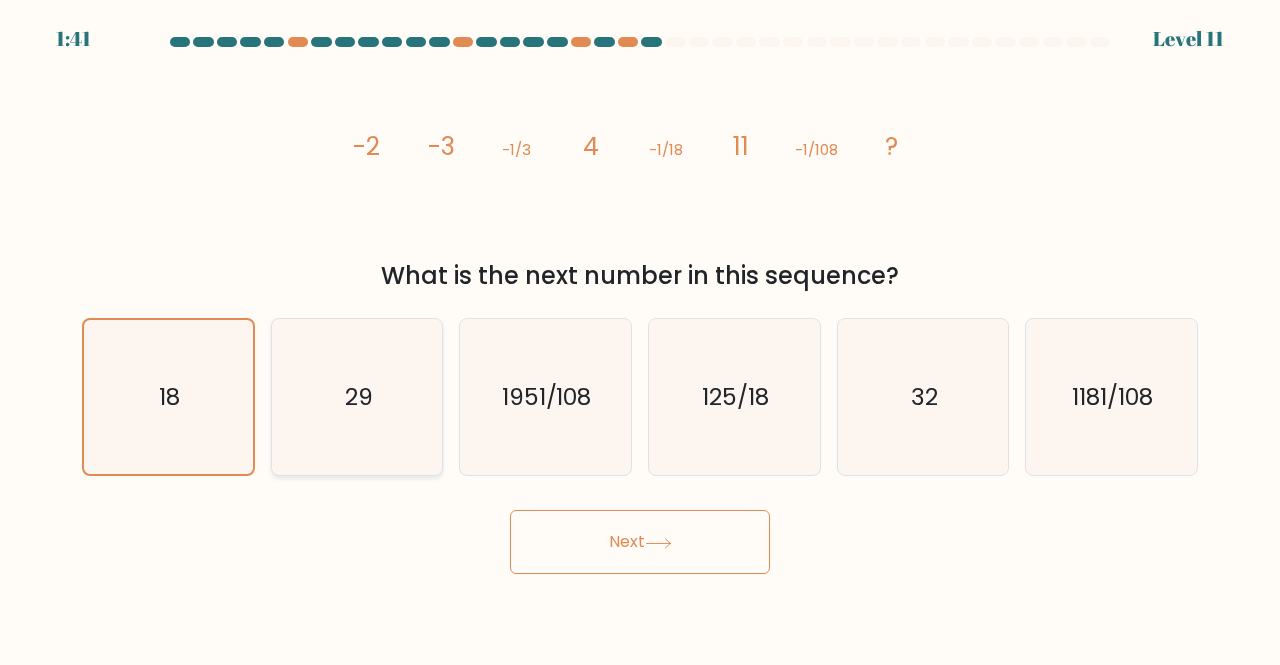 click on "29" 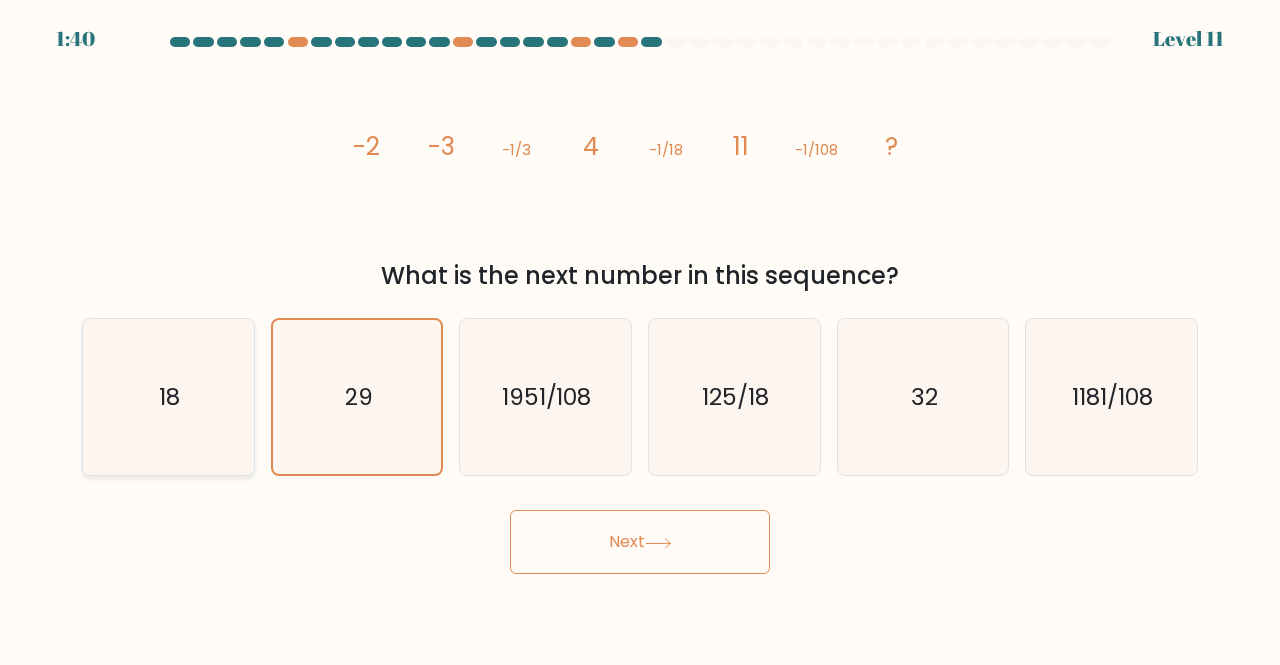 click on "18" 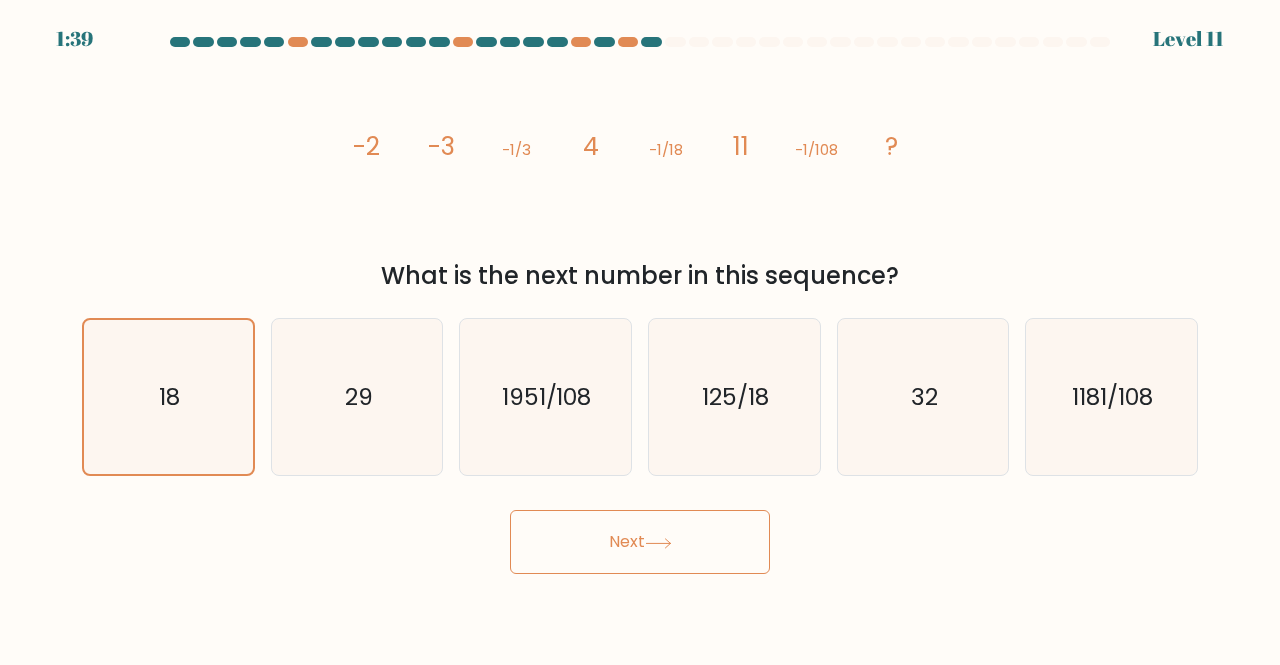 click on "Next" at bounding box center (640, 542) 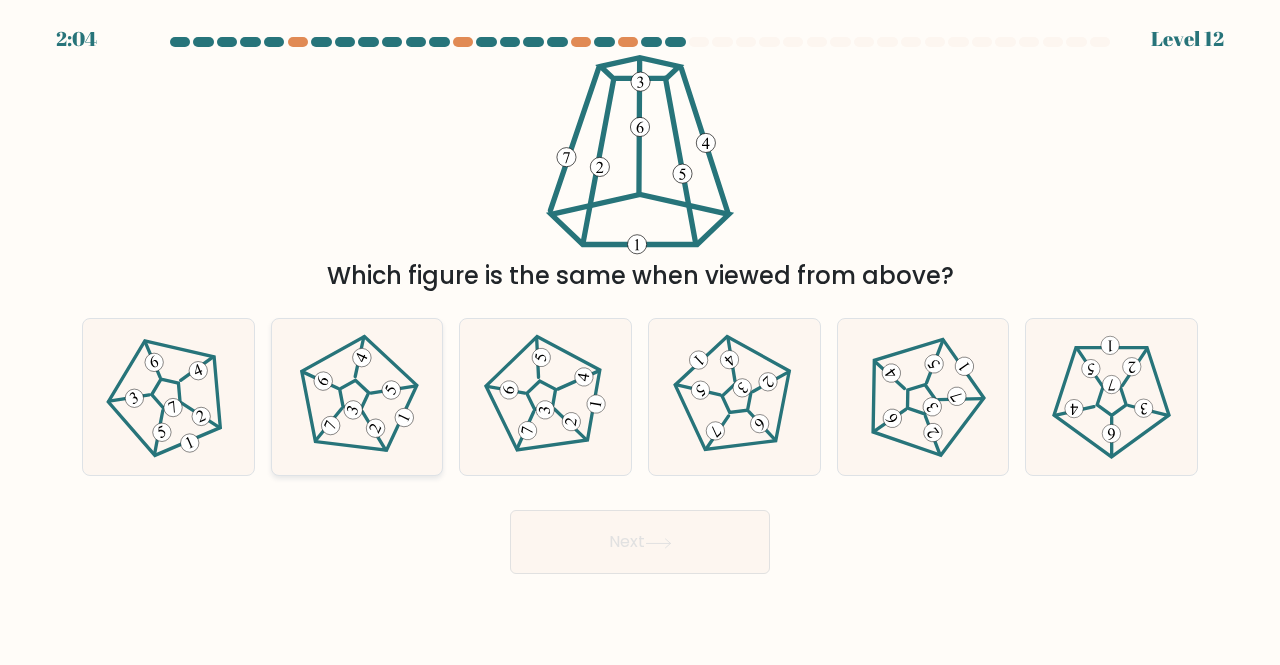 click 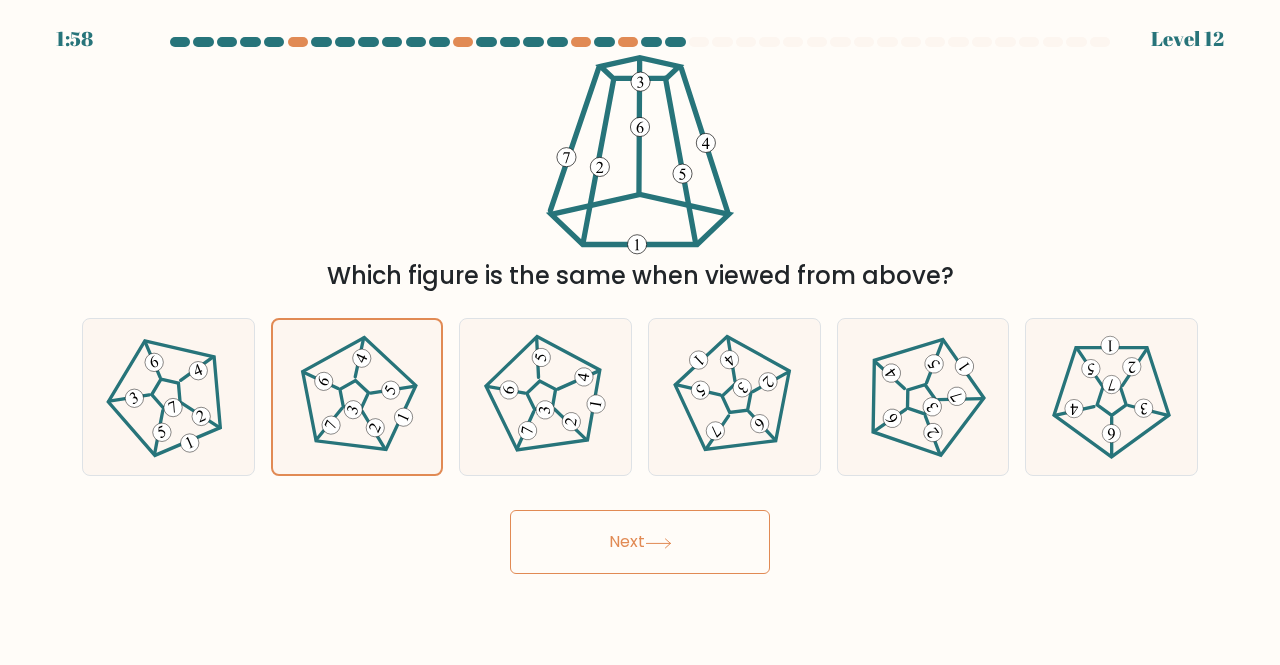 click on "Next" at bounding box center (640, 542) 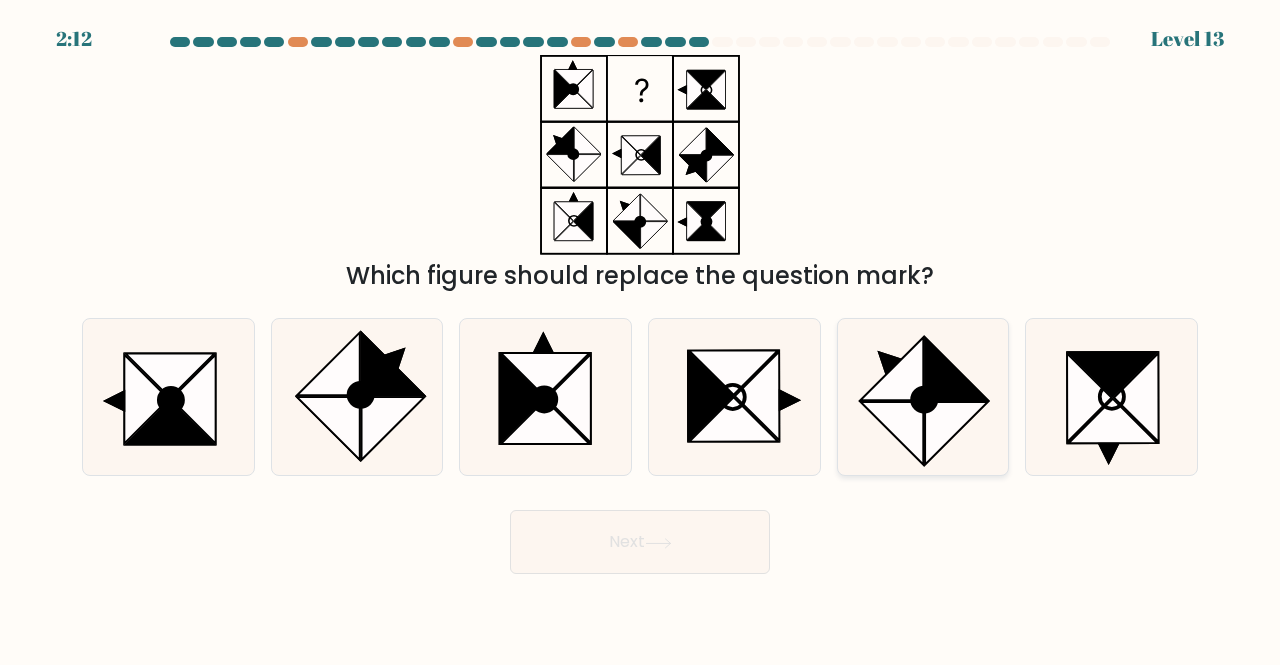 click 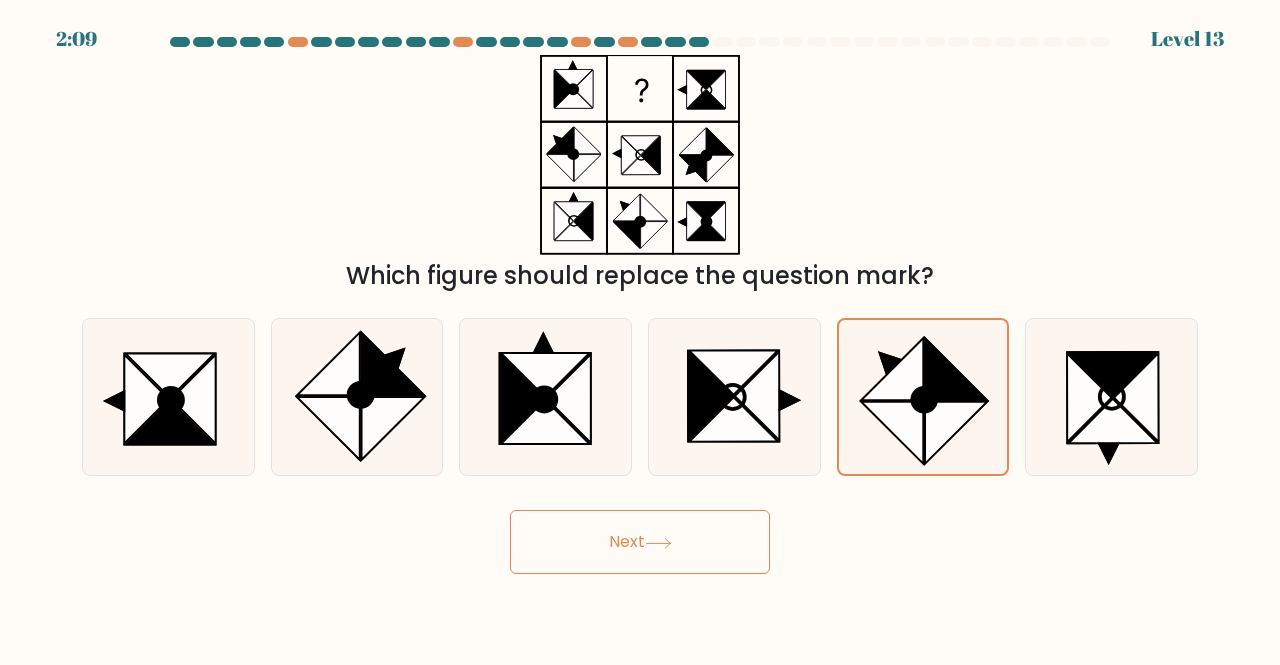click on "Next" at bounding box center (640, 542) 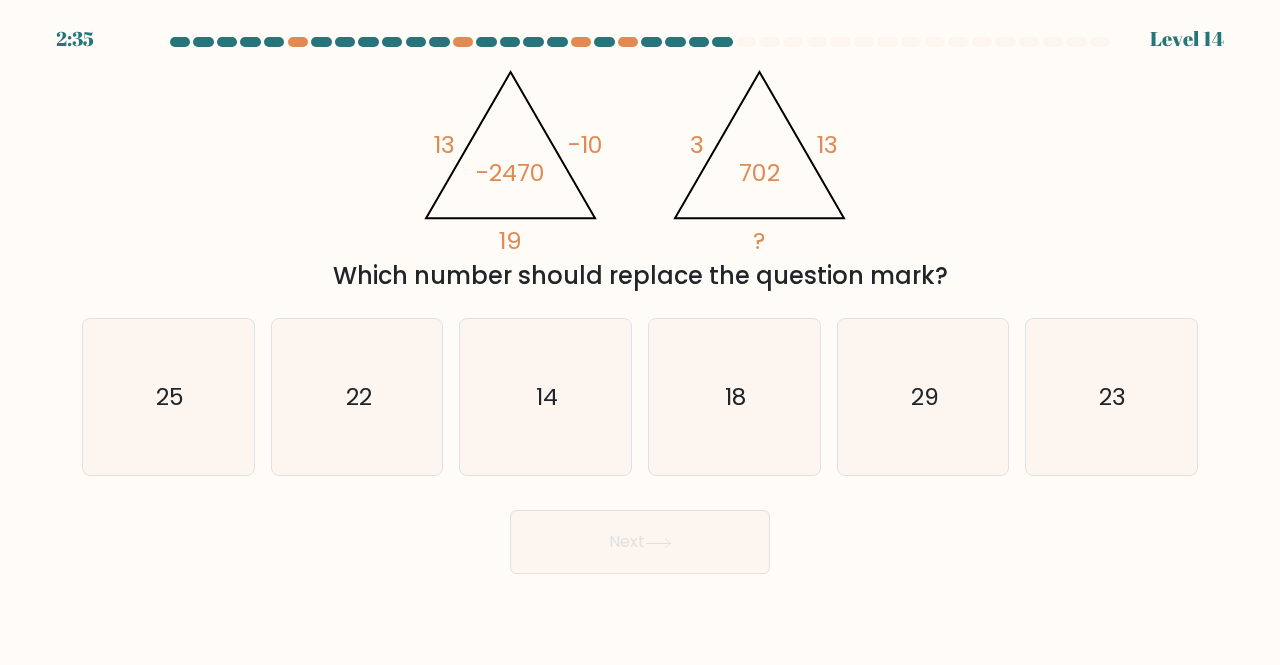 drag, startPoint x: 661, startPoint y: 99, endPoint x: 679, endPoint y: 59, distance: 43.863426 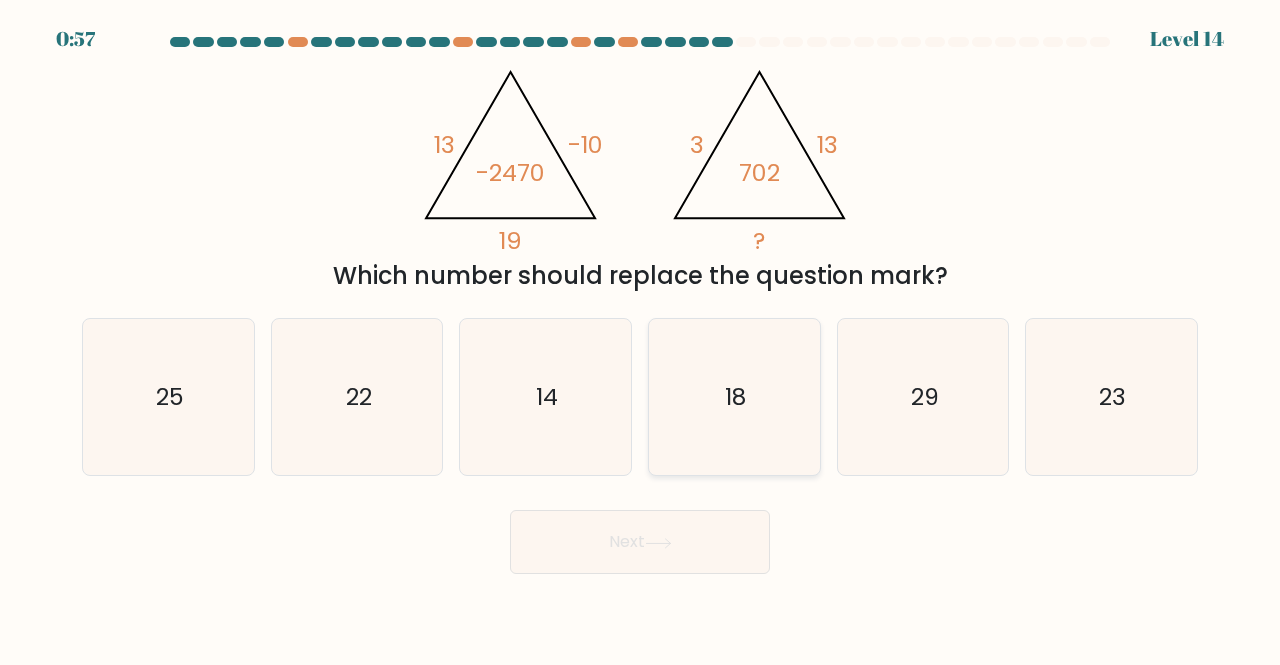 click on "18" 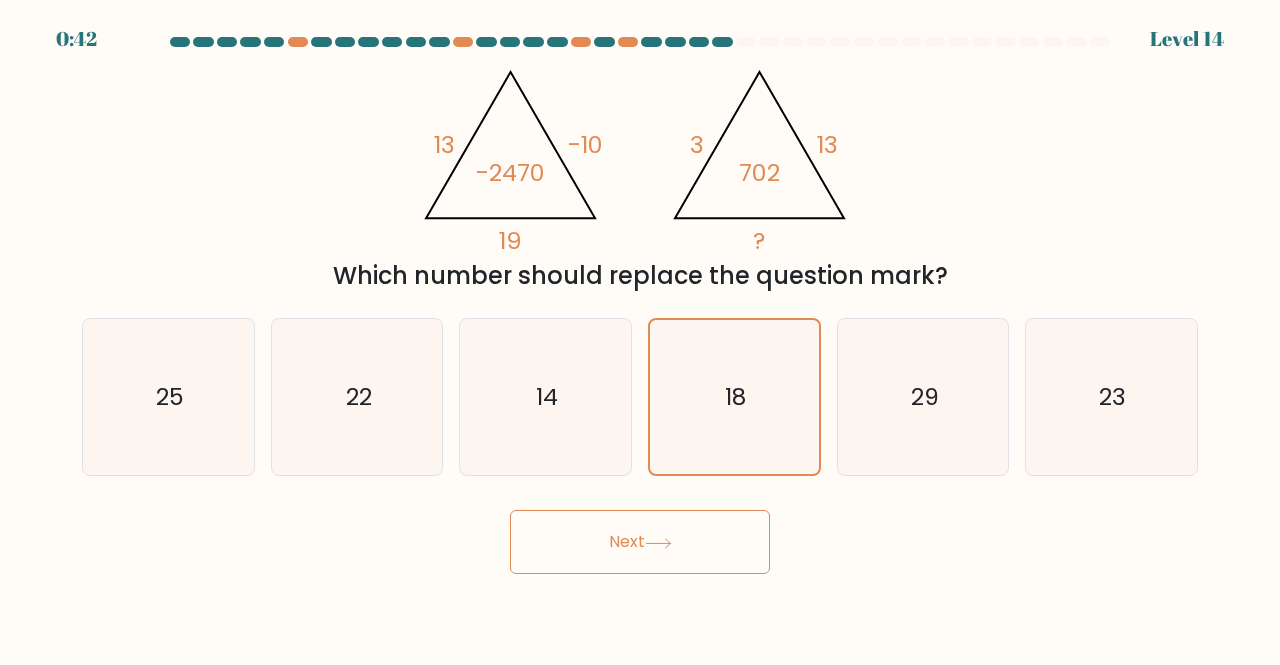 click on "@import url('https://fonts.googleapis.com/css?family=Abril+Fatface:400,100,100italic,300,300italic,400italic,500,500italic,700,700italic,900,900italic');                        13       -10       19       -2470                                       @import url('https://fonts.googleapis.com/css?family=Abril+Fatface:400,100,100italic,300,300italic,400italic,500,500italic,700,700italic,900,900italic');                        3       13       ?       702
Which number should replace the question mark?" at bounding box center (640, 174) 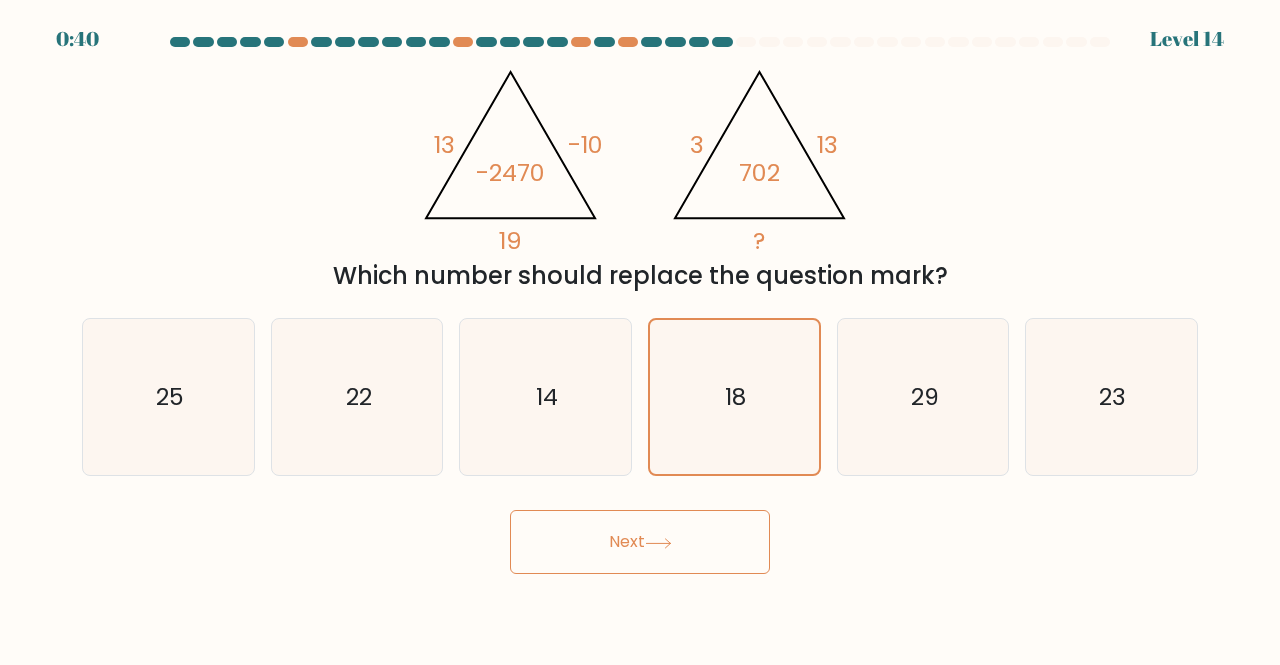 click 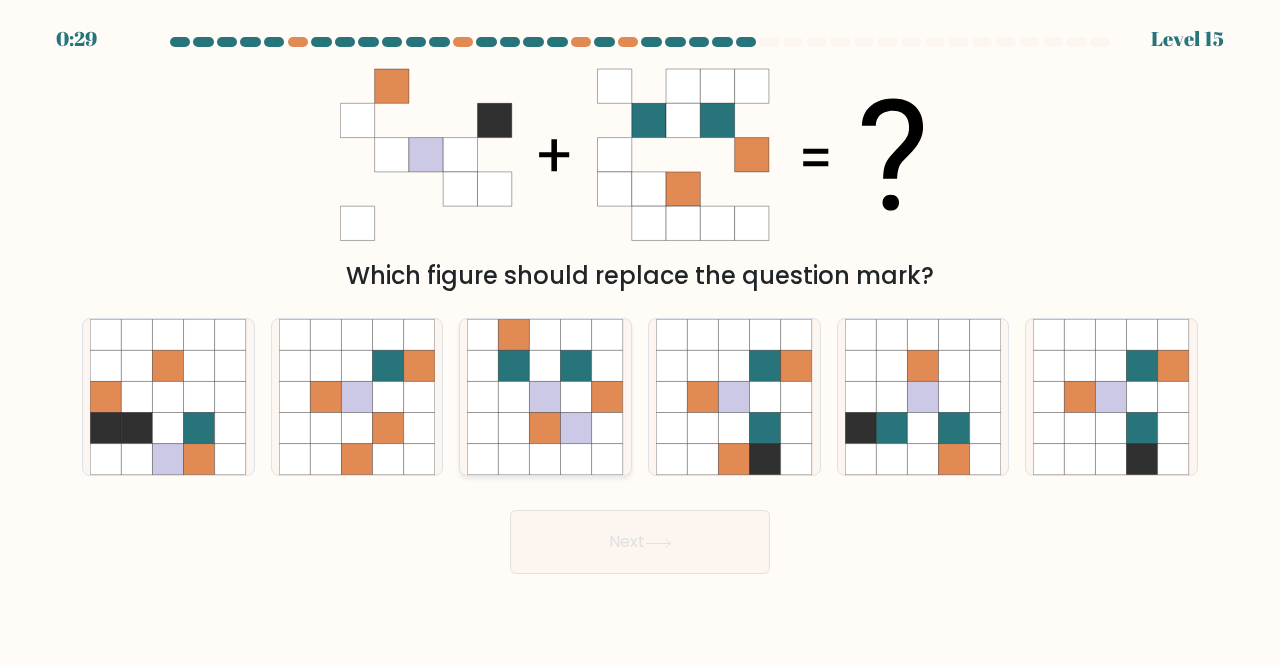 click 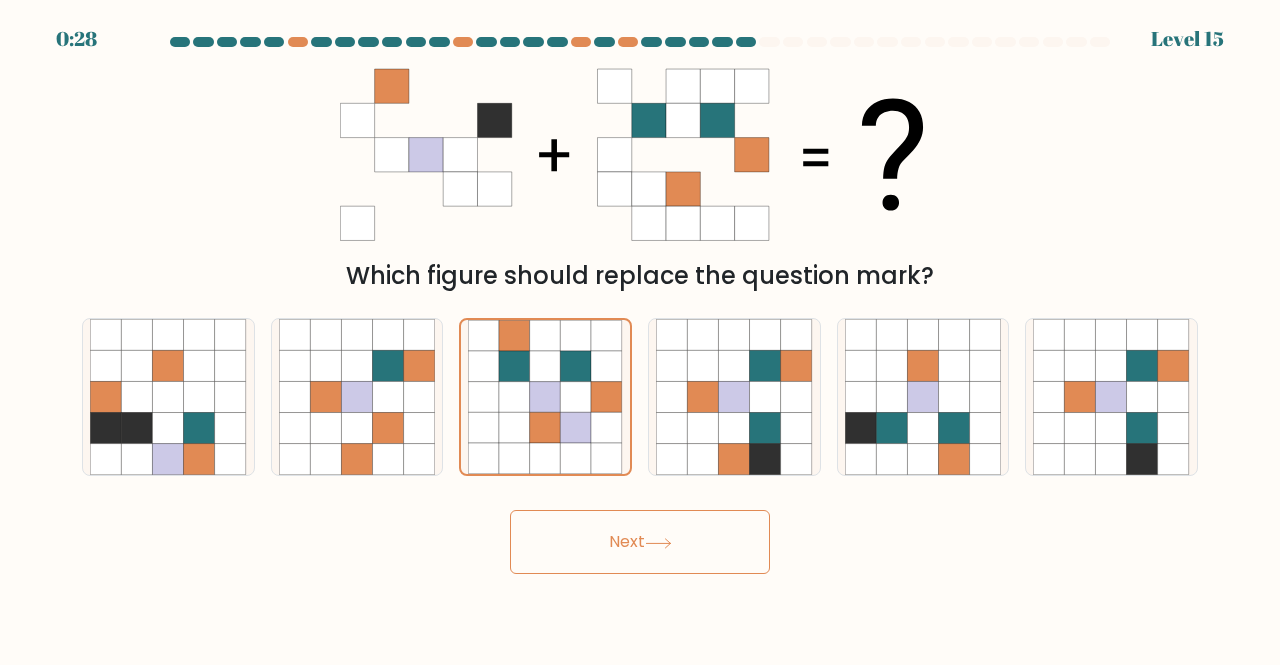 click on "Next" at bounding box center (640, 542) 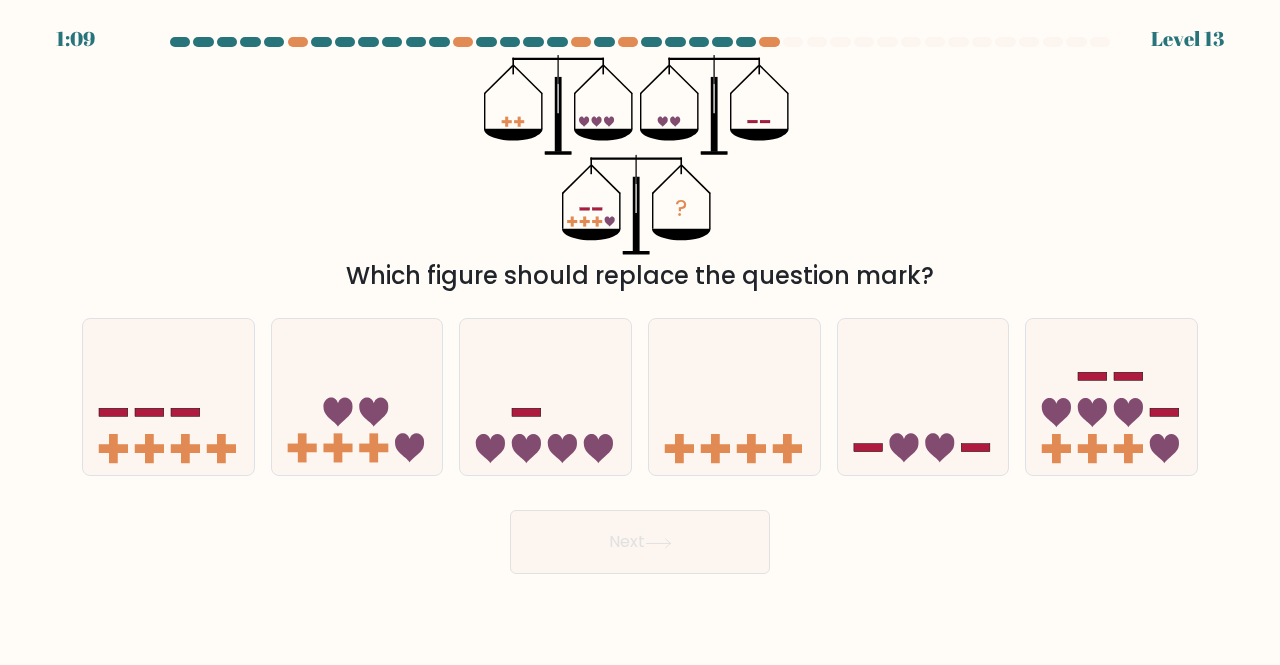 click at bounding box center (746, 42) 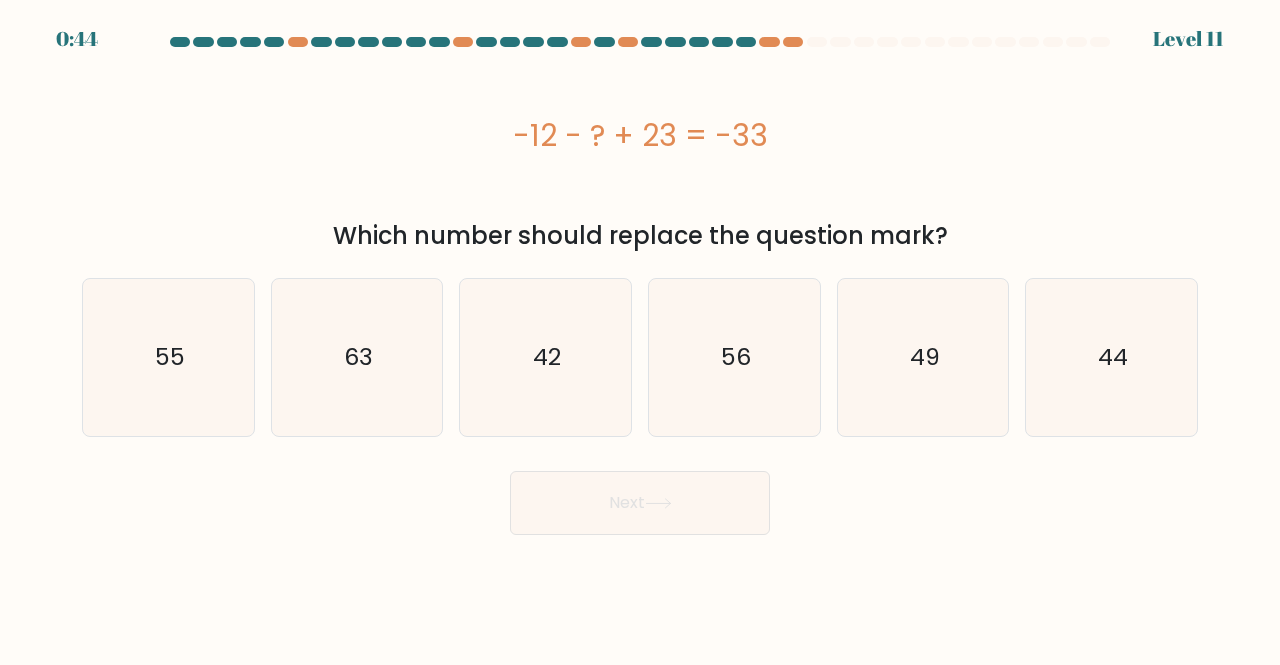 scroll, scrollTop: 0, scrollLeft: 0, axis: both 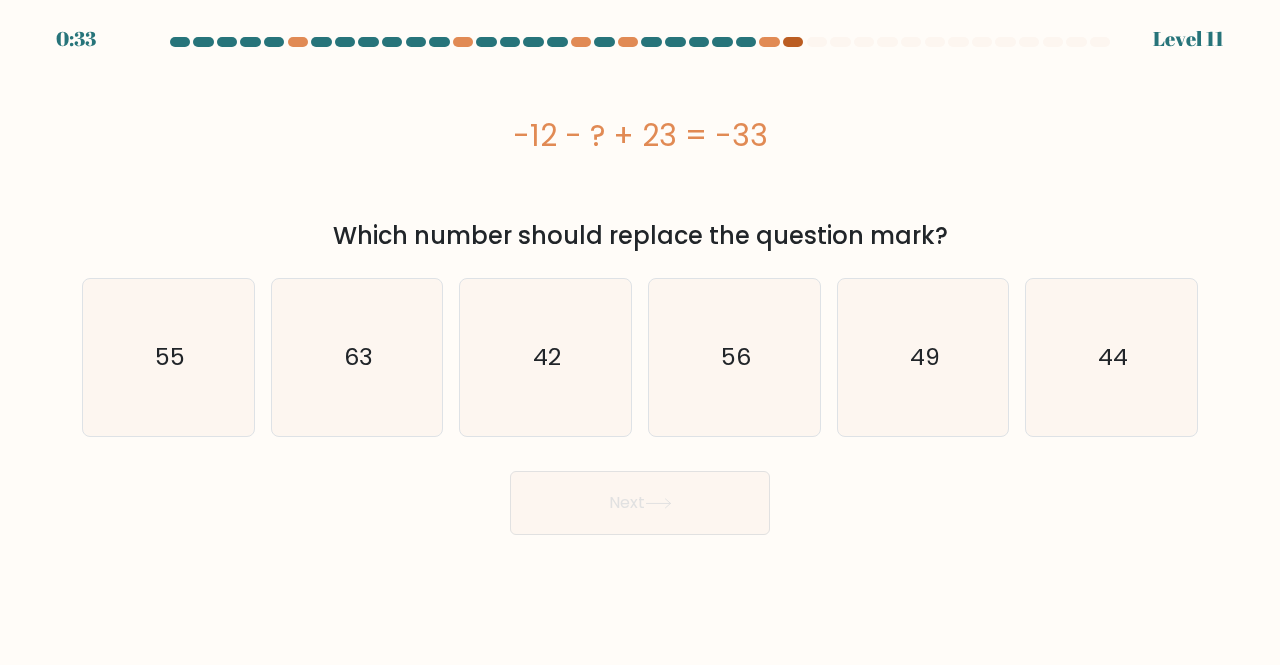 click at bounding box center (793, 42) 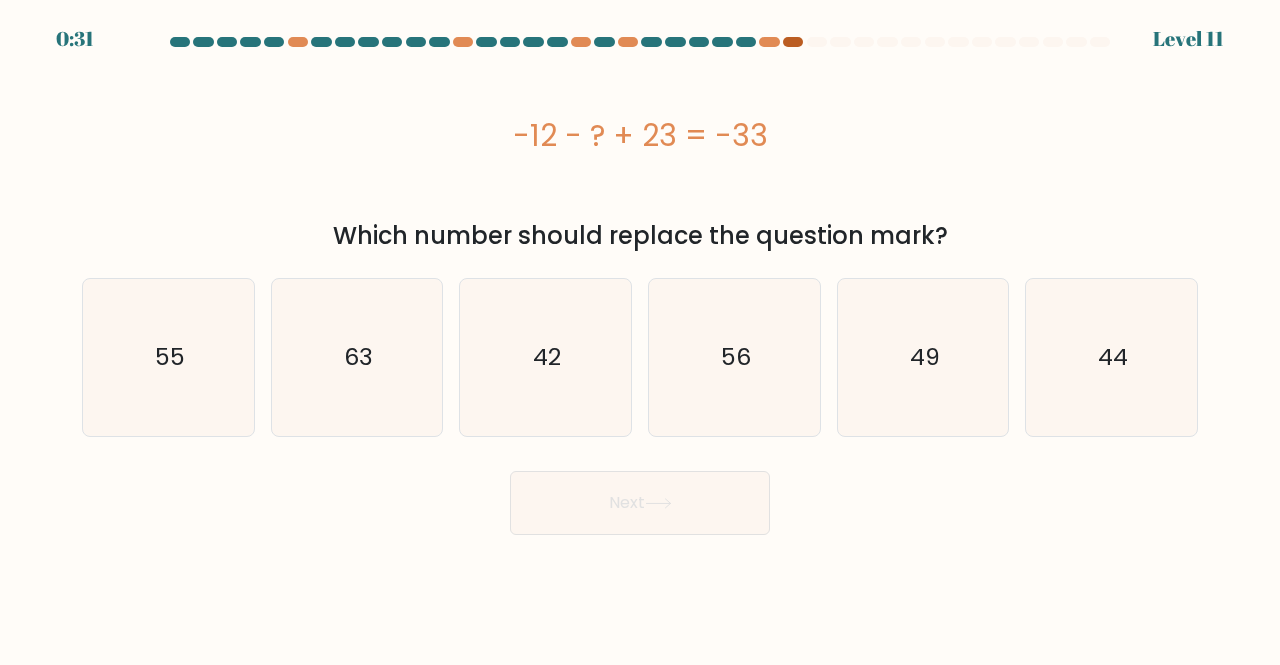 click at bounding box center [793, 42] 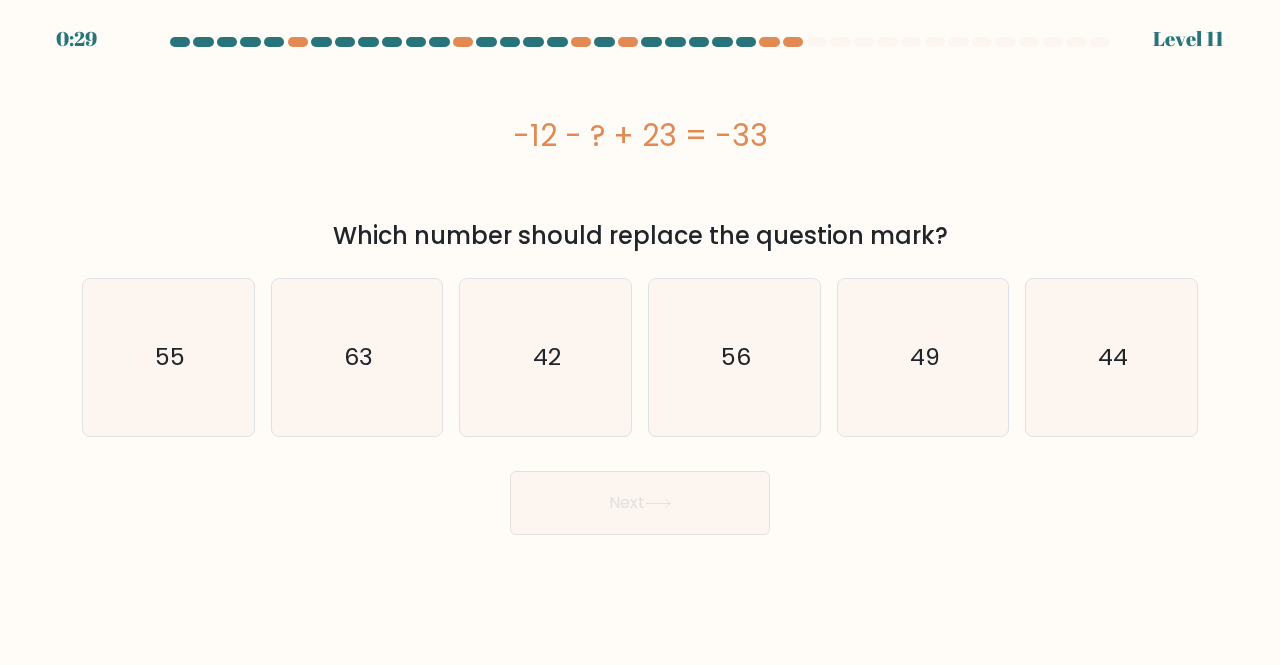click at bounding box center [640, 46] 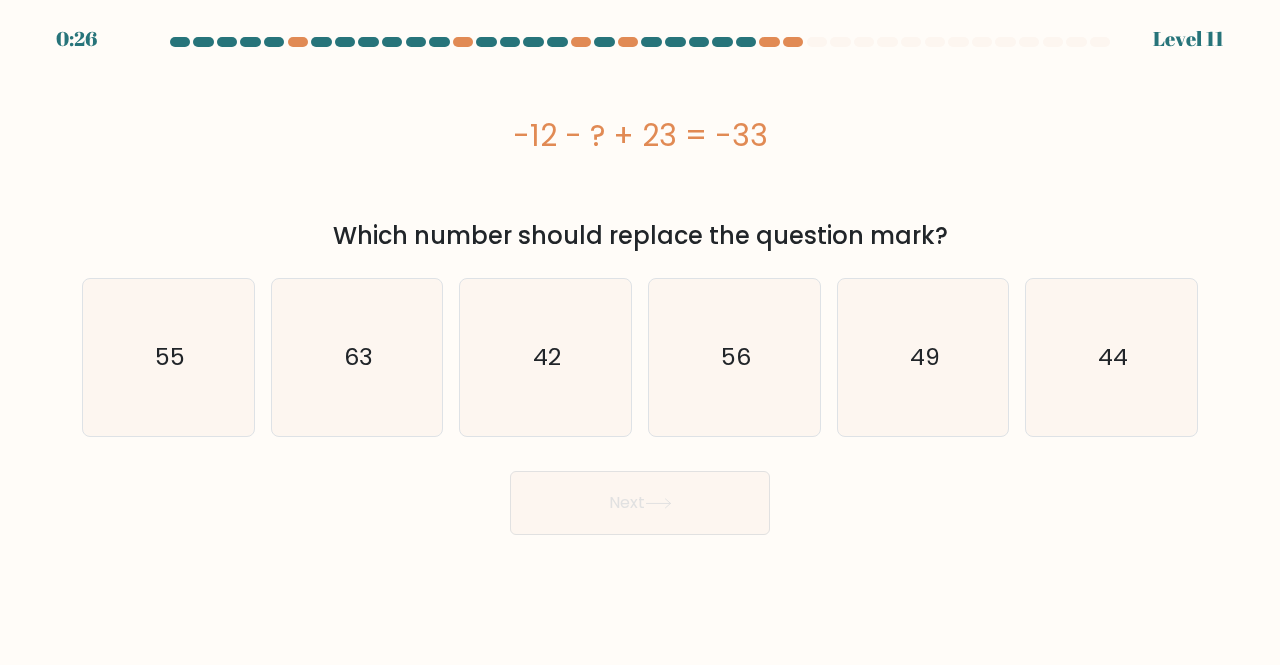 click on "Next" at bounding box center [640, 503] 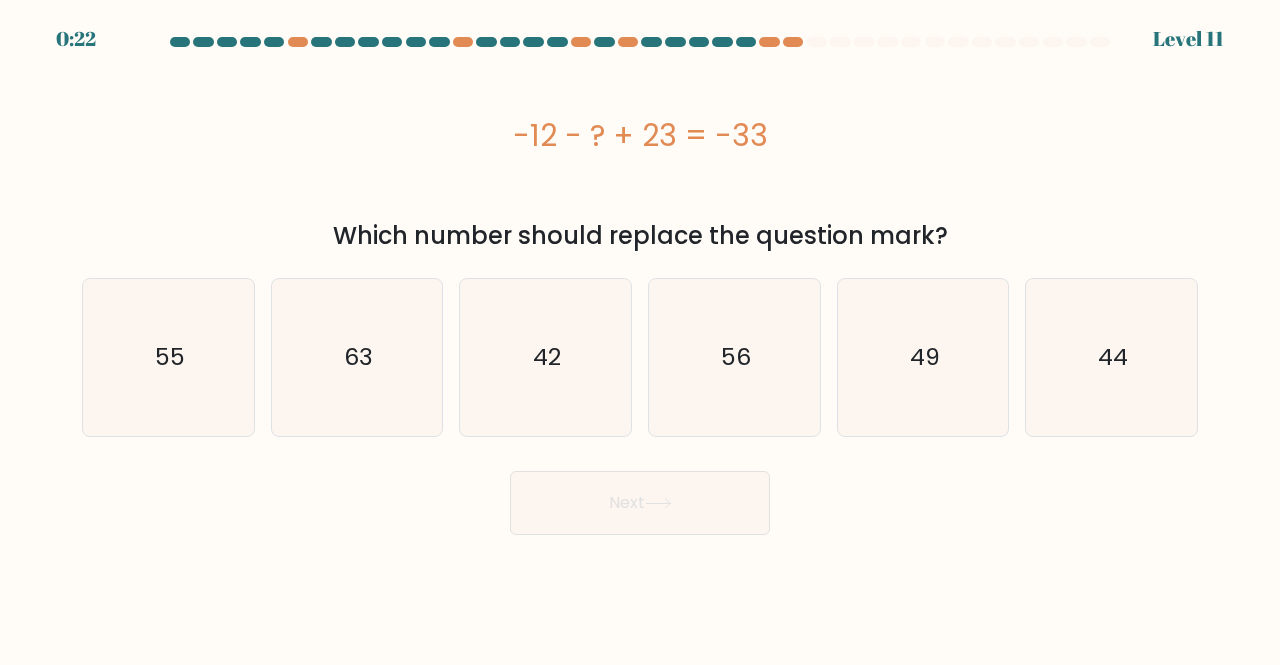 scroll, scrollTop: 0, scrollLeft: 0, axis: both 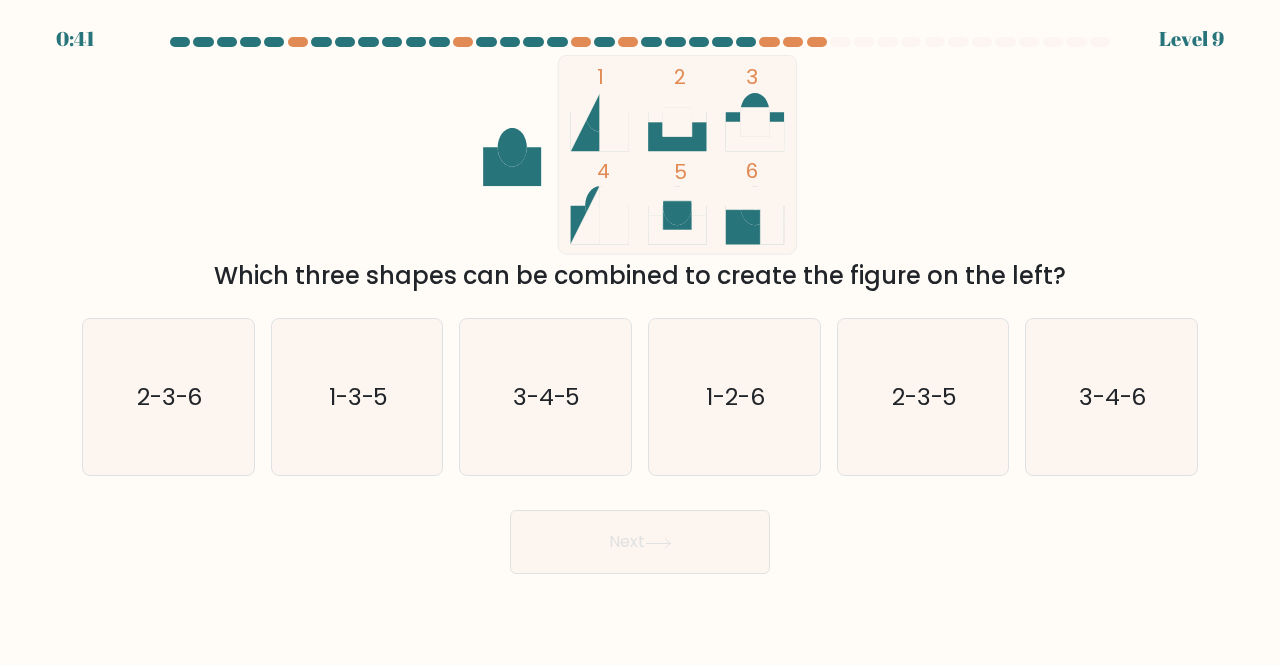 click on "1
2
3
4
5
6
Which three shapes can be combined to create the figure on the left?" at bounding box center [640, 174] 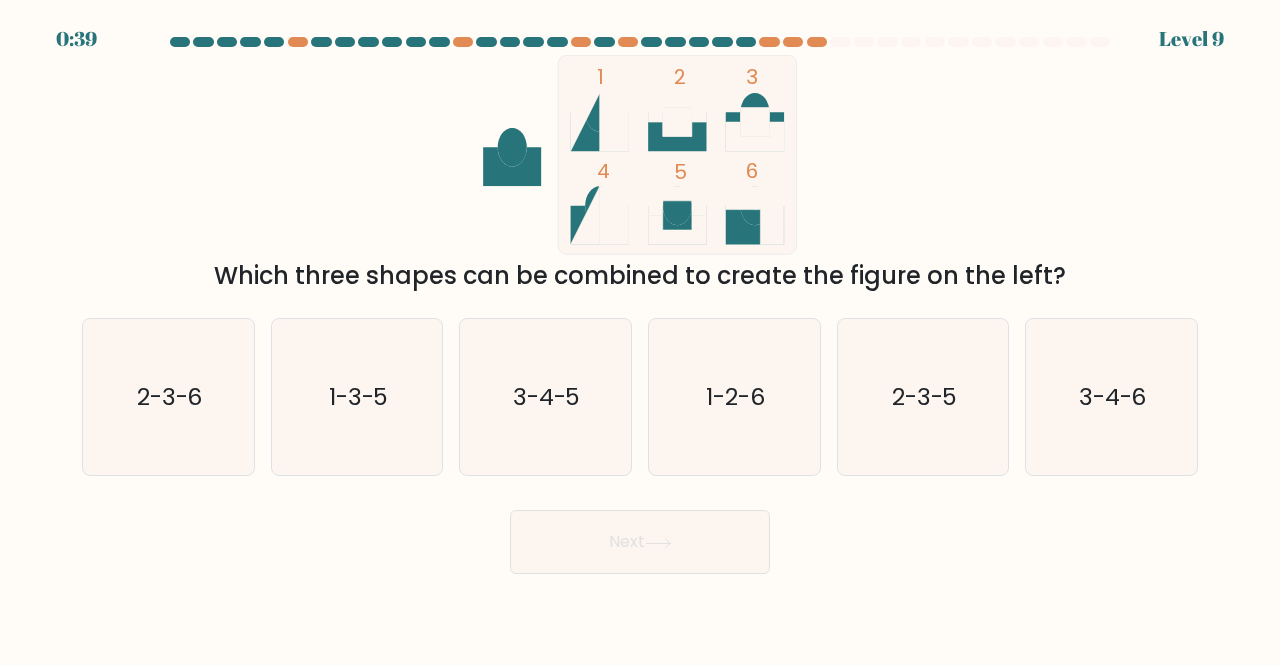 scroll, scrollTop: 0, scrollLeft: 0, axis: both 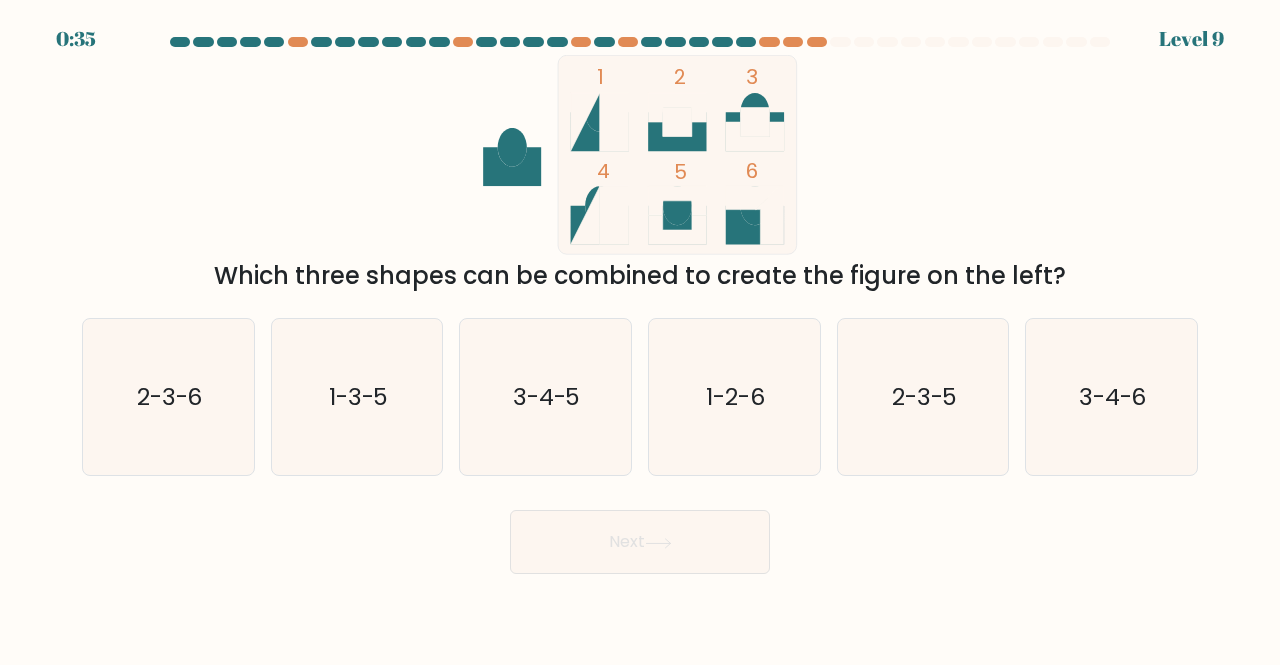 click on "0:35
Level 9" at bounding box center [640, 27] 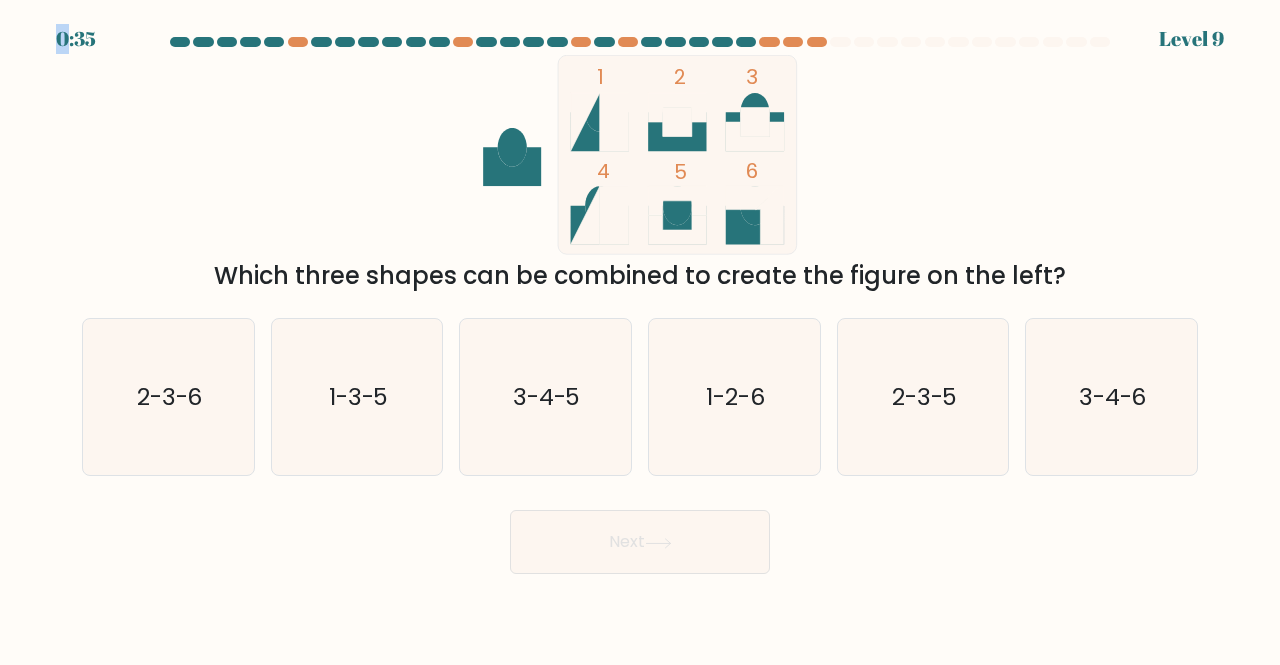 click on "0:35
Level 9" at bounding box center (640, 27) 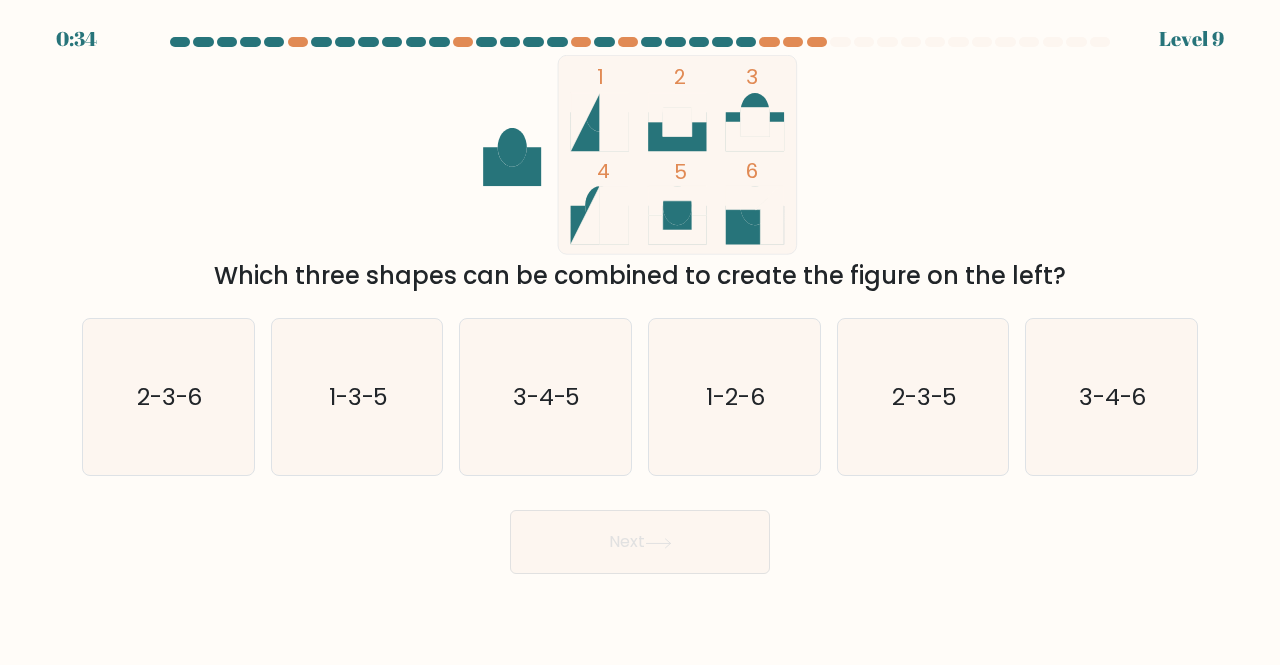 click on "0:34
Level 9" at bounding box center (640, 27) 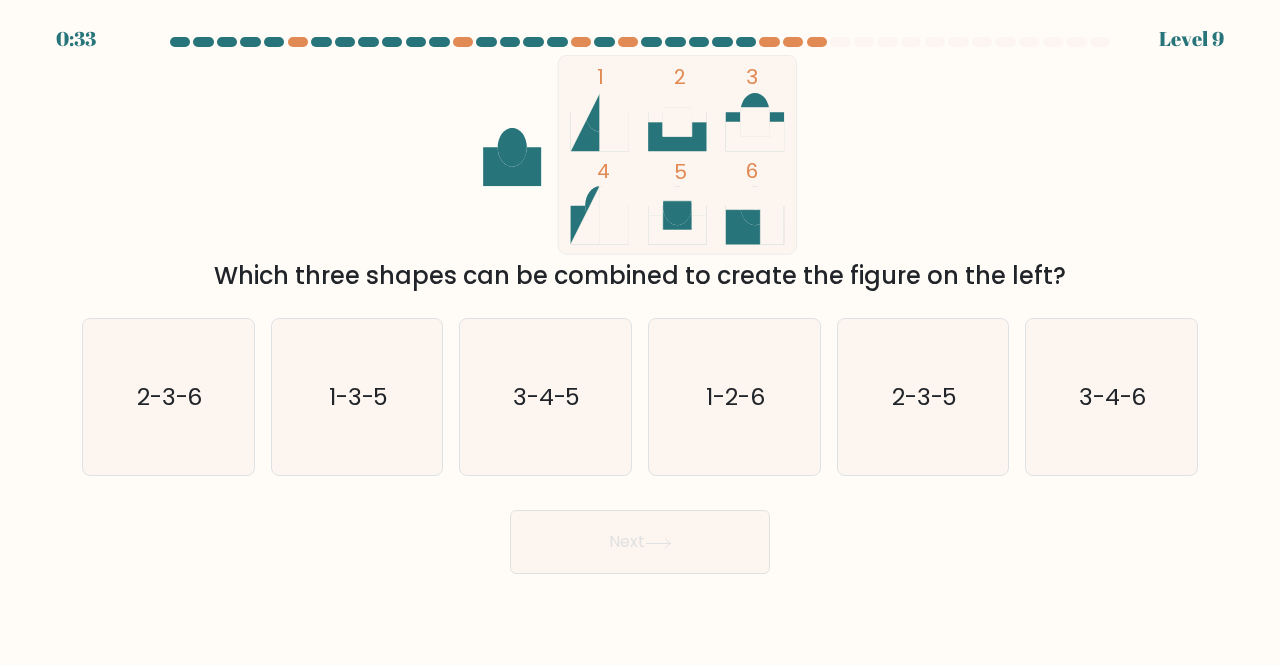 click on "0:33
Level 9" at bounding box center (640, 27) 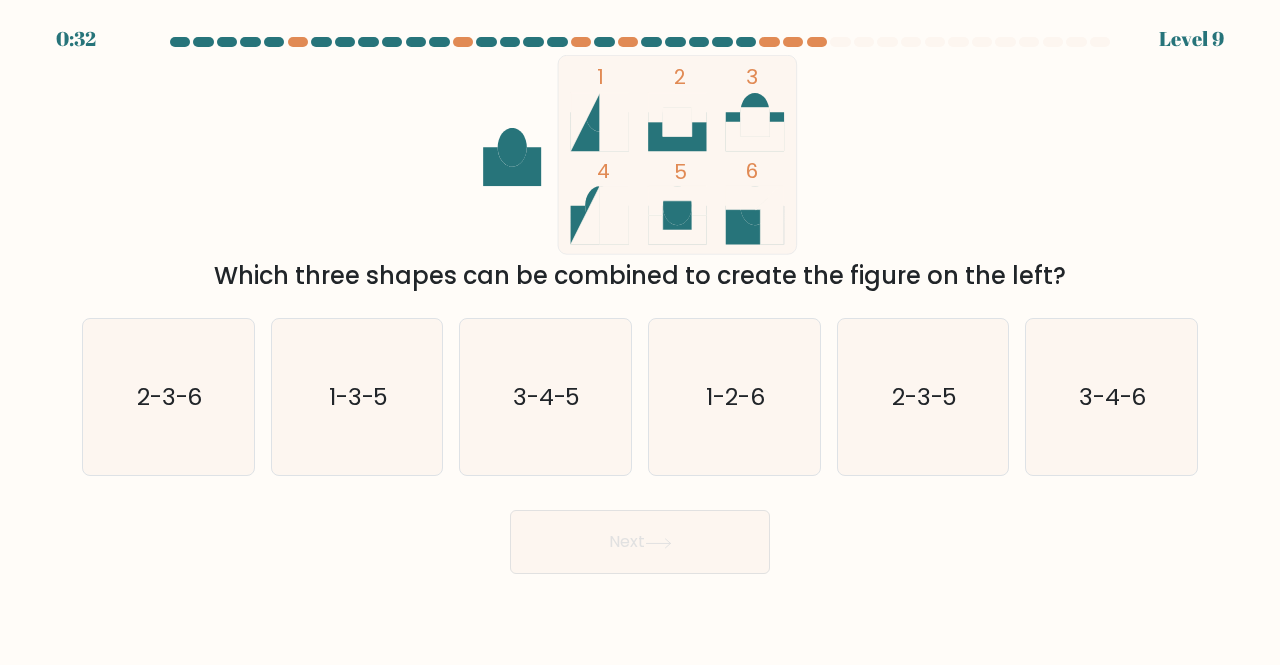 scroll, scrollTop: 0, scrollLeft: 0, axis: both 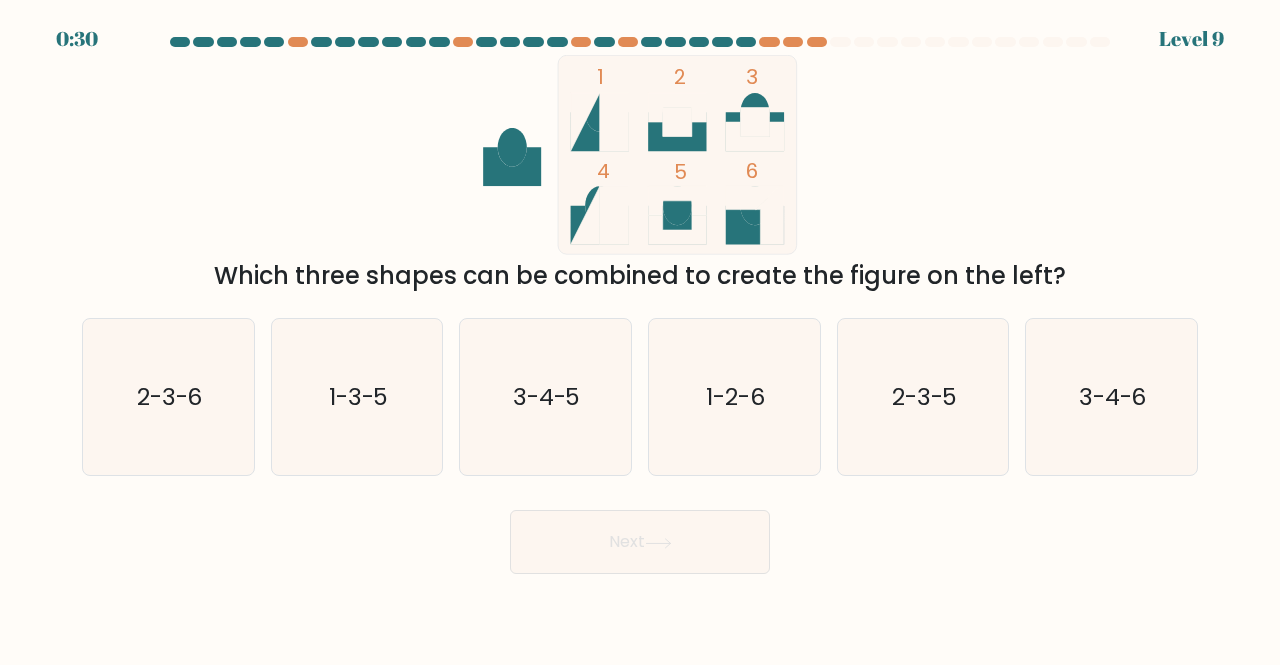 click at bounding box center (640, 46) 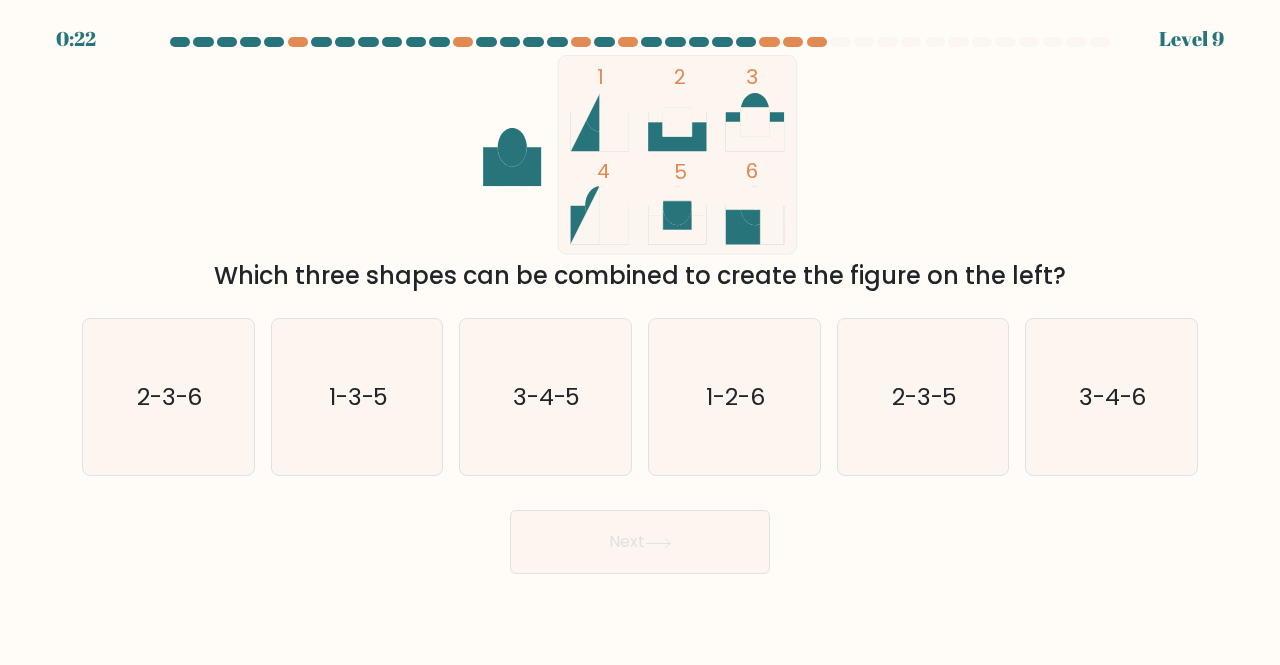scroll, scrollTop: 0, scrollLeft: 0, axis: both 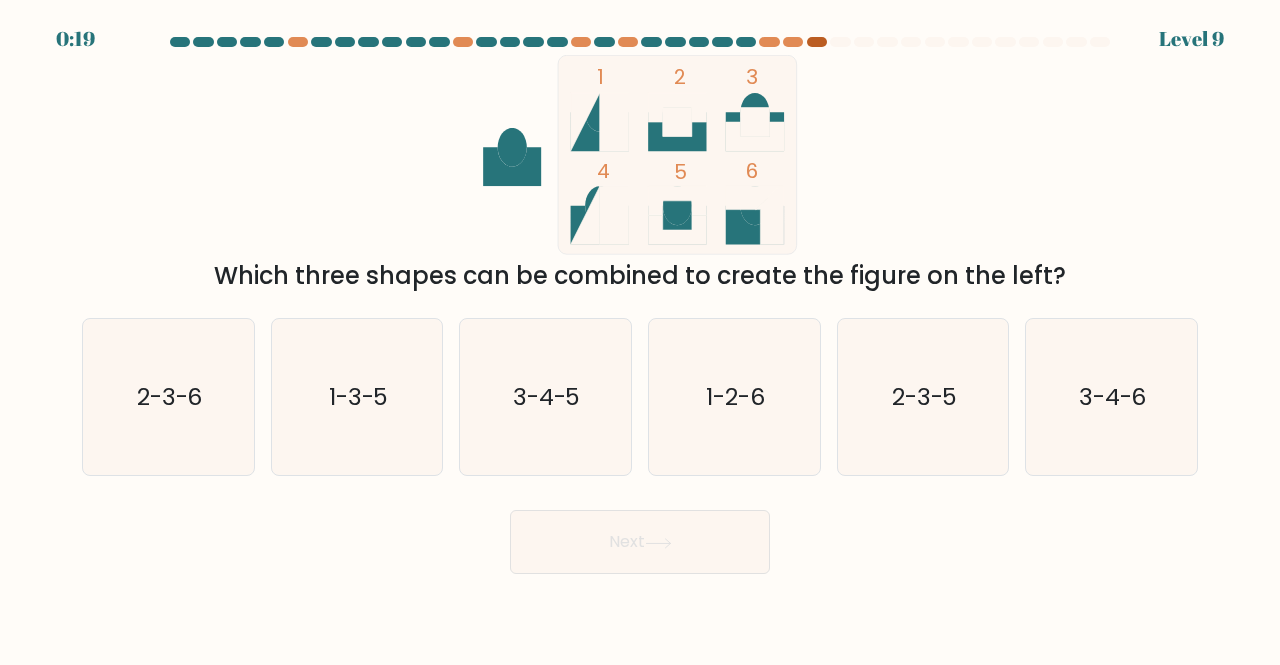 click at bounding box center [817, 42] 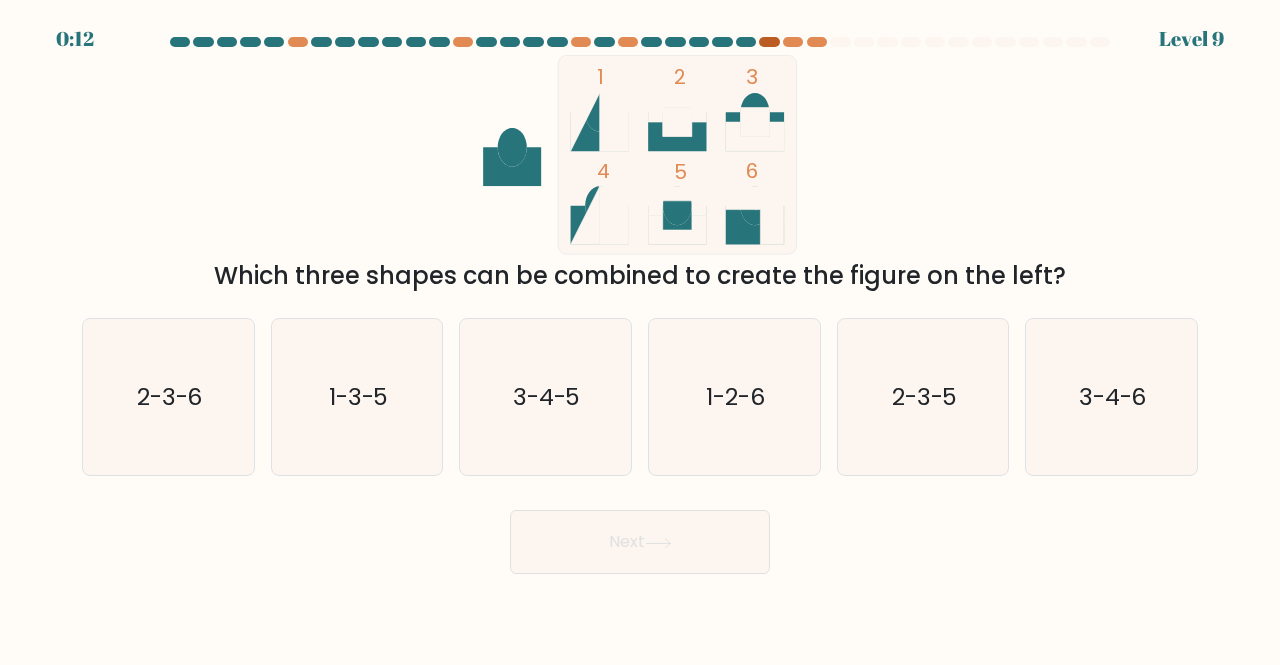click at bounding box center [769, 42] 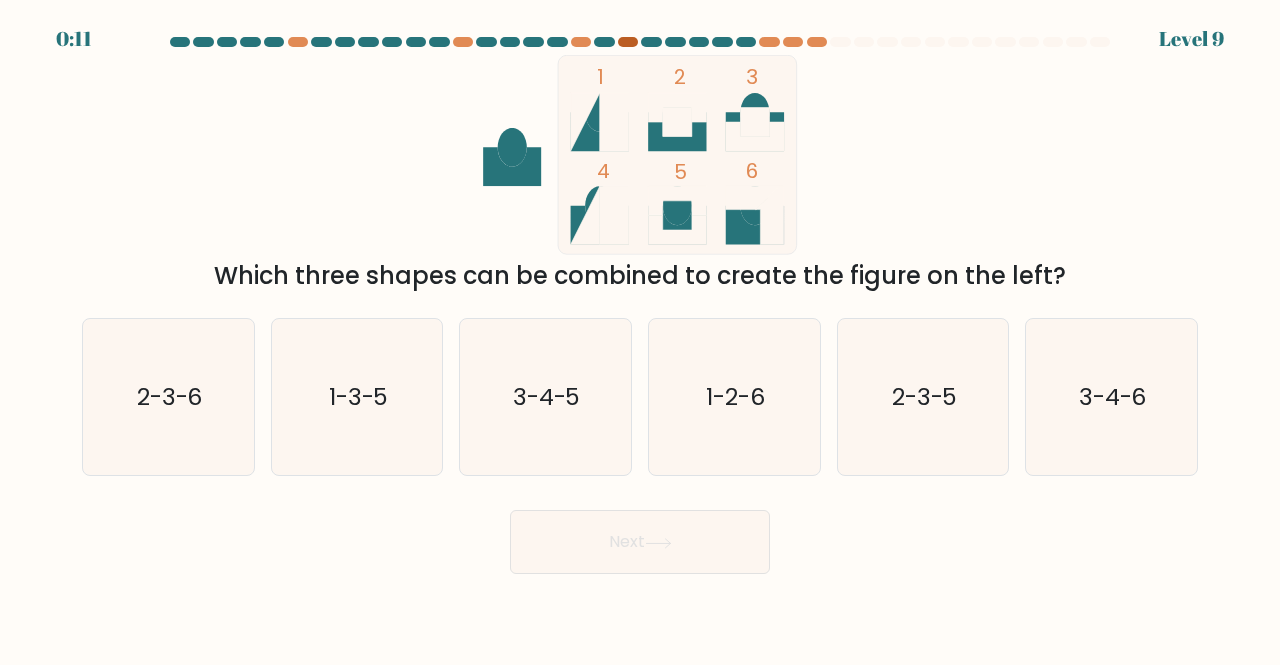click at bounding box center [628, 42] 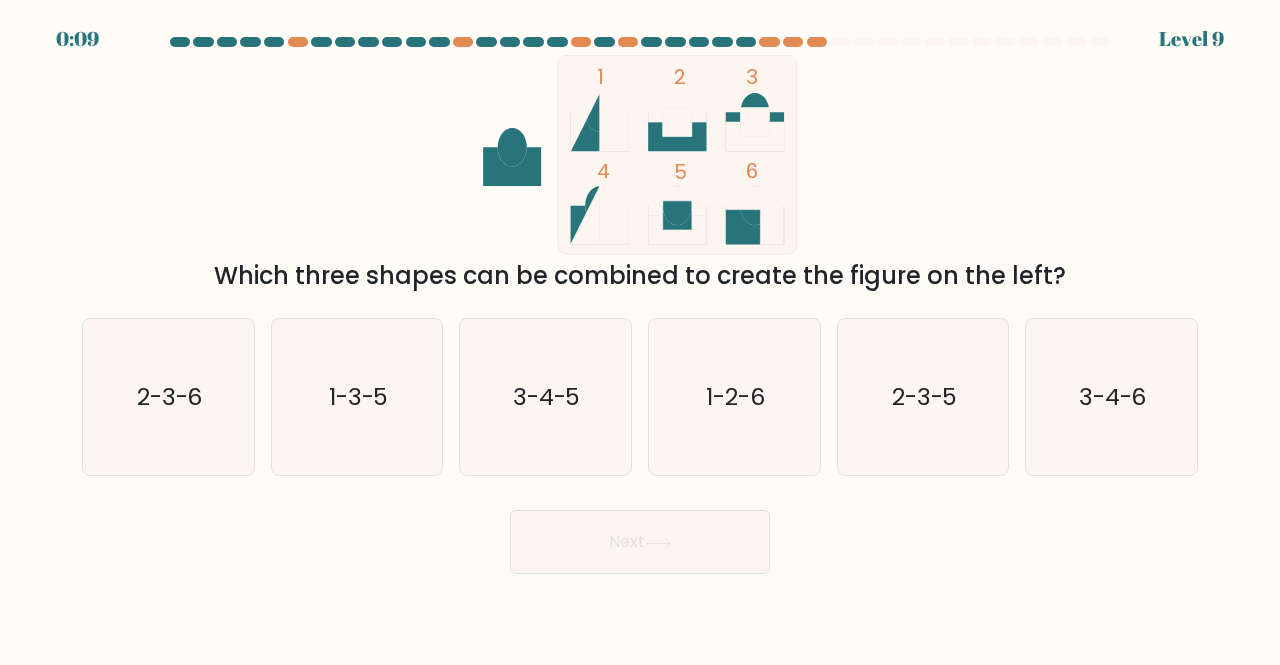 scroll, scrollTop: 0, scrollLeft: 0, axis: both 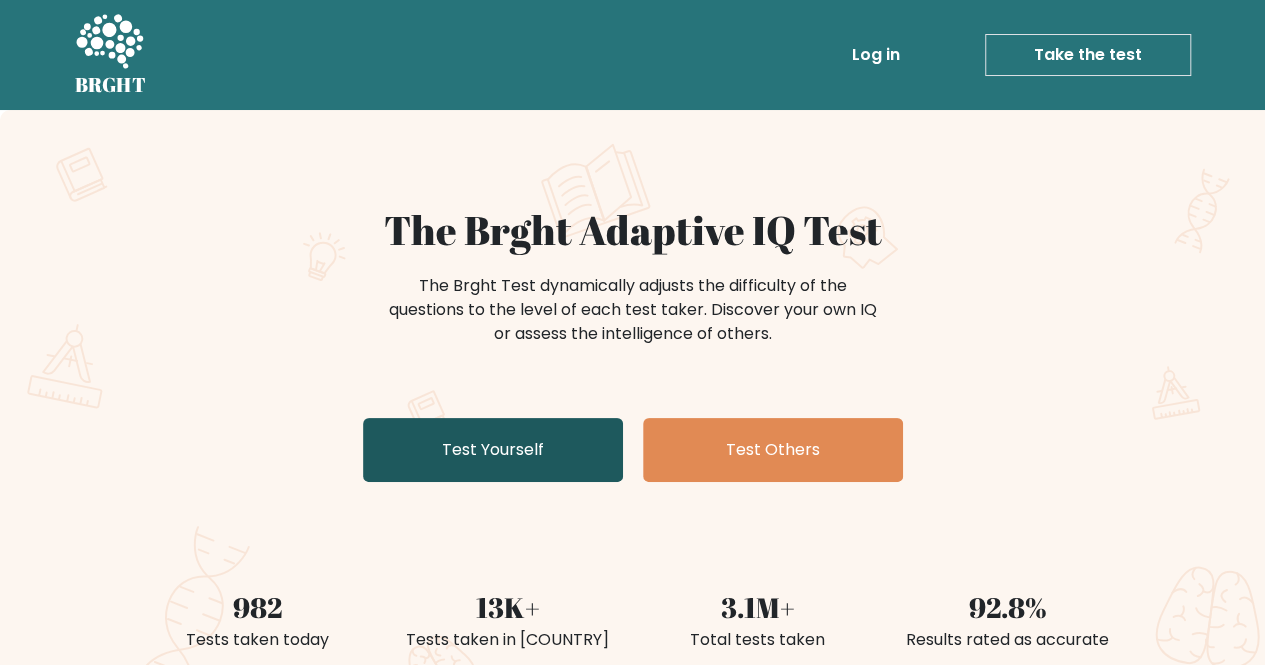 click on "Test Yourself" at bounding box center [493, 450] 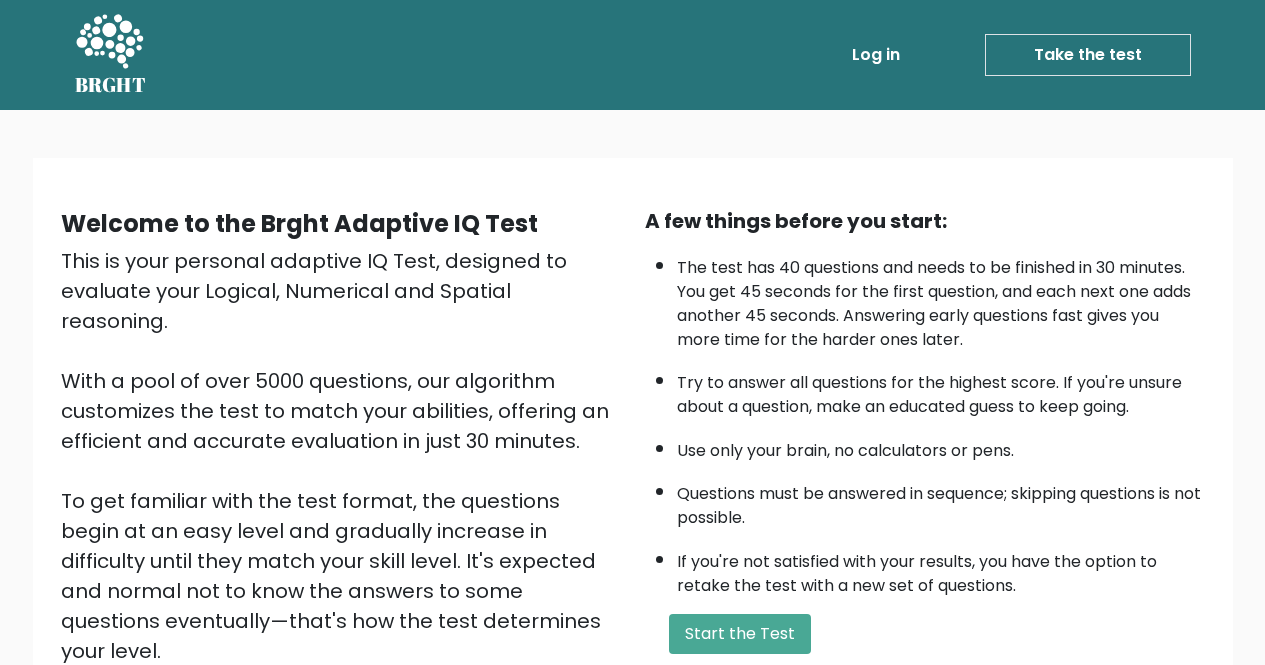 scroll, scrollTop: 0, scrollLeft: 0, axis: both 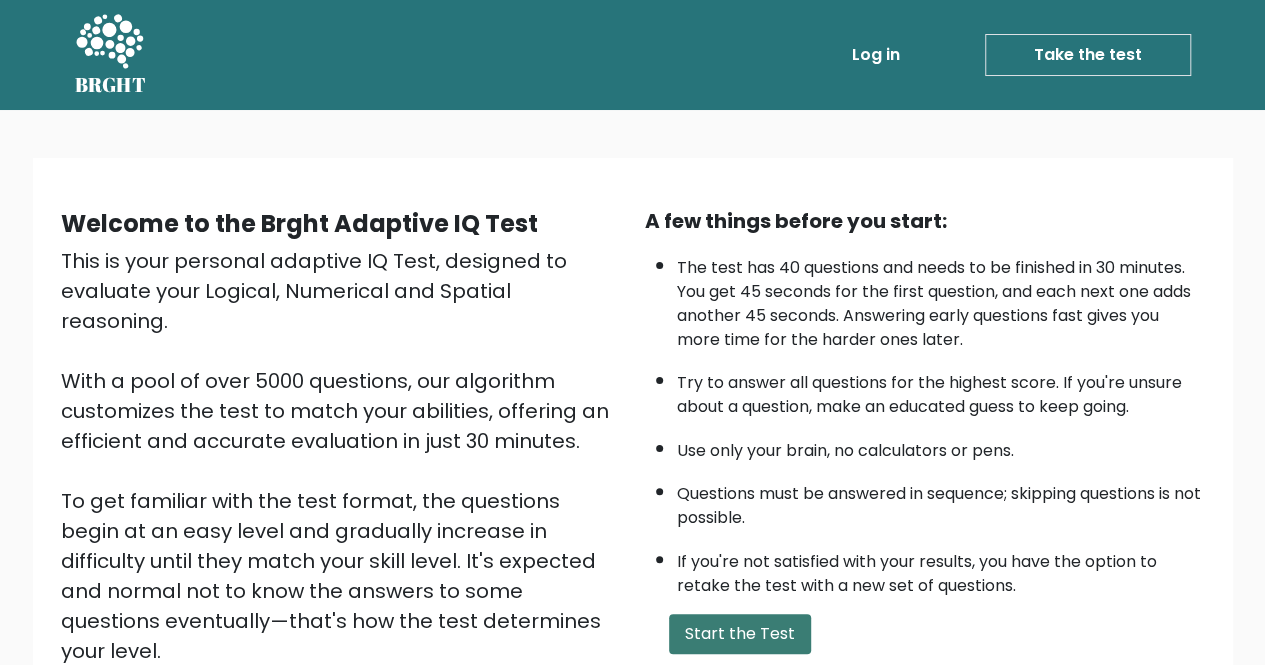 click on "Start the Test" at bounding box center (740, 634) 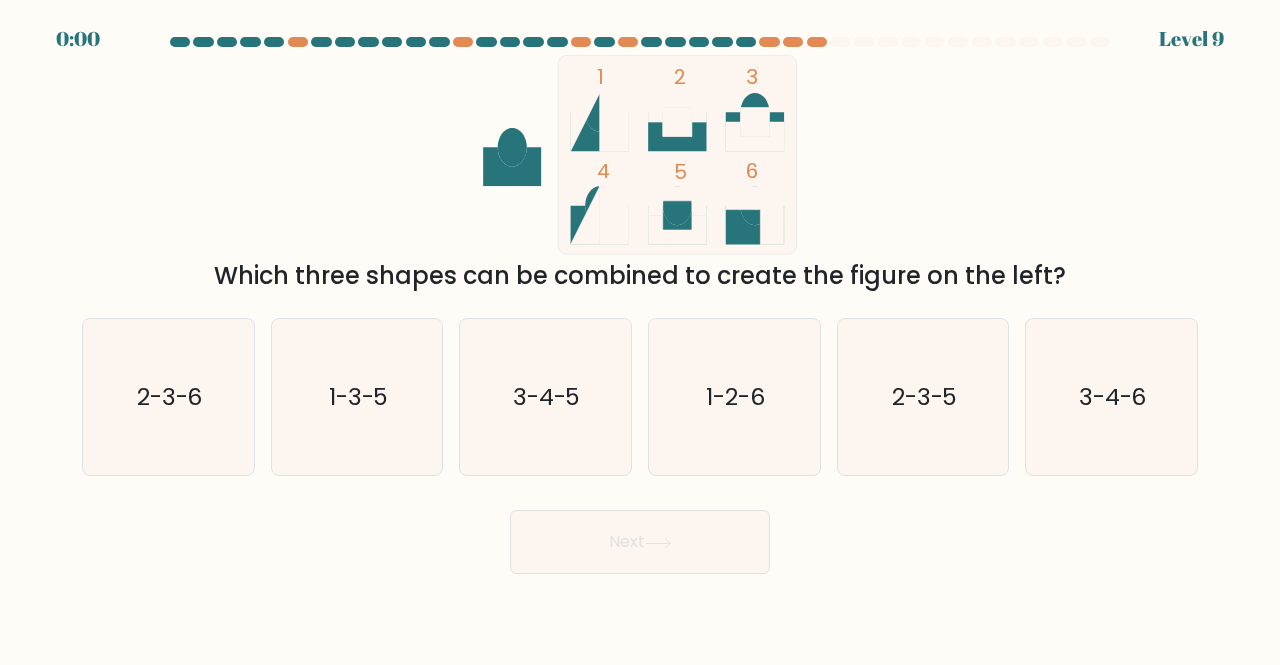 scroll, scrollTop: 0, scrollLeft: 0, axis: both 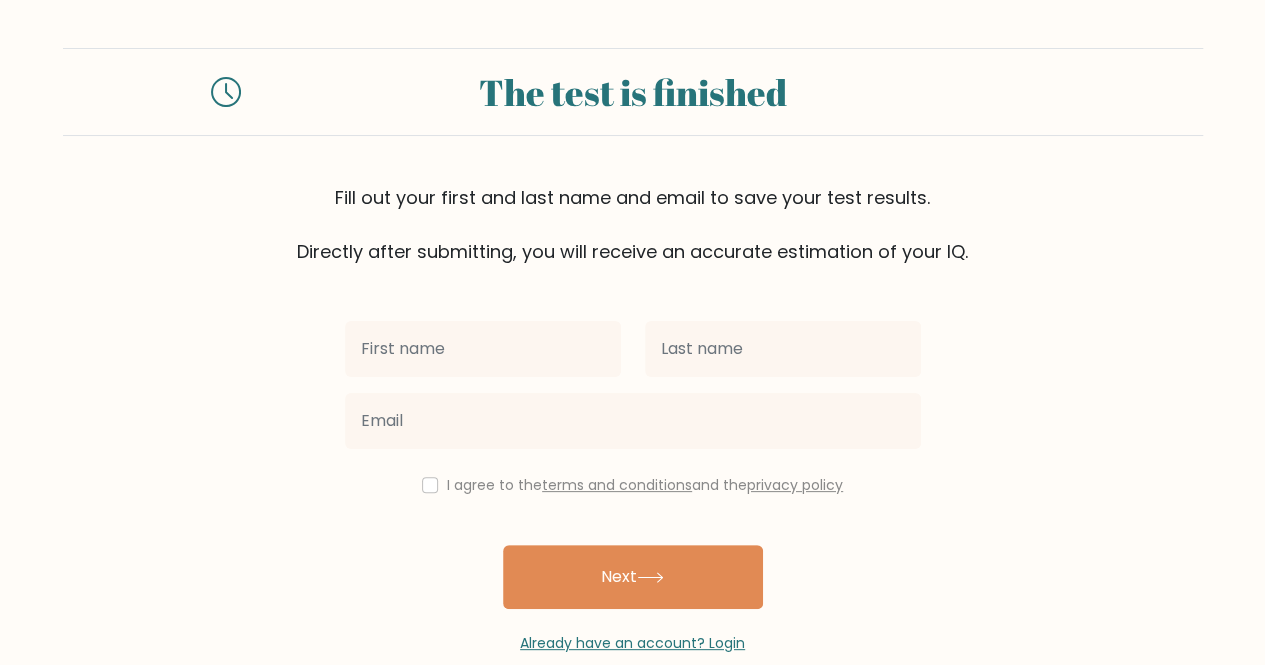 click at bounding box center [483, 349] 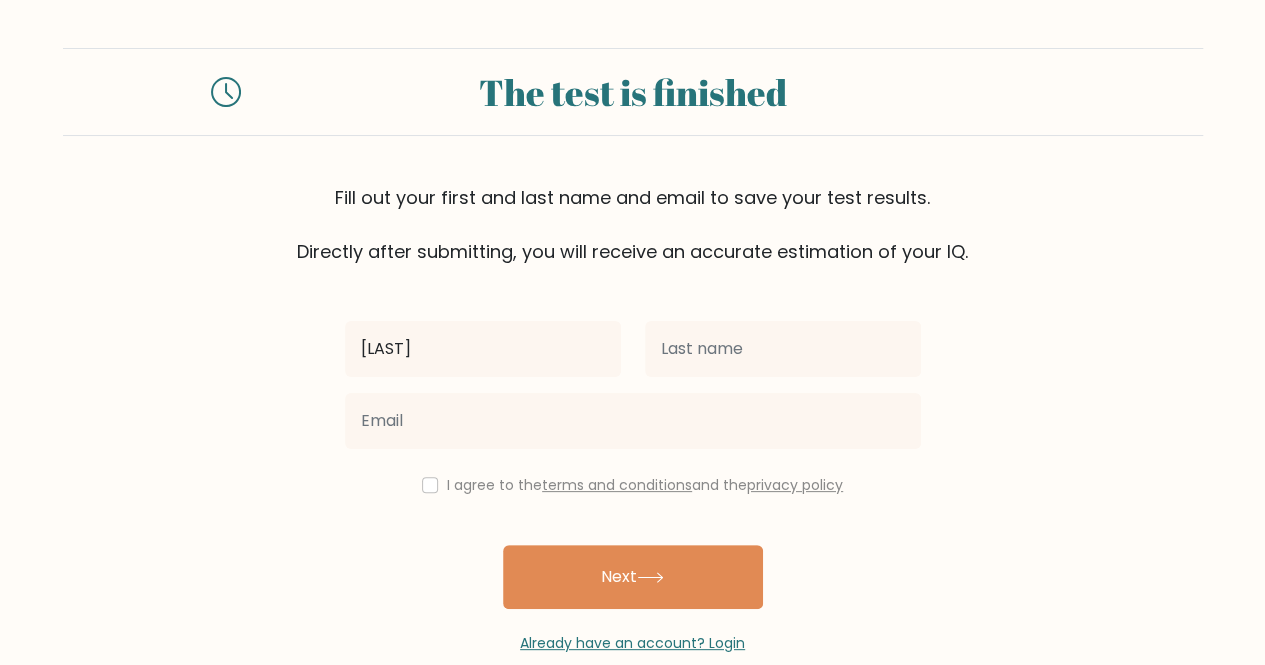 scroll, scrollTop: 35, scrollLeft: 0, axis: vertical 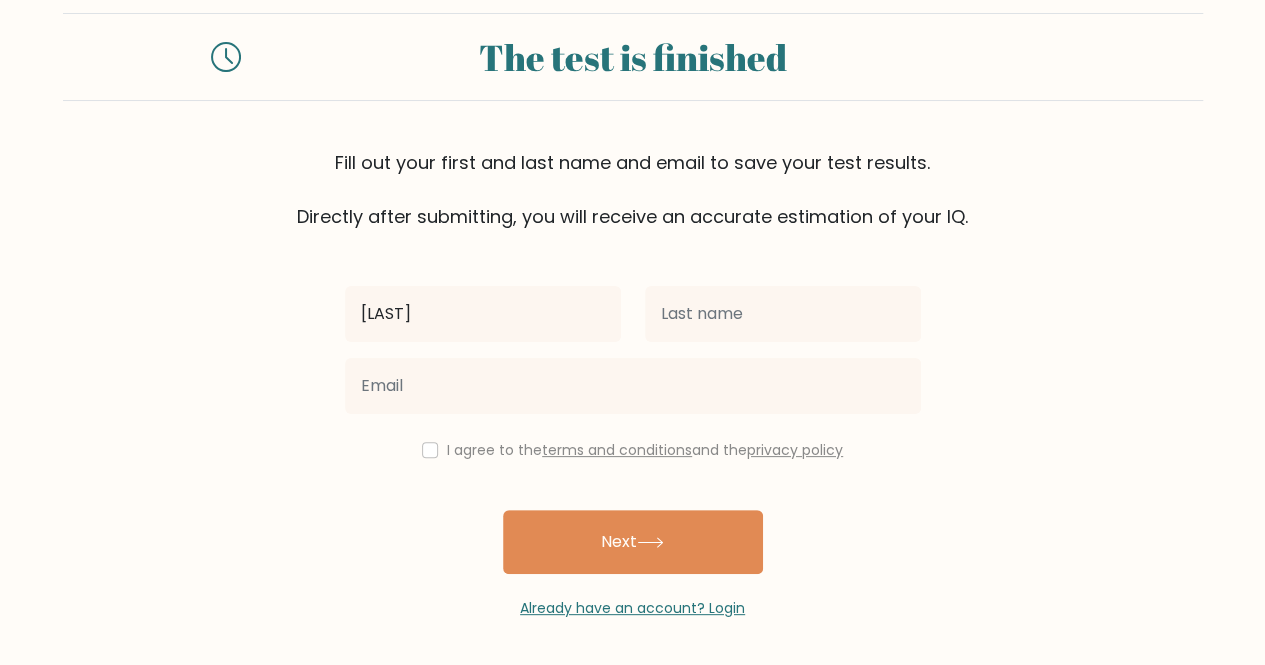 type on "[LAST]" 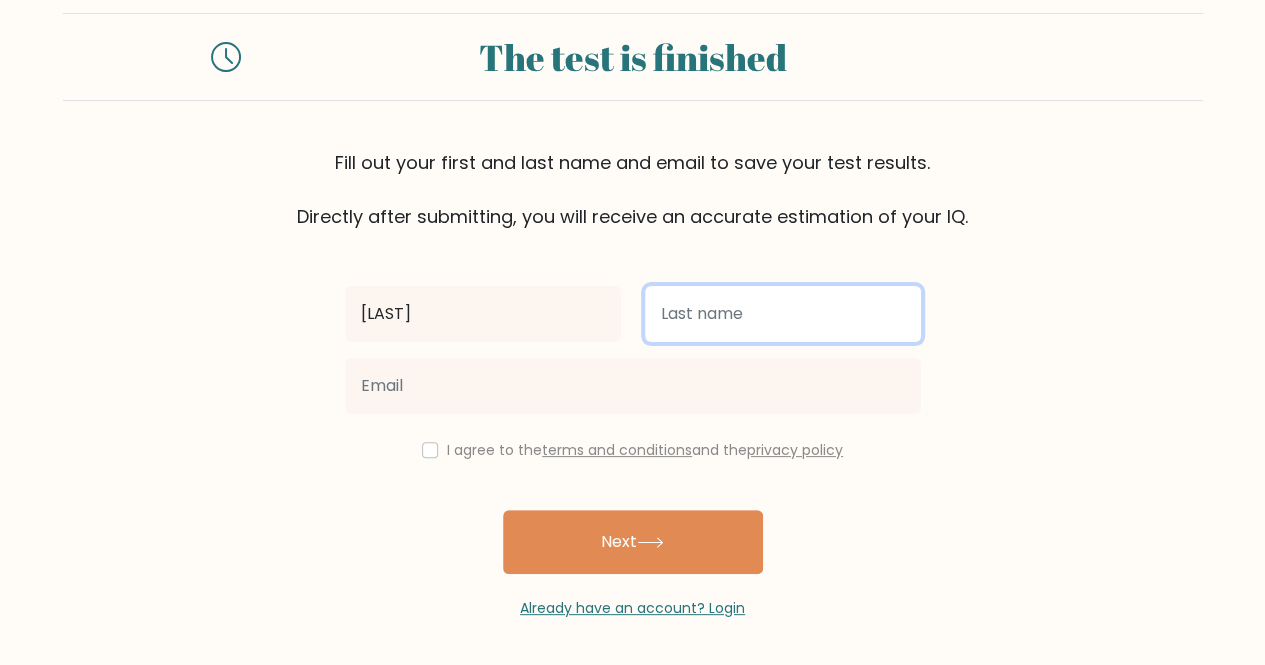 click at bounding box center (783, 314) 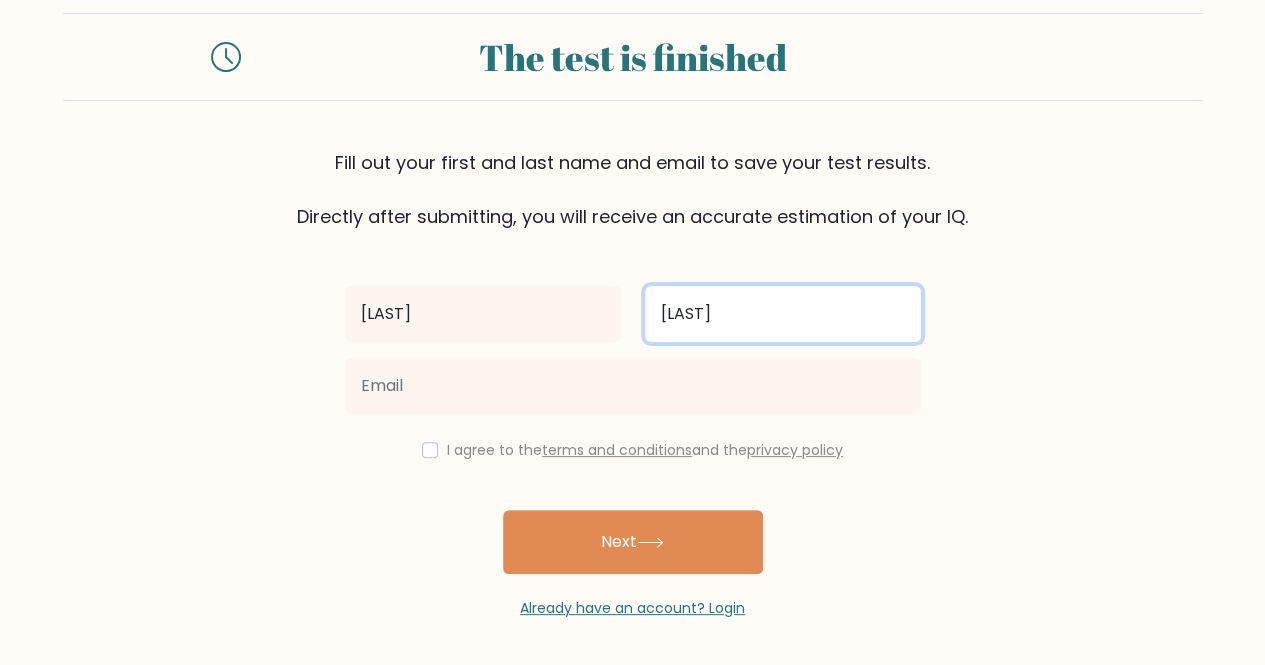 type on "[LAST]" 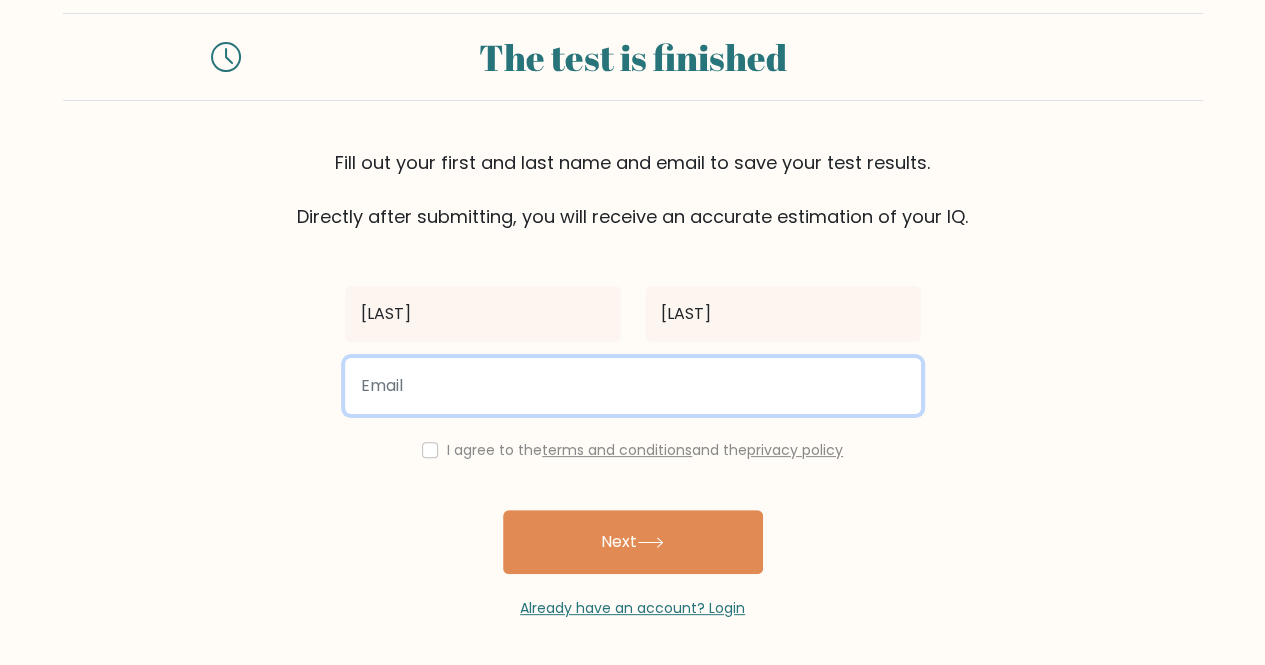 click at bounding box center (633, 386) 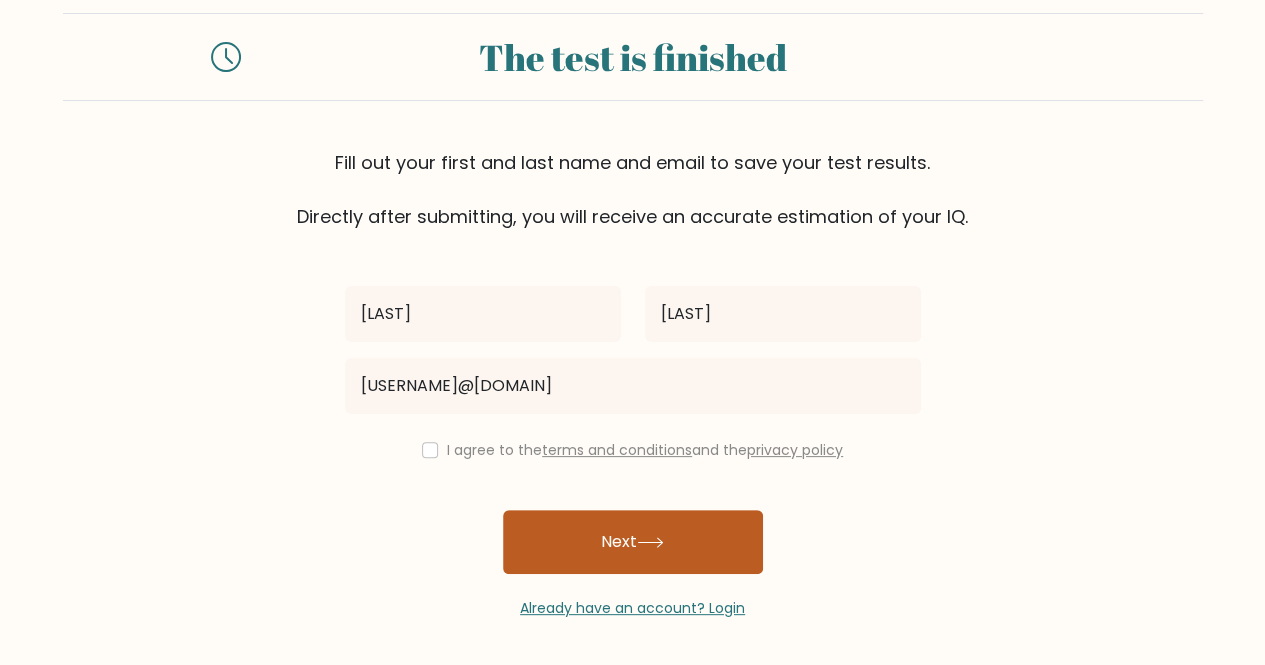 click on "Next" at bounding box center [633, 542] 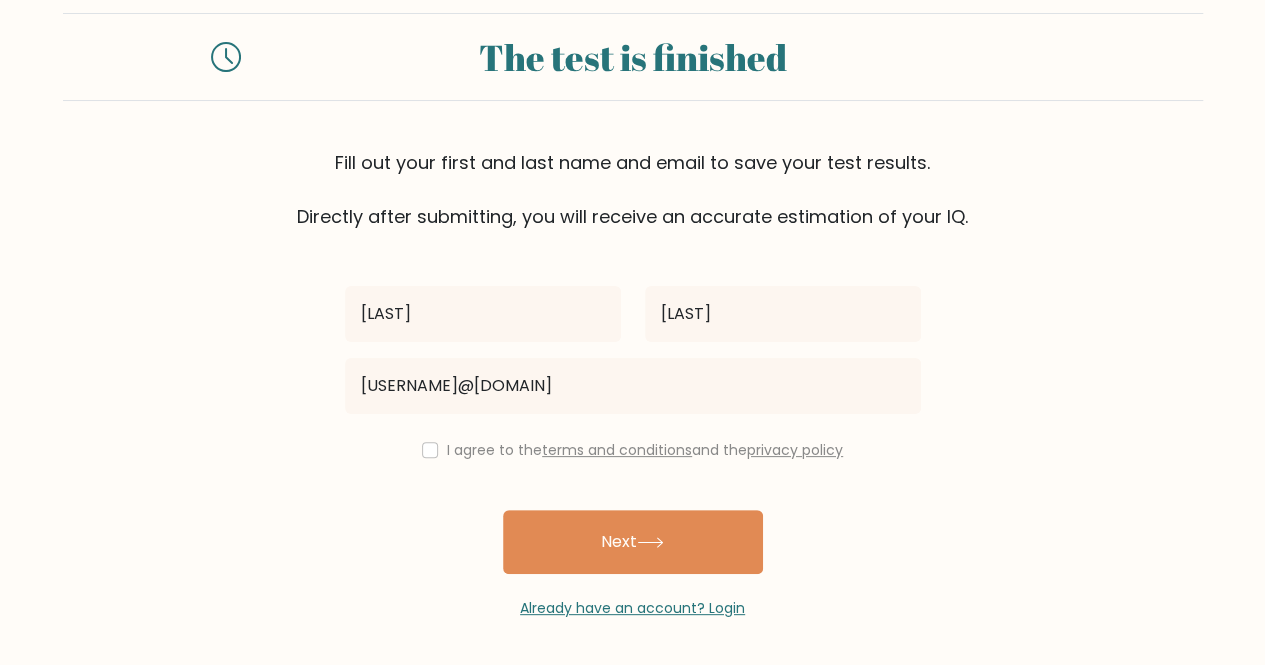 click on "I agree to the  terms and conditions  and the  privacy policy" at bounding box center (633, 450) 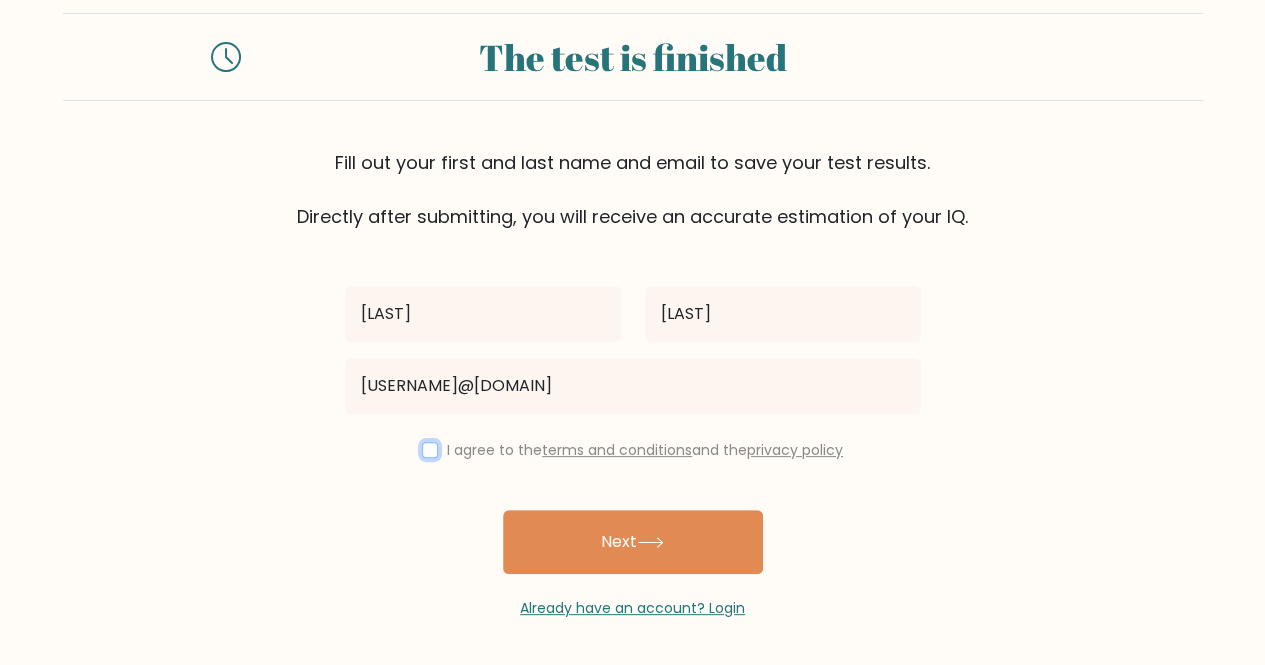 click at bounding box center (430, 450) 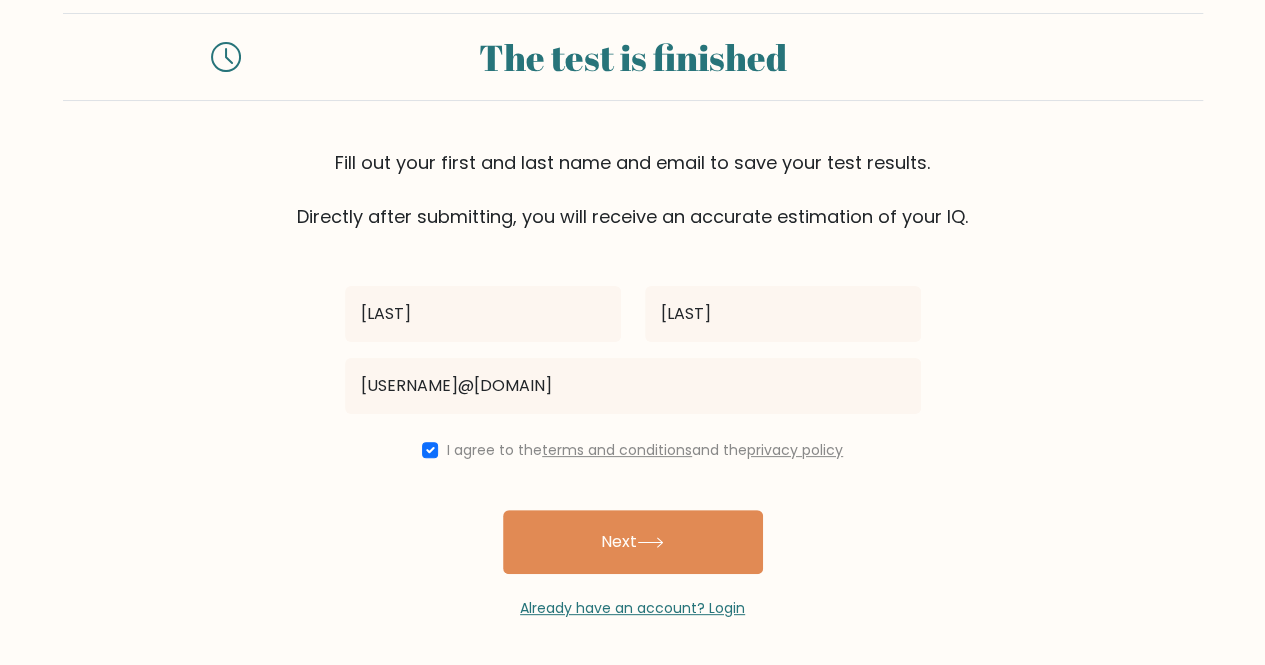 click on "Already have an account? Login" at bounding box center [633, 596] 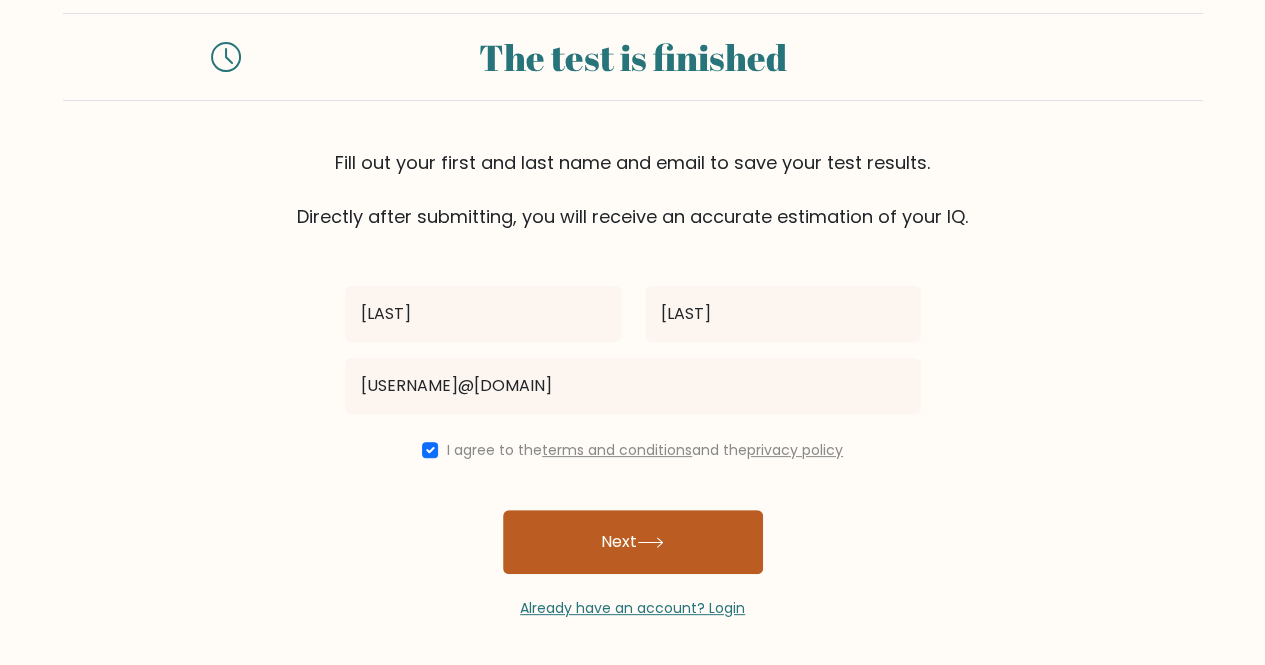 click on "Next" at bounding box center (633, 542) 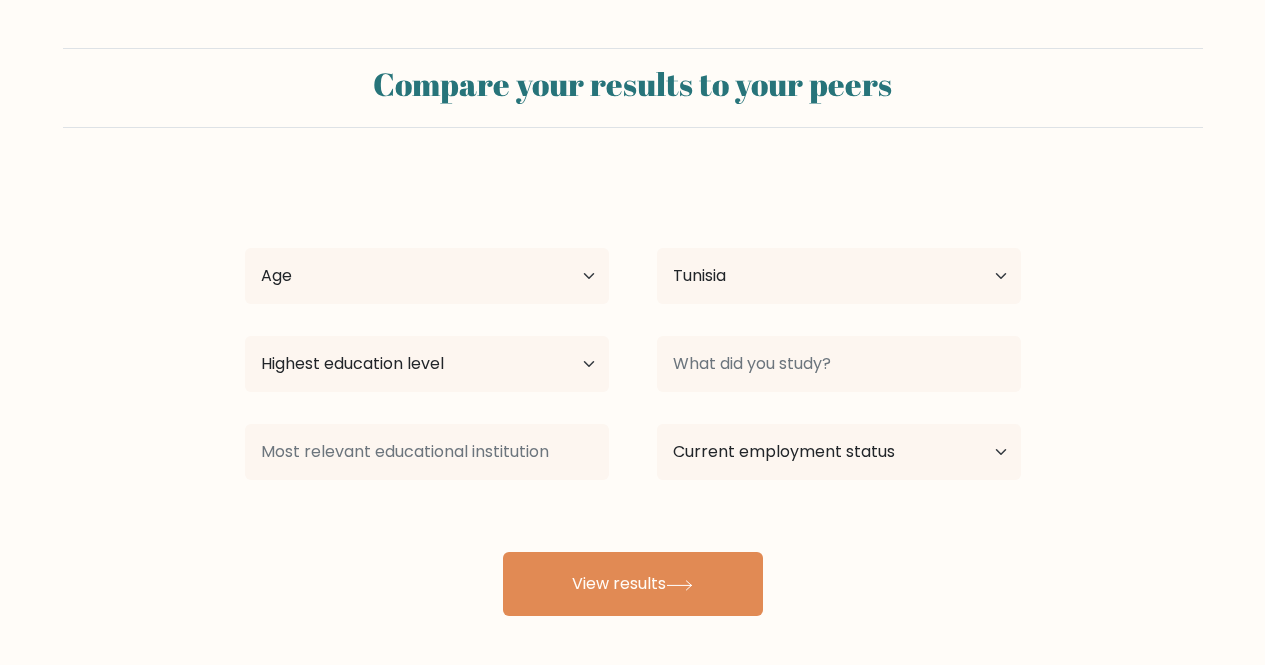 select on "TN" 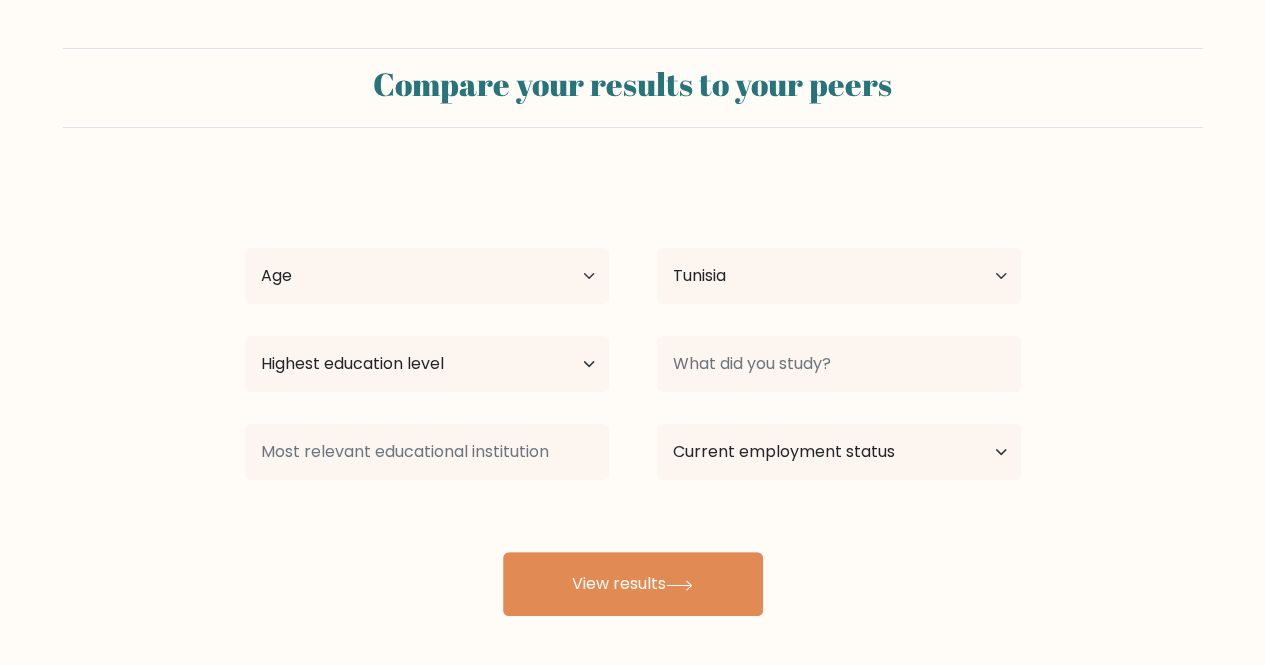 click on "Age
Under 18 years old
18-24 years old
25-34 years old
35-44 years old
45-54 years old
55-64 years old
65 years old and above" at bounding box center (427, 276) 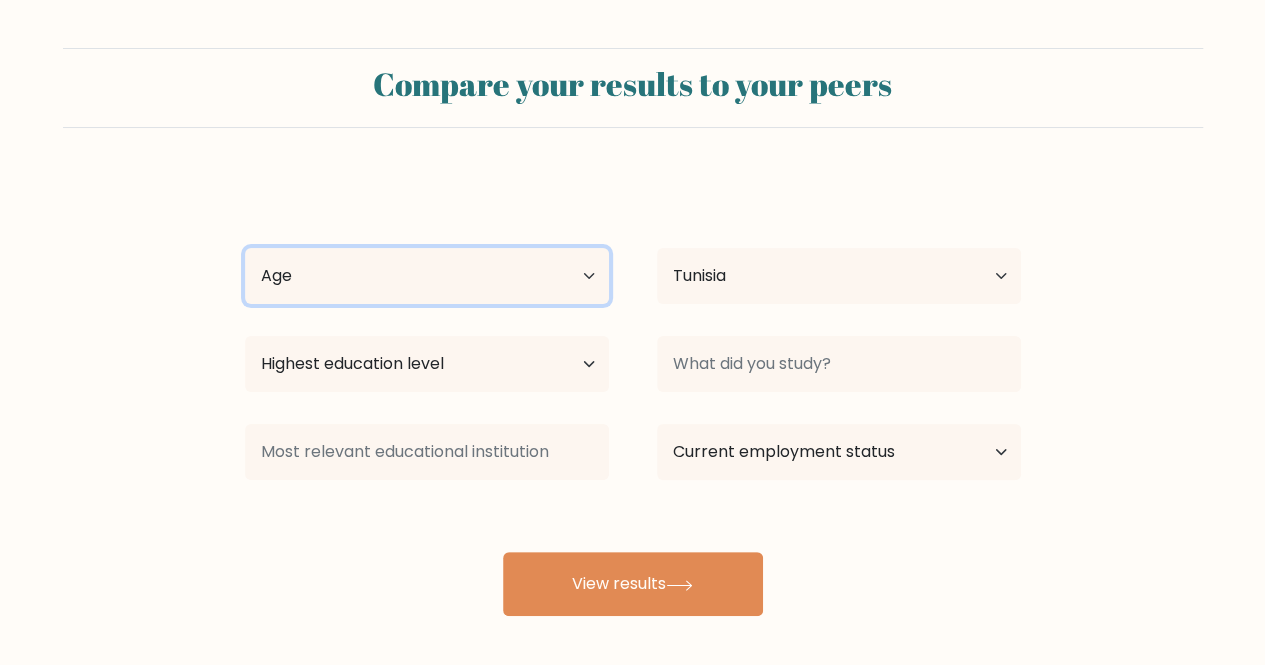 click on "Age
Under 18 years old
18-24 years old
25-34 years old
35-44 years old
45-54 years old
55-64 years old
65 years old and above" at bounding box center [427, 276] 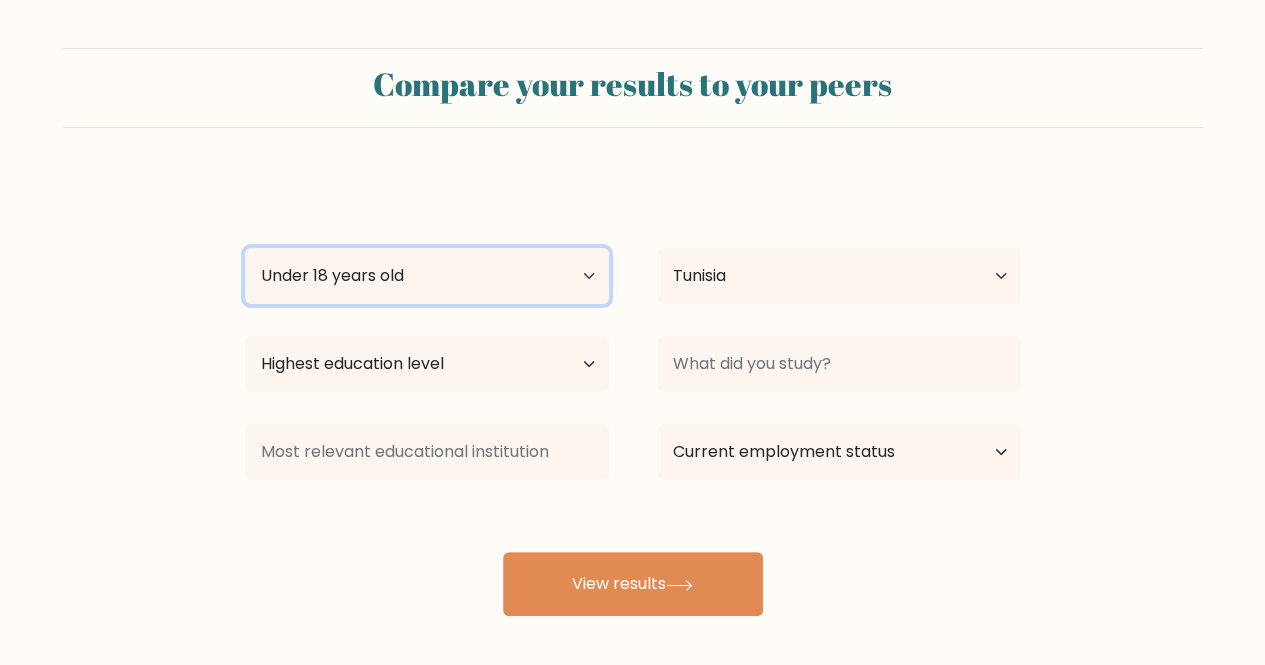 click on "Age
Under 18 years old
18-24 years old
25-34 years old
35-44 years old
45-54 years old
55-64 years old
65 years old and above" at bounding box center [427, 276] 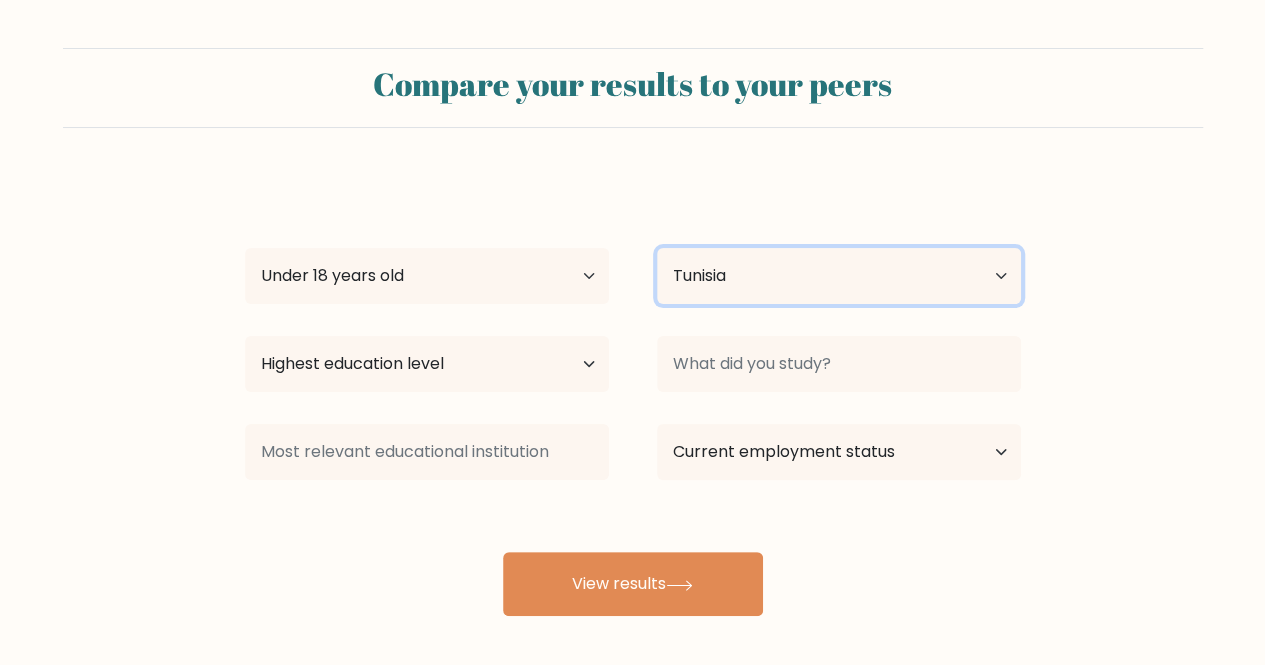 click on "Country
Afghanistan
Albania
Algeria
American Samoa
Andorra
Angola
Anguilla
Antarctica
Antigua and Barbuda
Argentina
Armenia
Aruba
Australia
Austria
Azerbaijan
Bahamas
Bahrain
Bangladesh
Barbados
Belarus
Belgium
Belize
Benin
Bermuda
Bhutan
Bolivia
Bonaire, Sint Eustatius and Saba
Bosnia and Herzegovina
Botswana
Bouvet Island
Brazil
British Indian Ocean Territory
Brunei
Bulgaria
Burkina Faso
Burundi
Cabo Verde
Cambodia
Cameroon
Canada
Cayman Islands
Central African Republic
Chad
Chile
China
Christmas Island
Cocos (Keeling) Islands
Colombia
Comoros
Congo
Congo (the Democratic Republic of the)
Cook Islands
Costa Rica
Côte d'Ivoire
Croatia
Cuba" at bounding box center (839, 276) 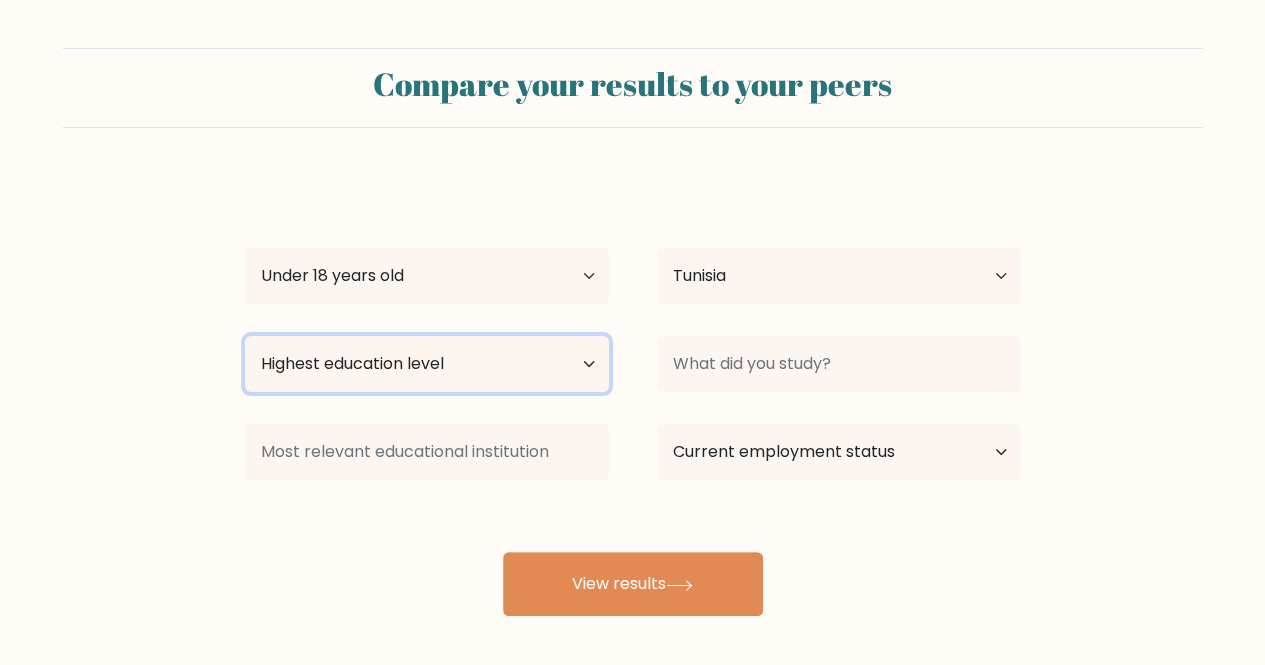 click on "Highest education level
No schooling
Primary
Lower Secondary
Upper Secondary
Occupation Specific
Bachelor's degree
Master's degree
Doctoral degree" at bounding box center (427, 364) 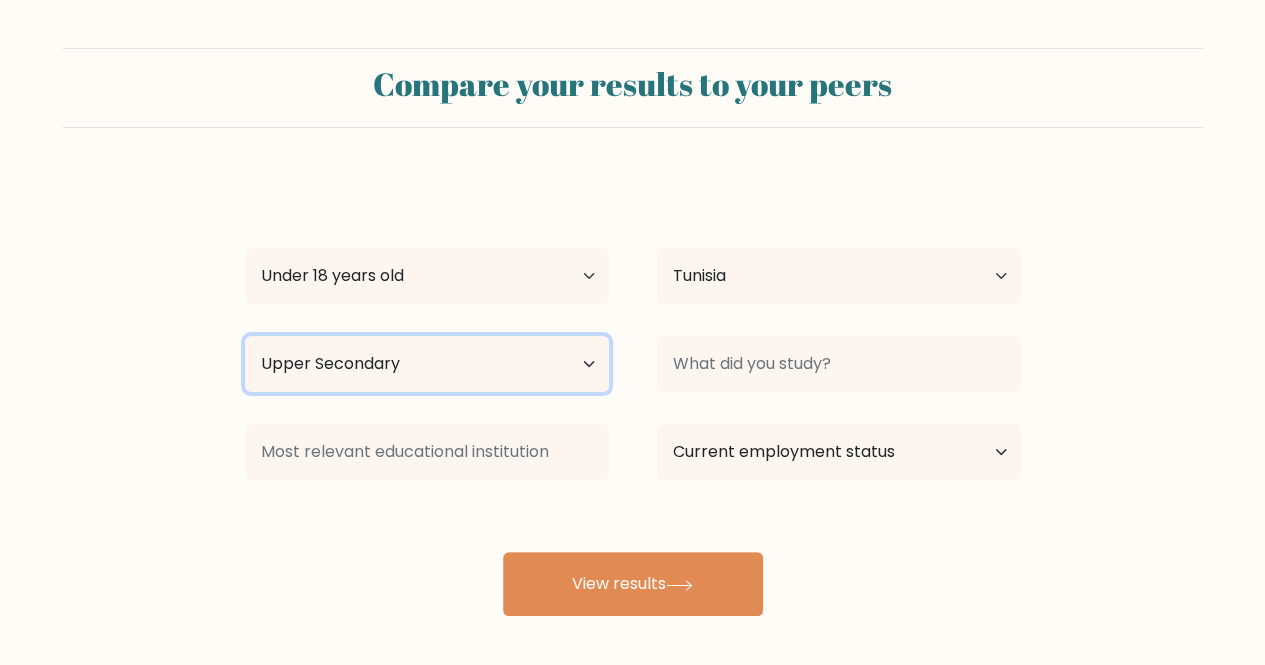 click on "Highest education level
No schooling
Primary
Lower Secondary
Upper Secondary
Occupation Specific
Bachelor's degree
Master's degree
Doctoral degree" at bounding box center (427, 364) 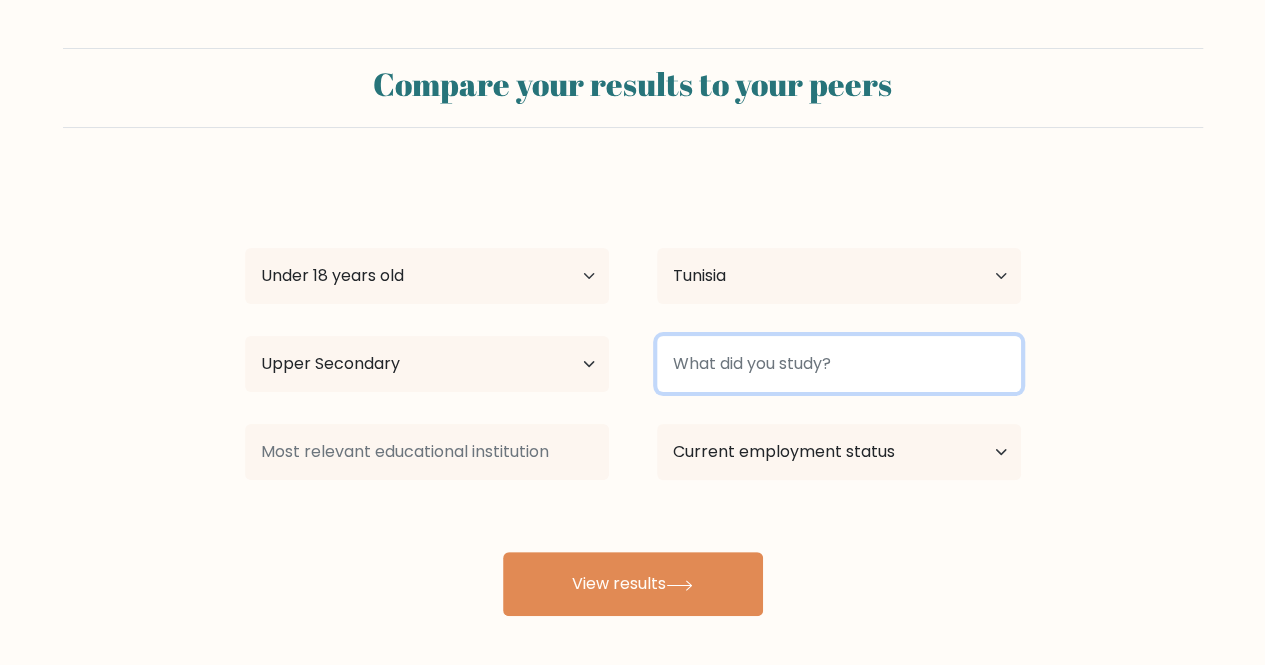 click at bounding box center (839, 364) 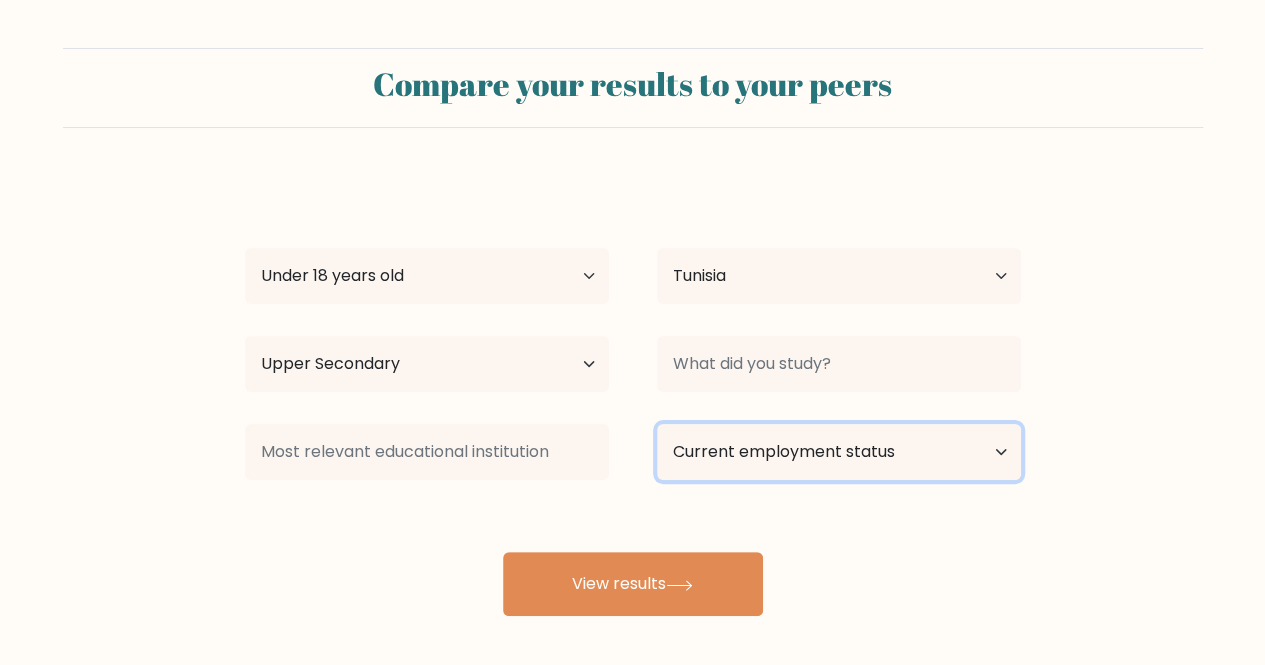 click on "Current employment status
Employed
Student
Retired
Other / prefer not to answer" at bounding box center [839, 452] 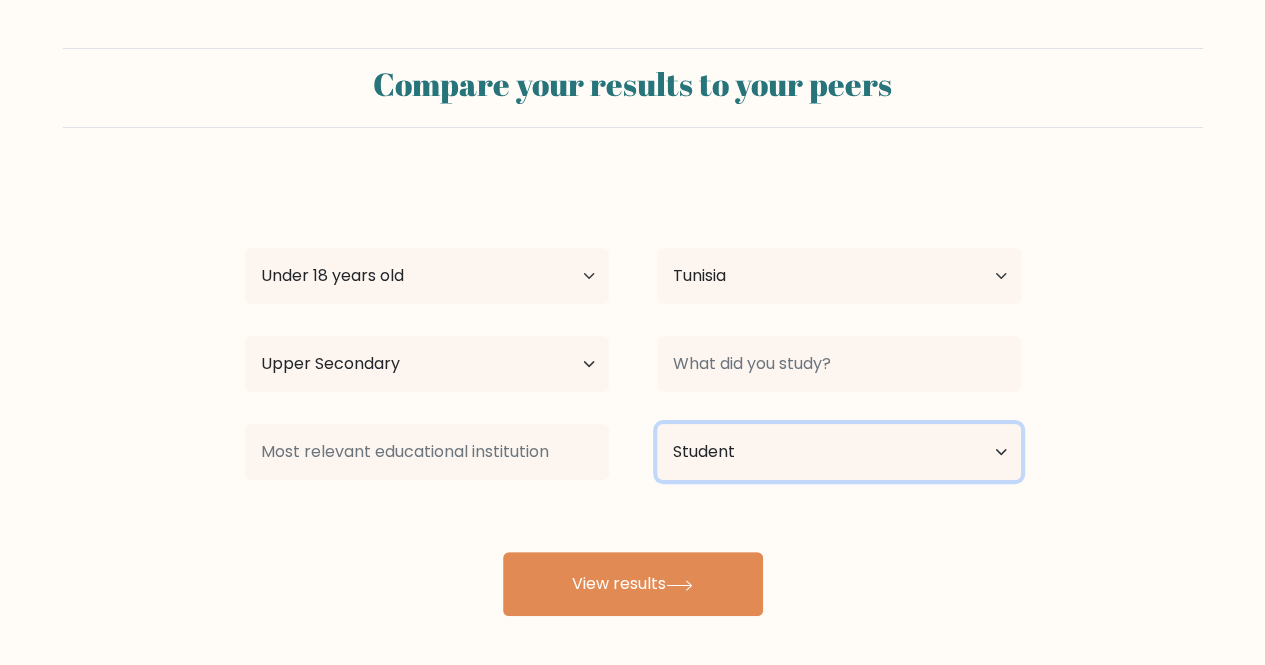 click on "Current employment status
Employed
Student
Retired
Other / prefer not to answer" at bounding box center [839, 452] 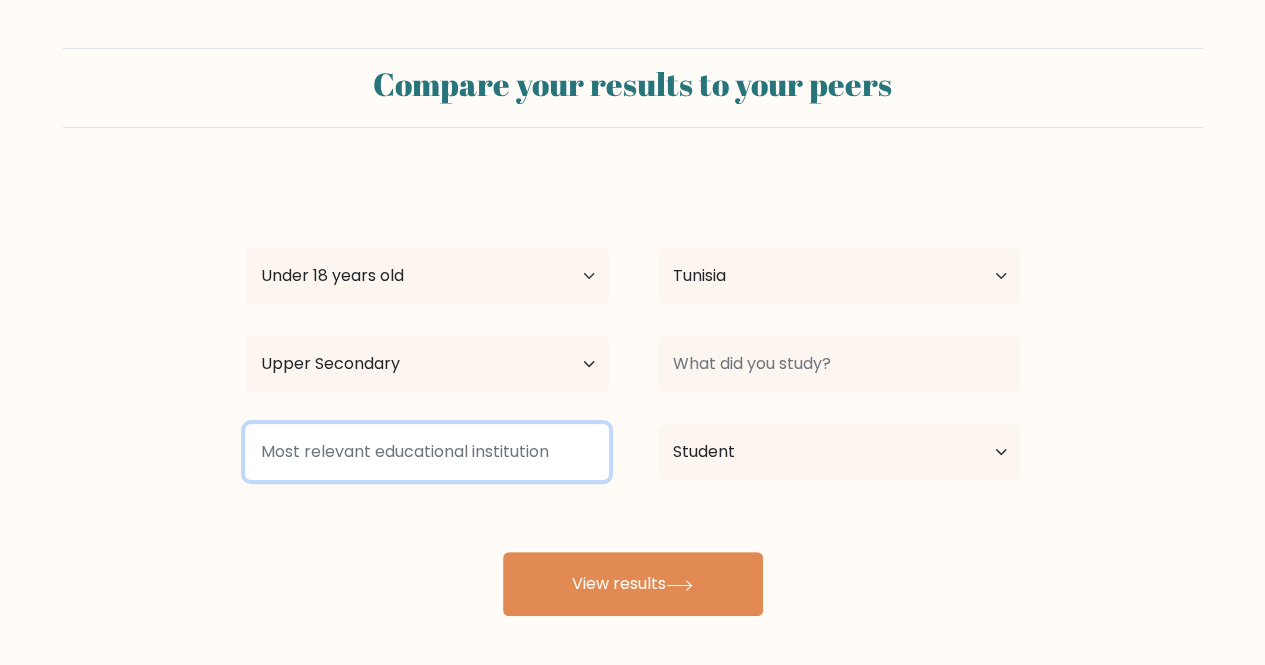 click at bounding box center [427, 452] 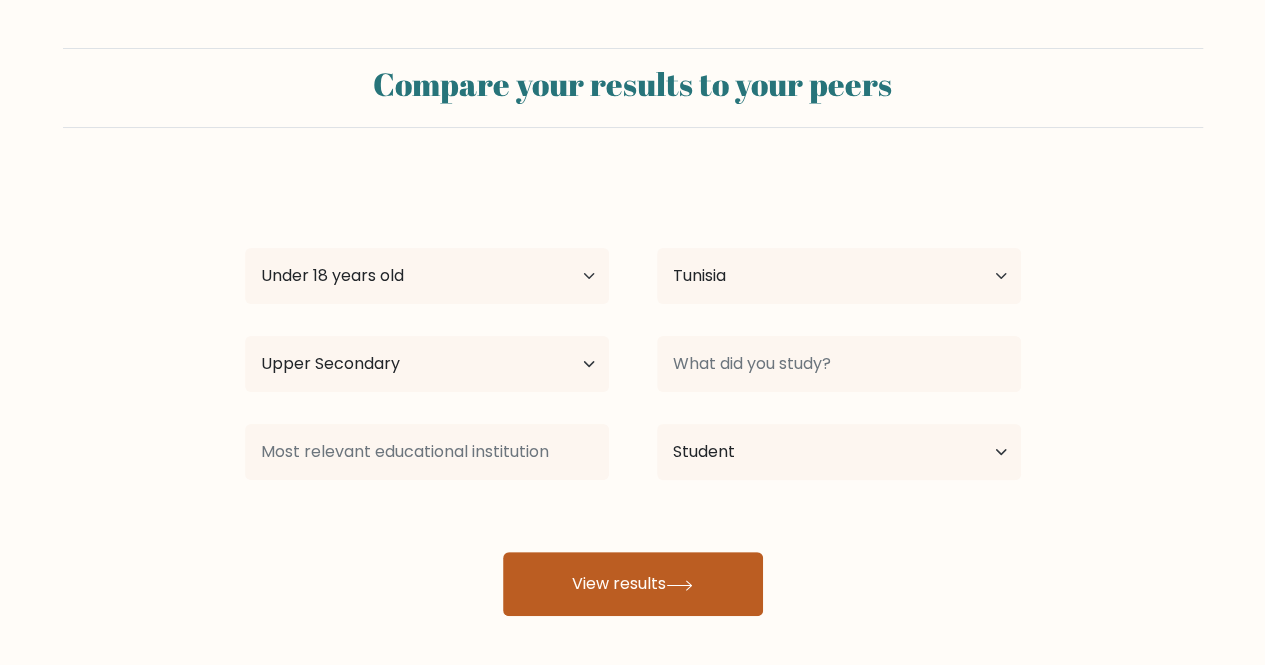 click on "View results" at bounding box center [633, 584] 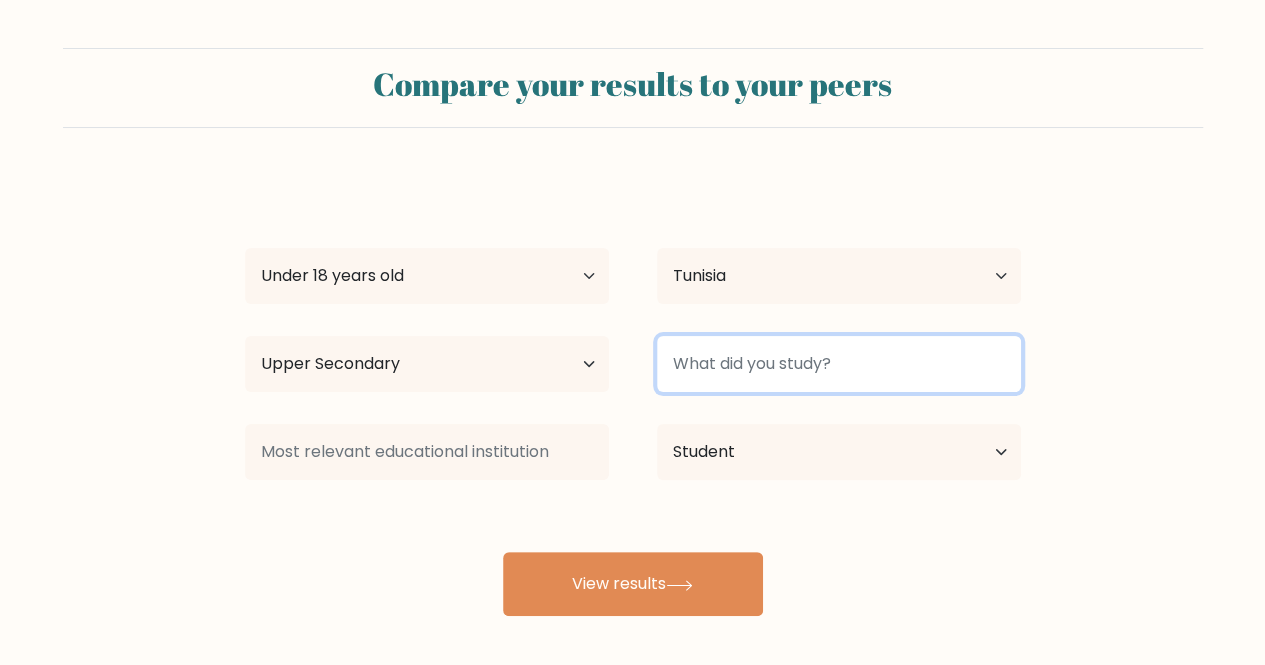 click at bounding box center (839, 364) 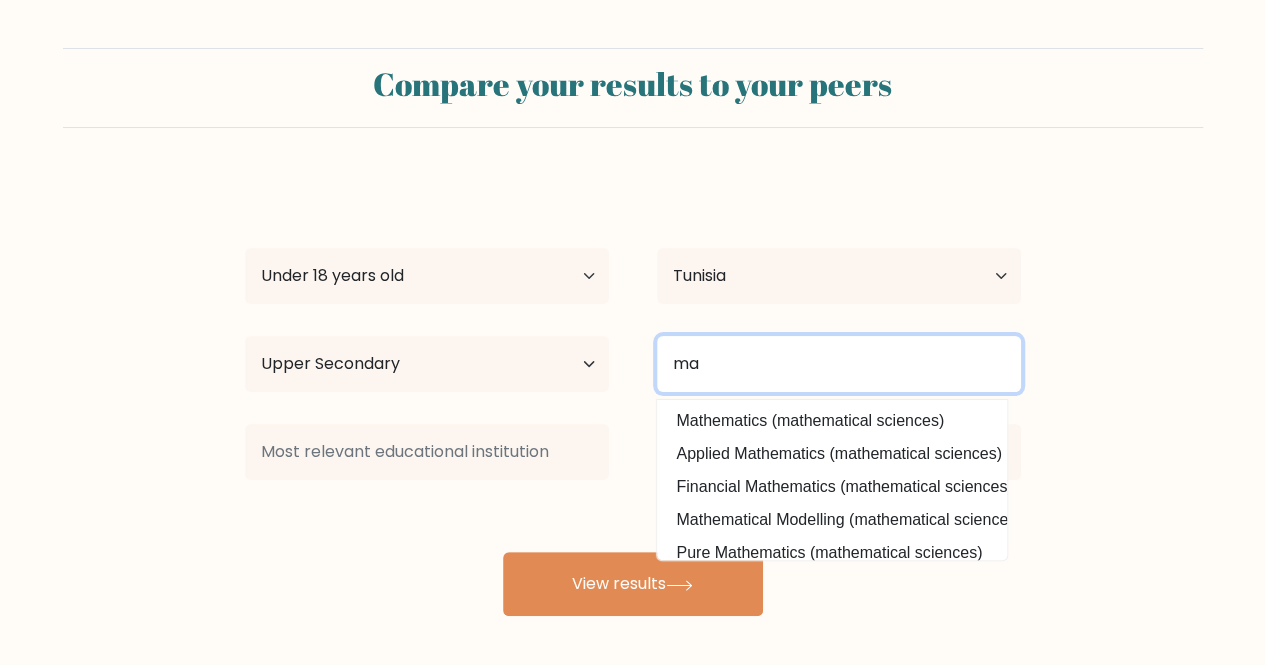 type on "m" 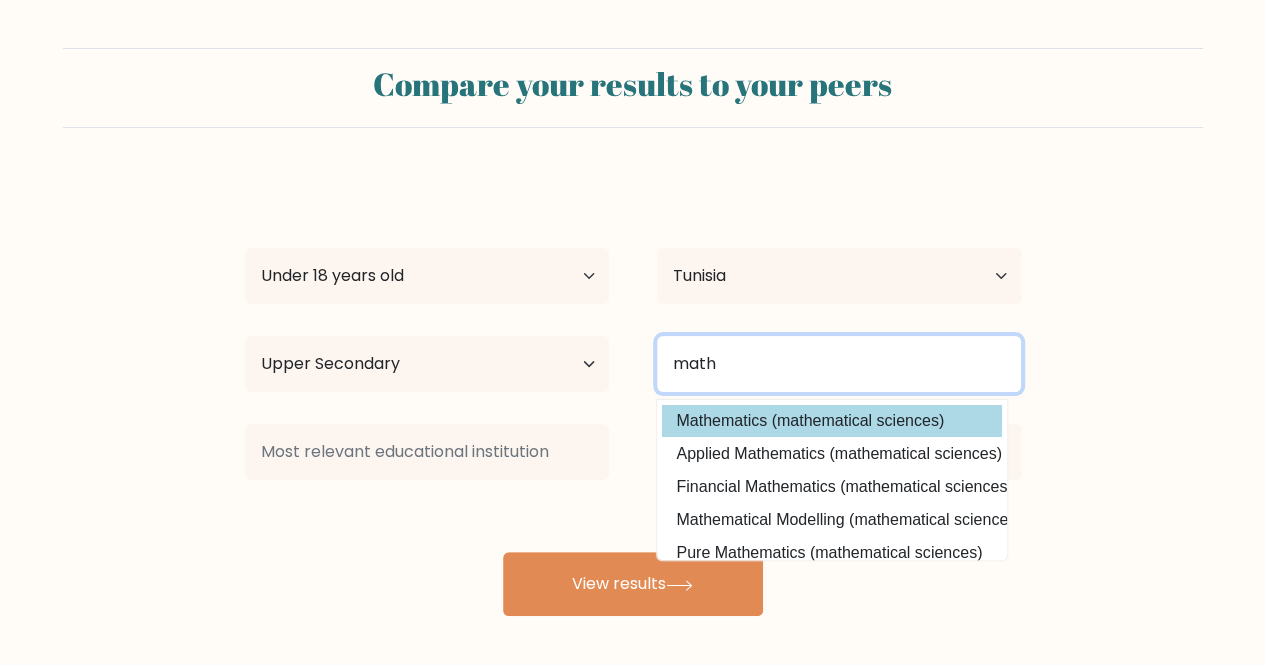 type on "math" 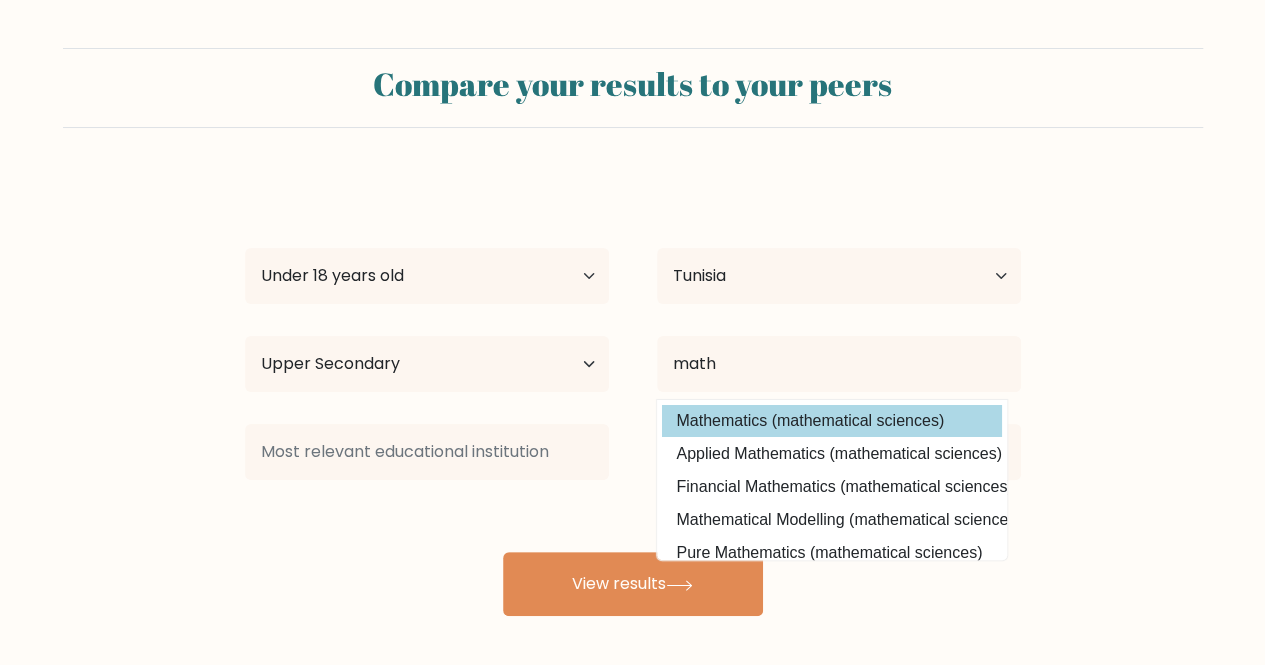 click on "[AGE]
Under [AGE] years old
[AGE]-[AGE] years old
[AGE]-[AGE] years old
[AGE]-[AGE] years old
[AGE]-[AGE] years old
[AGE]-[AGE] years old
[AGE] years old and above
Country
Afghanistan
Albania
Algeria
American Samoa
Andorra
Angola
Anguilla
Antarctica
Antigua and Barbuda
Argentina
Armenia
Aruba
Australia
Austria
Azerbaijan
Bahamas
Bahrain
Bangladesh
Barbados
Belarus
Belgium
Belize
Benin
Bermuda
Bhutan
Bolivia
Bonaire, Sint Eustatius and Saba
Bosnia and Herzegovina
Botswana
Bouvet Island
Brazil
Brunei" at bounding box center [633, 396] 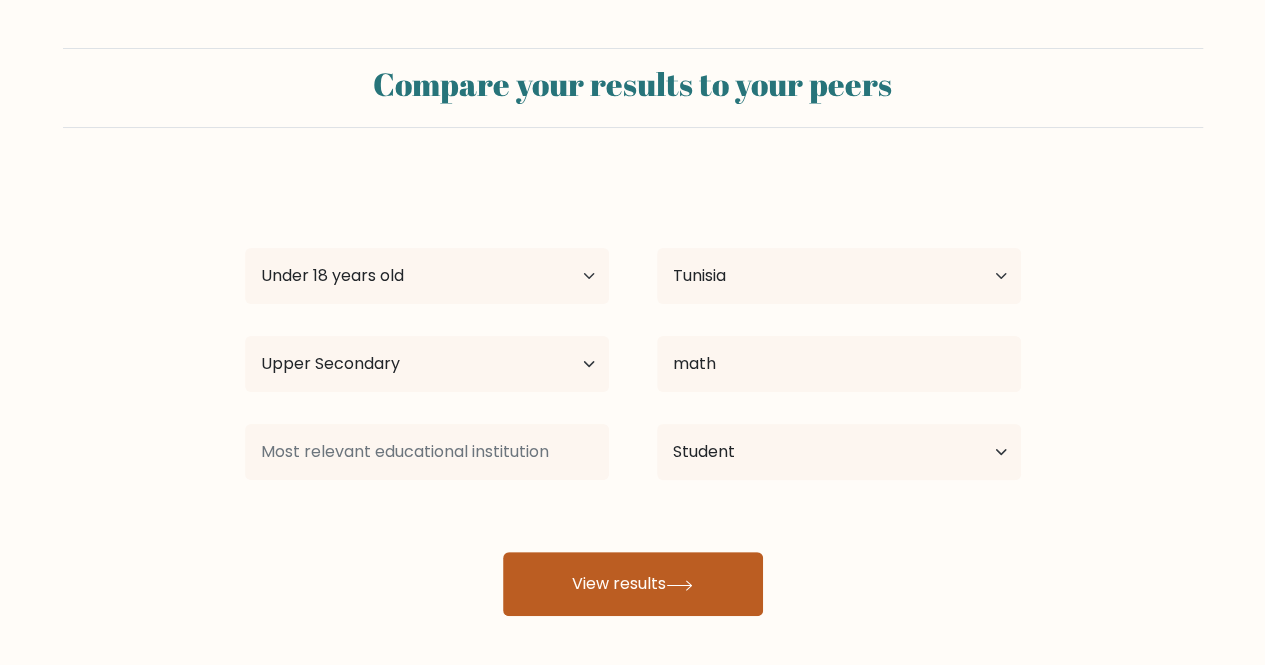click on "View results" at bounding box center (633, 584) 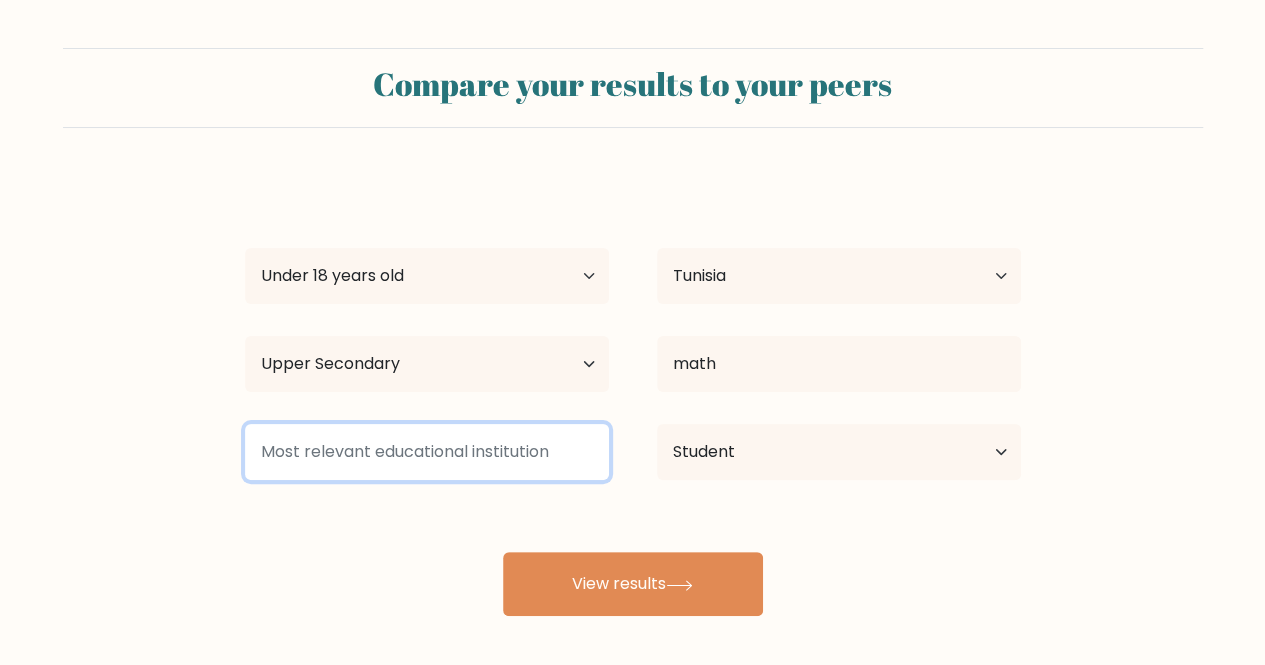 click at bounding box center (427, 452) 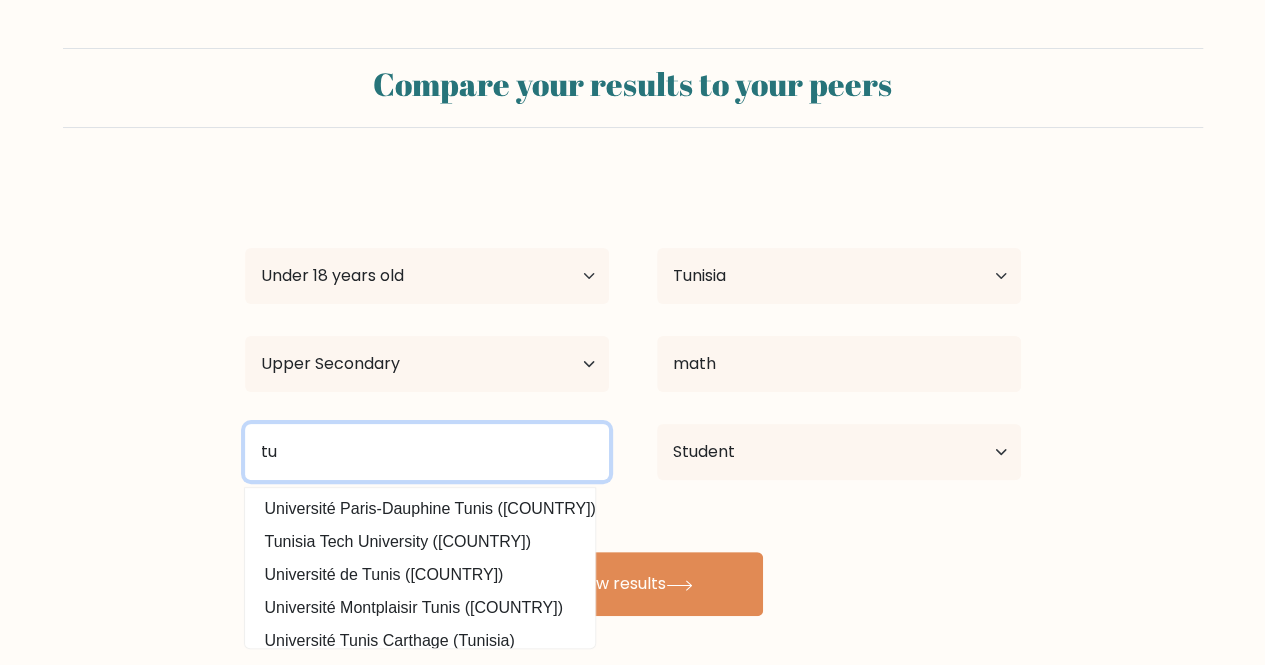 type on "t" 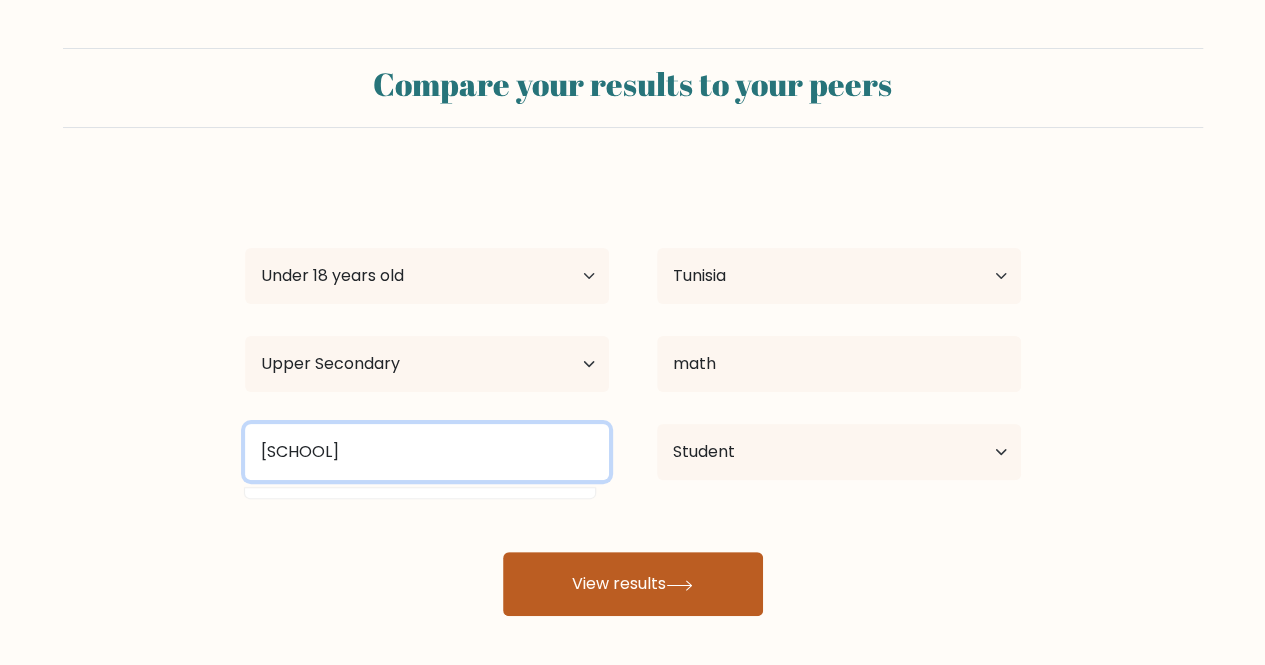 type on "[SCHOOL]" 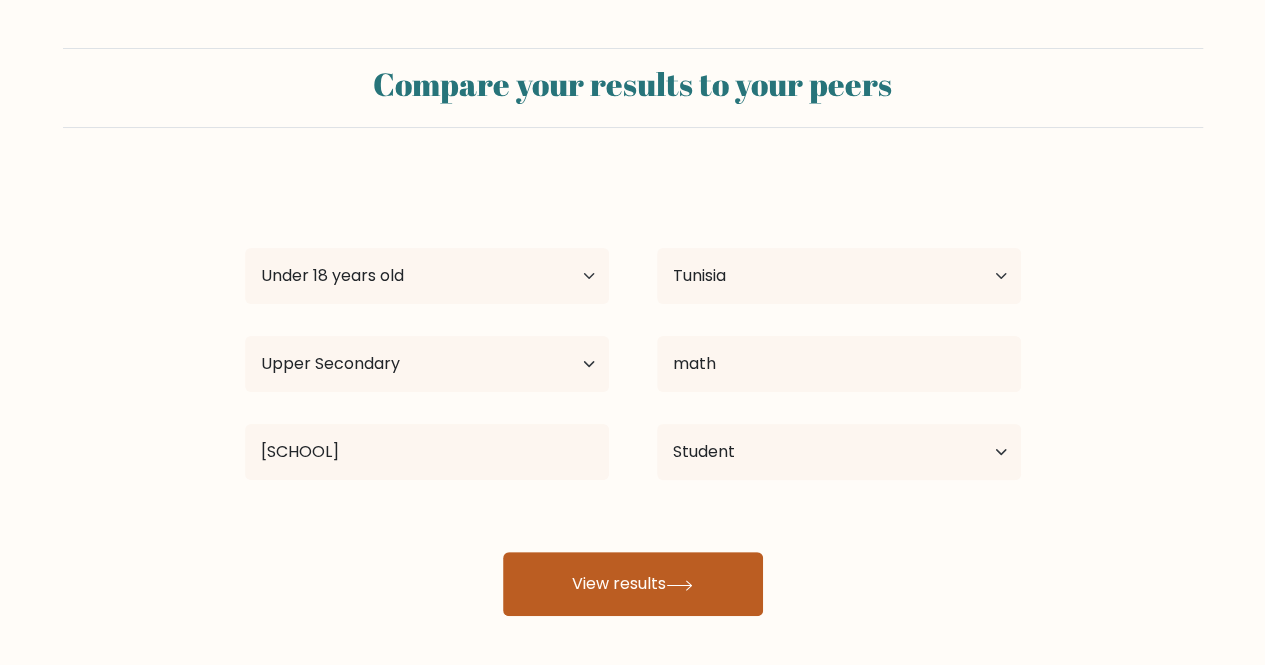 click on "View results" at bounding box center (633, 584) 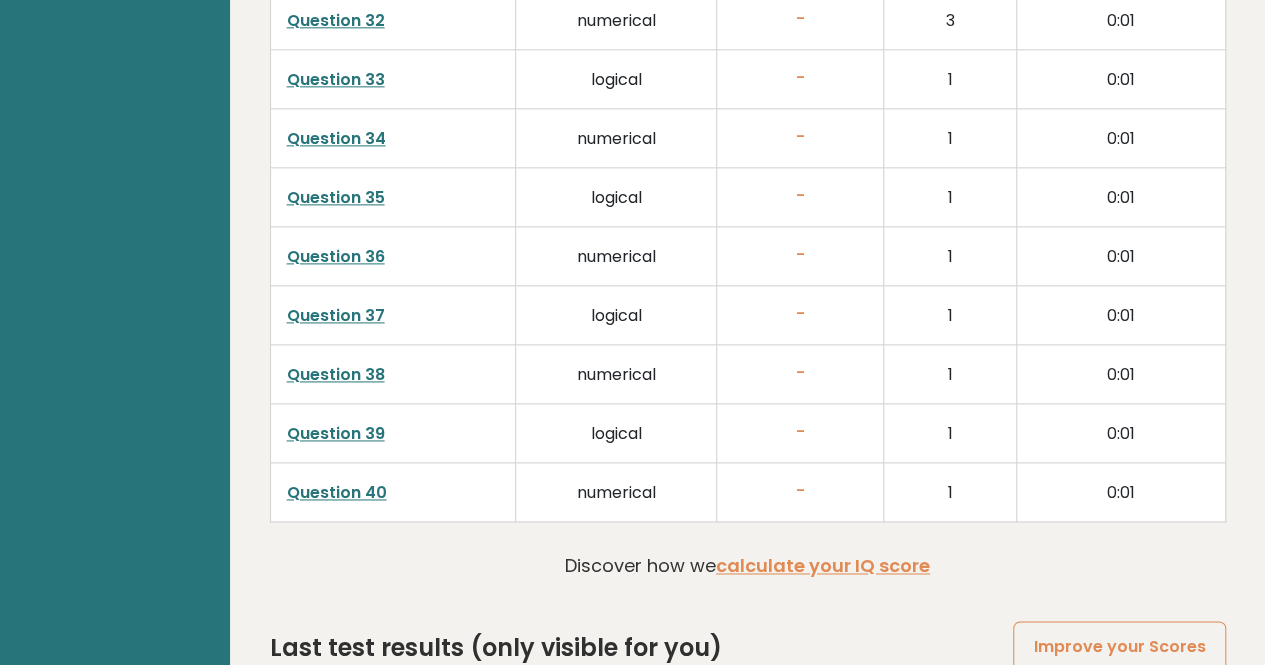 scroll, scrollTop: 5124, scrollLeft: 0, axis: vertical 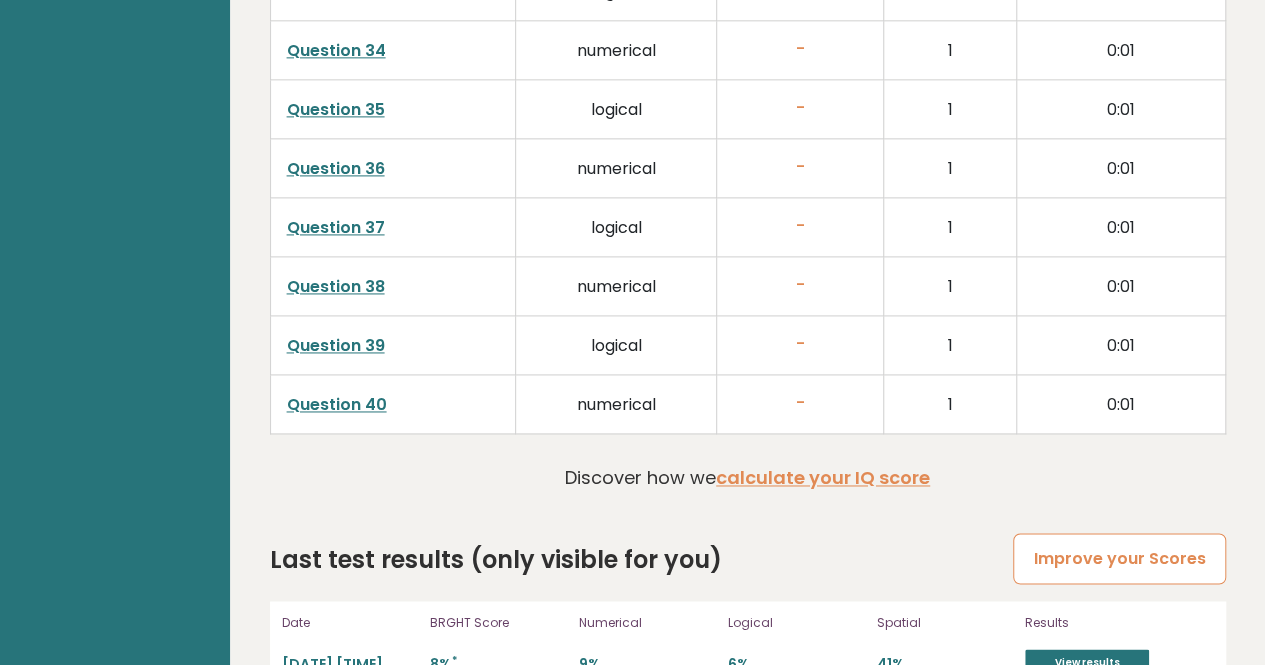 click on "Improve your Scores" at bounding box center [1119, 558] 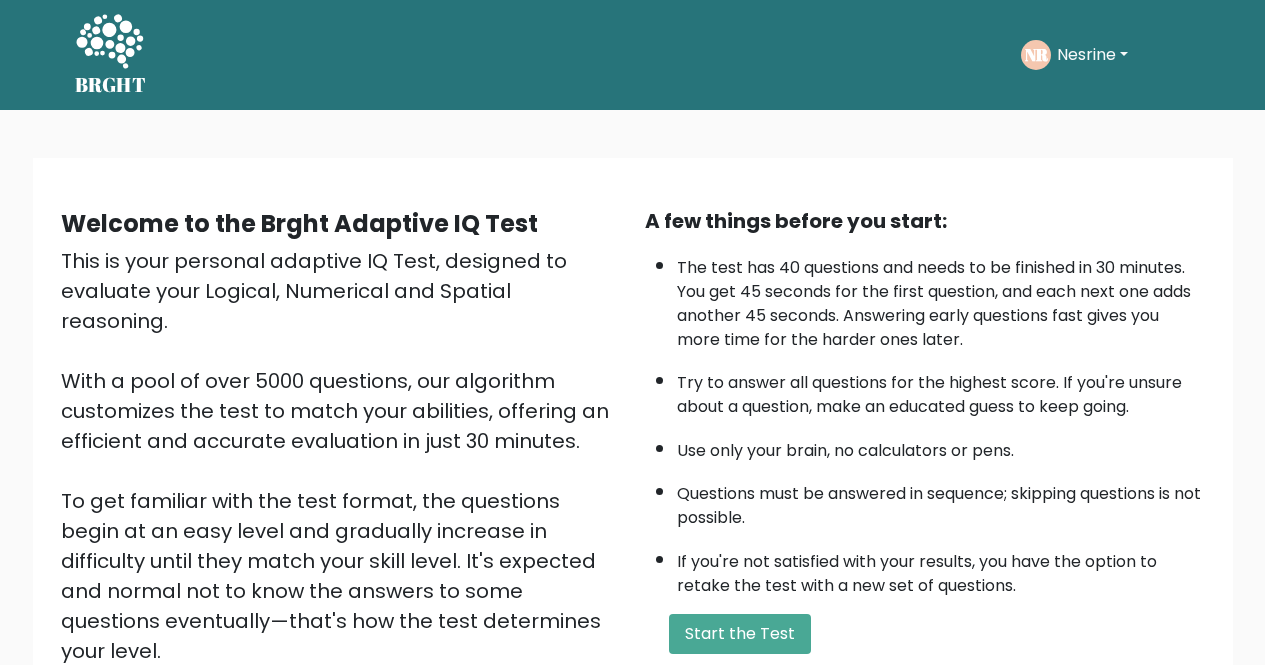 scroll, scrollTop: 0, scrollLeft: 0, axis: both 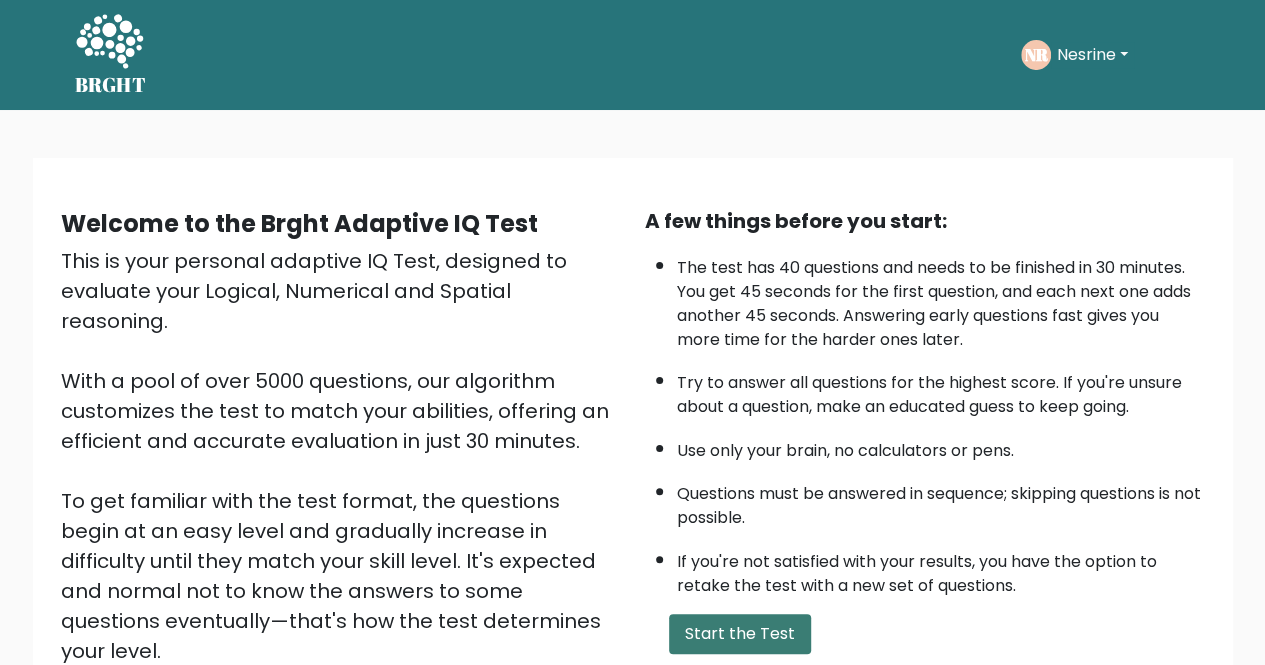 click on "Start the Test" at bounding box center (740, 634) 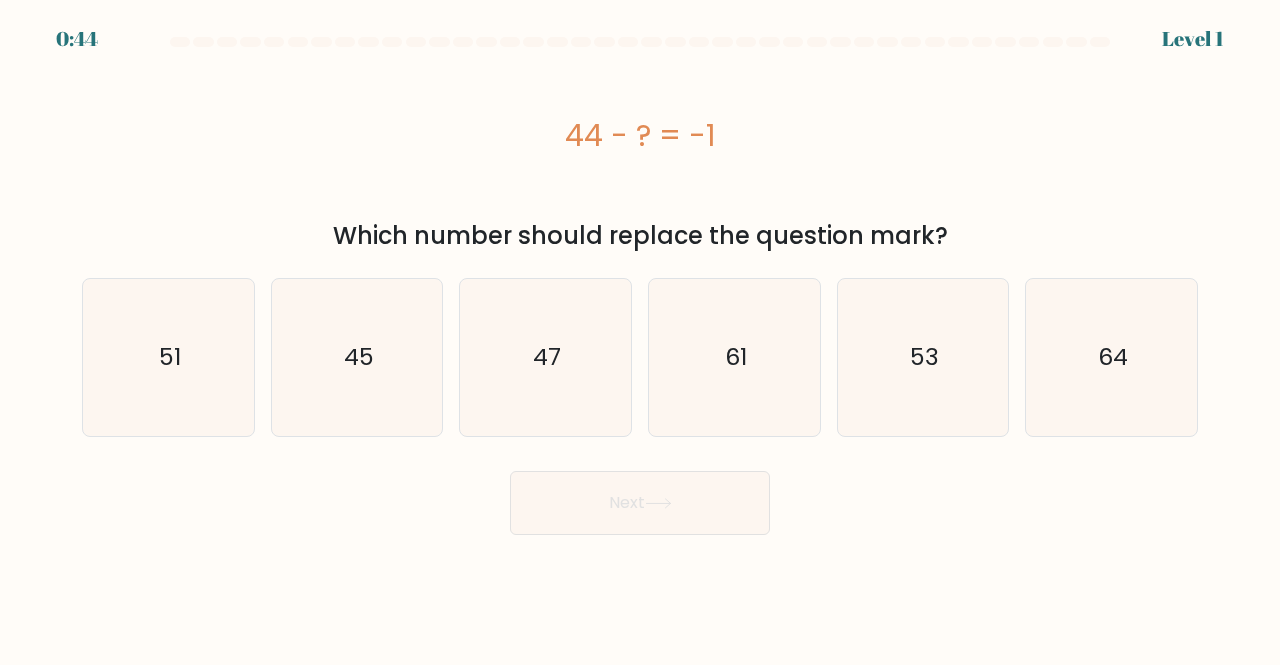 scroll, scrollTop: 0, scrollLeft: 0, axis: both 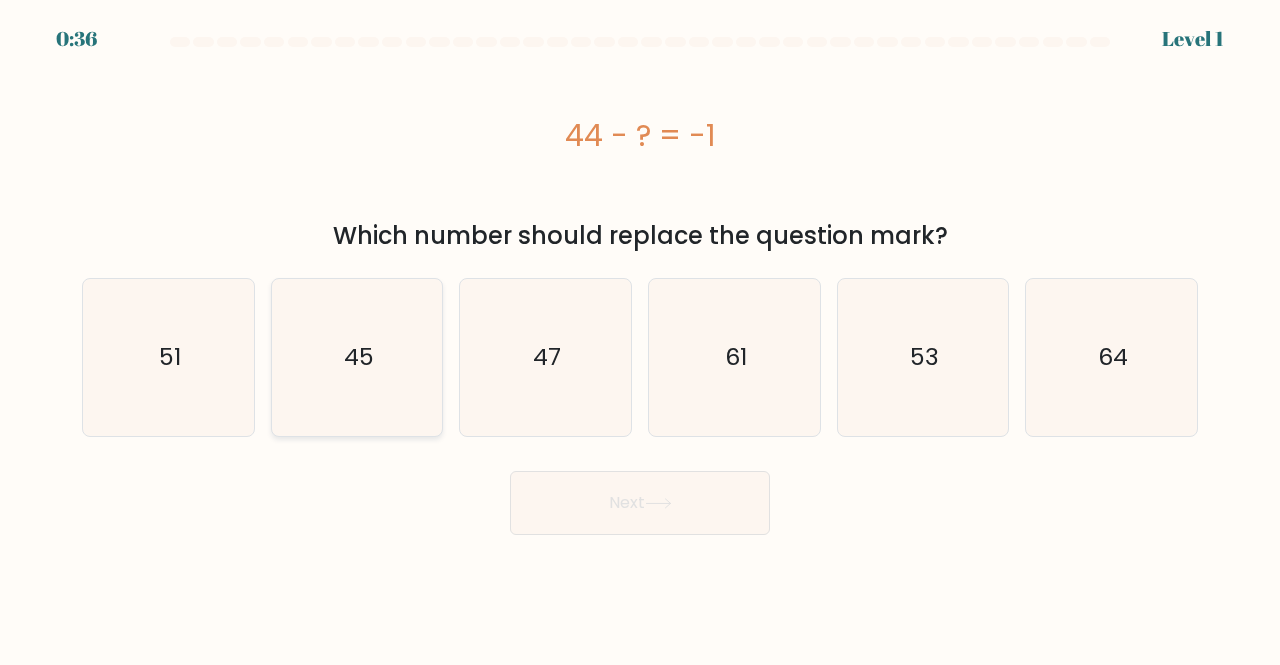 click on "45" 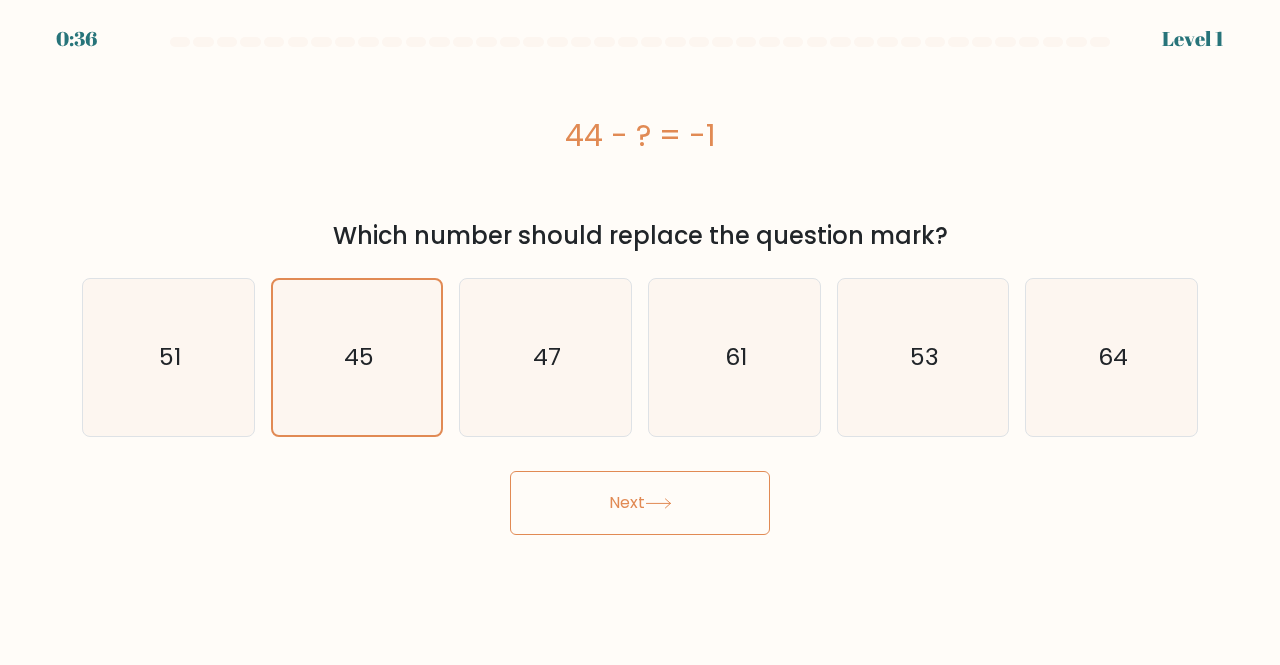 click on "Next" at bounding box center (640, 503) 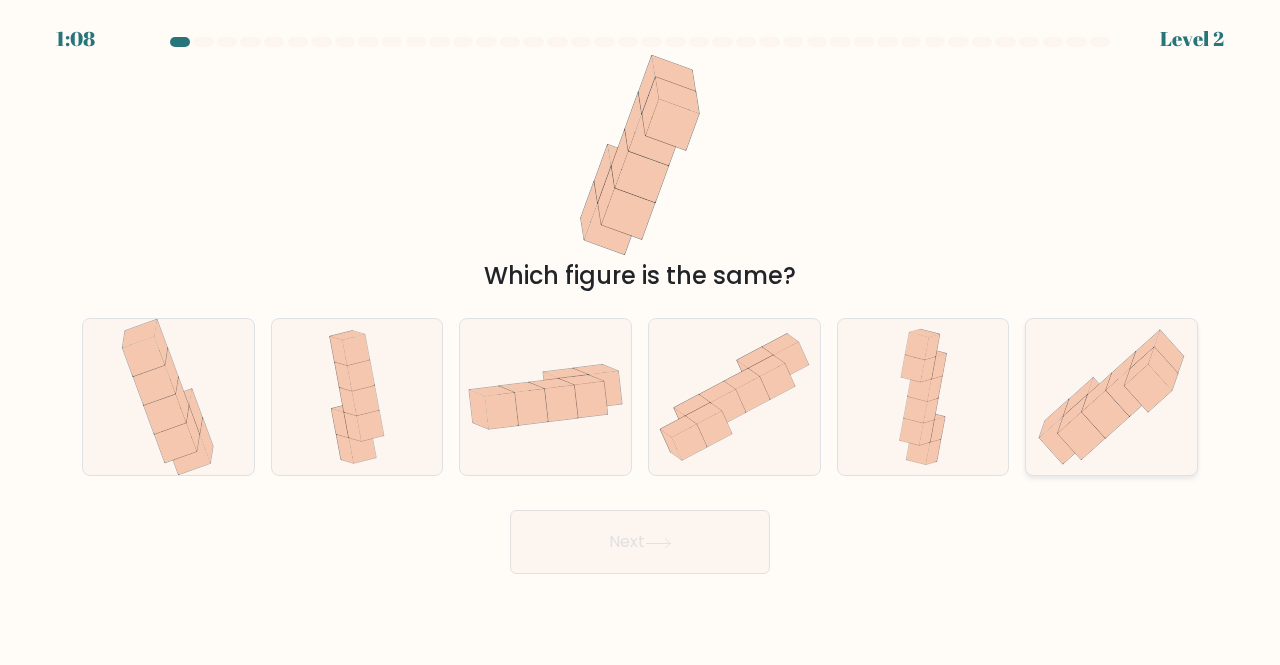 click 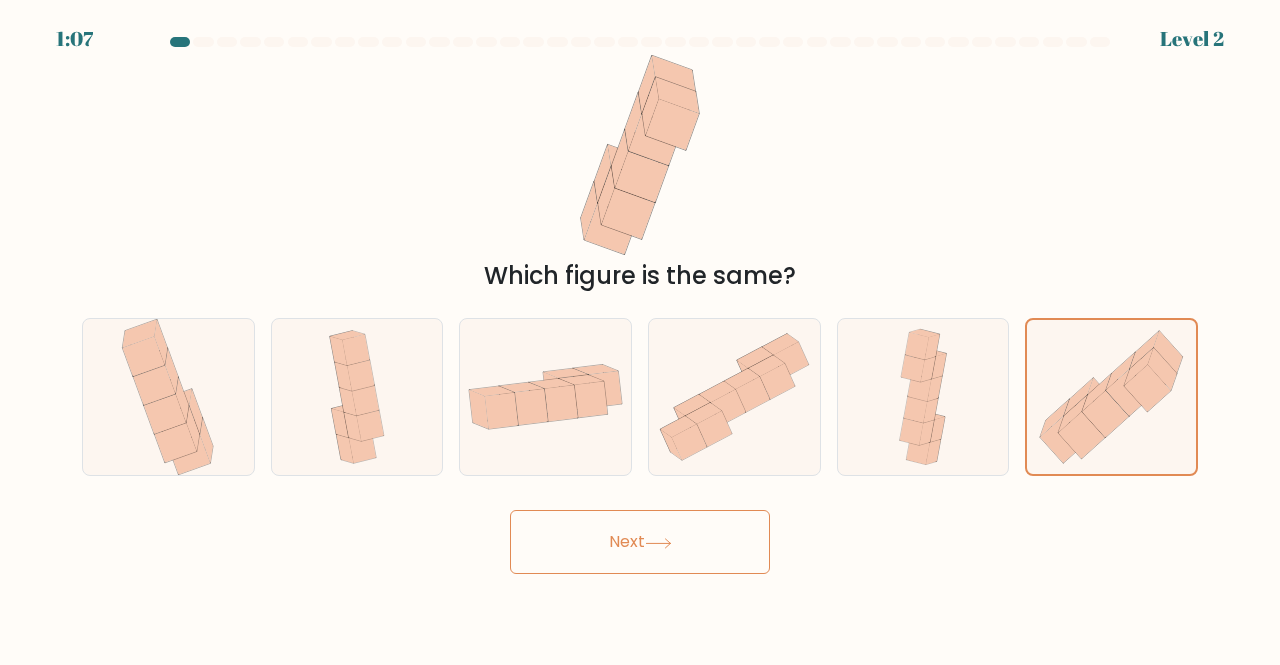 click on "Next" at bounding box center [640, 542] 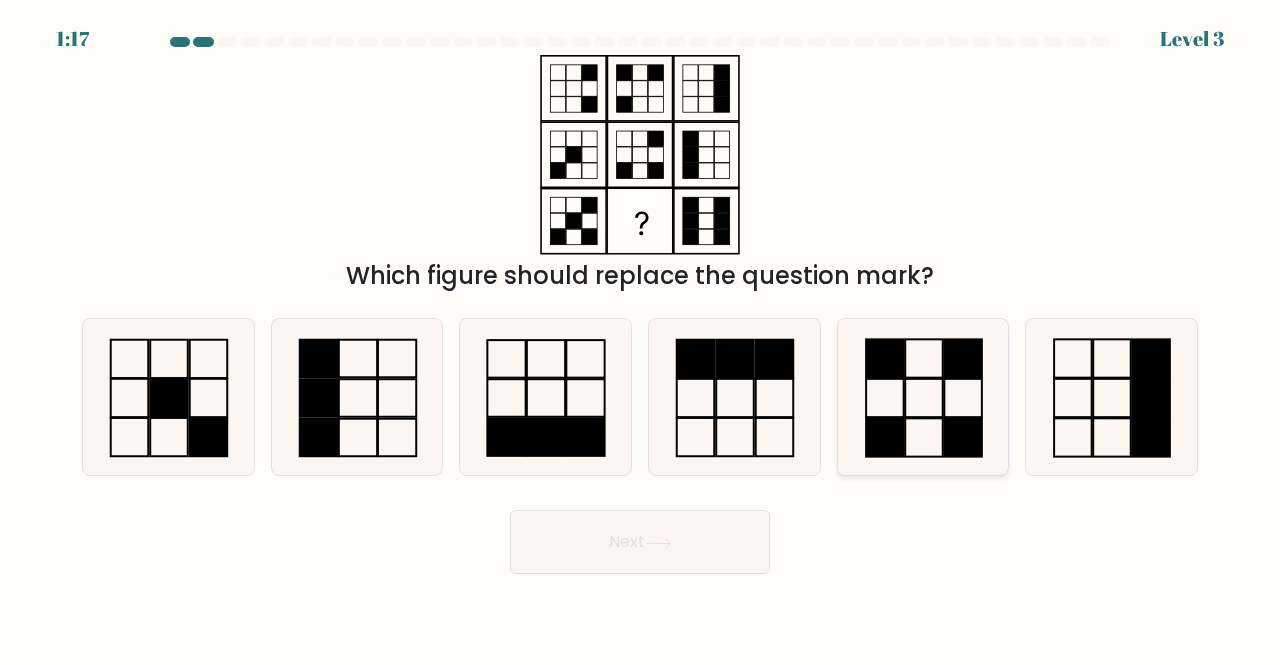 click 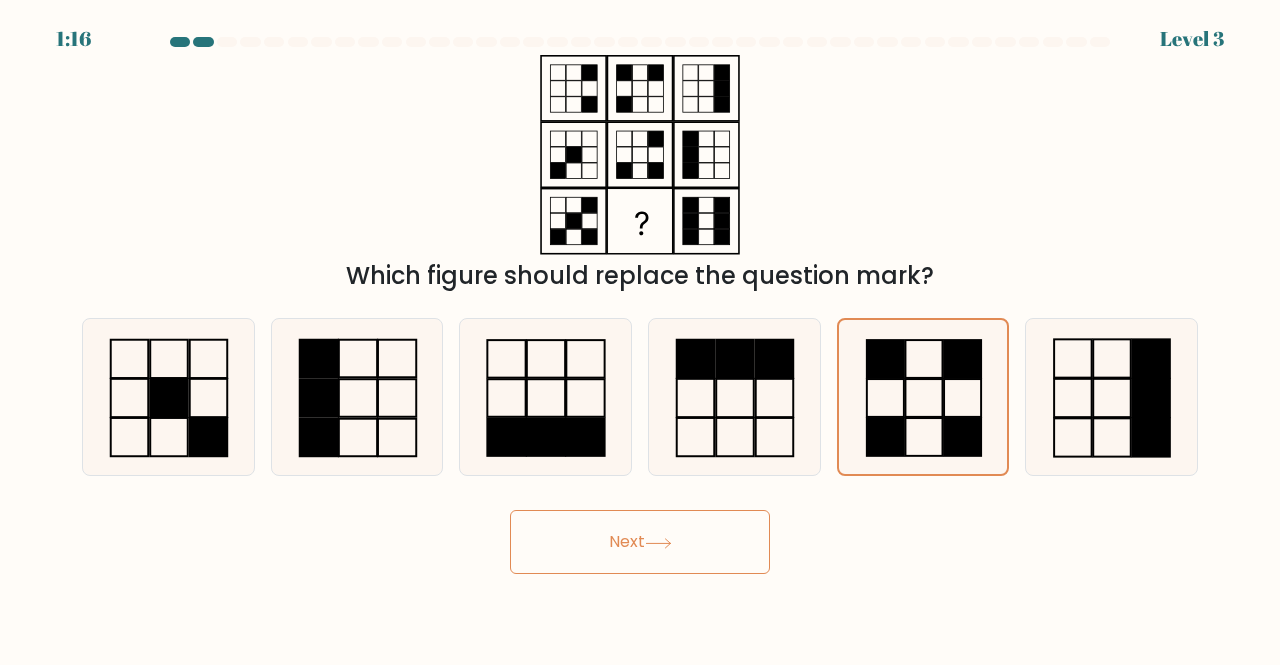 click on "Next" at bounding box center [640, 542] 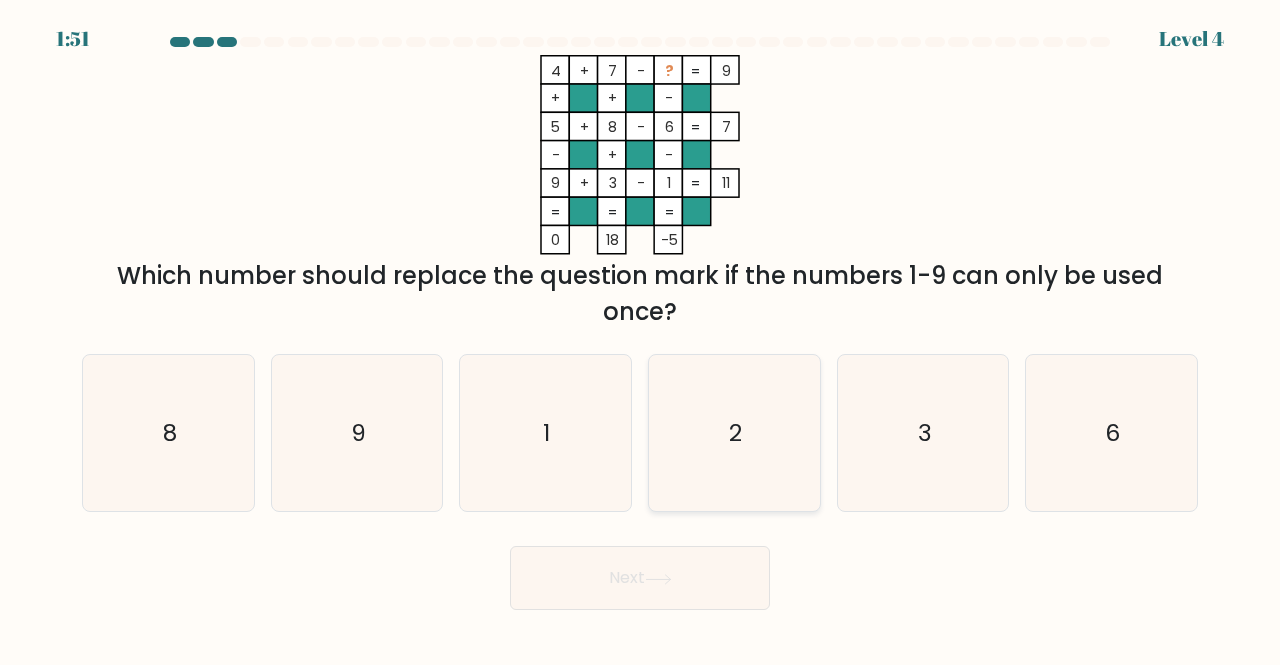 click on "2" 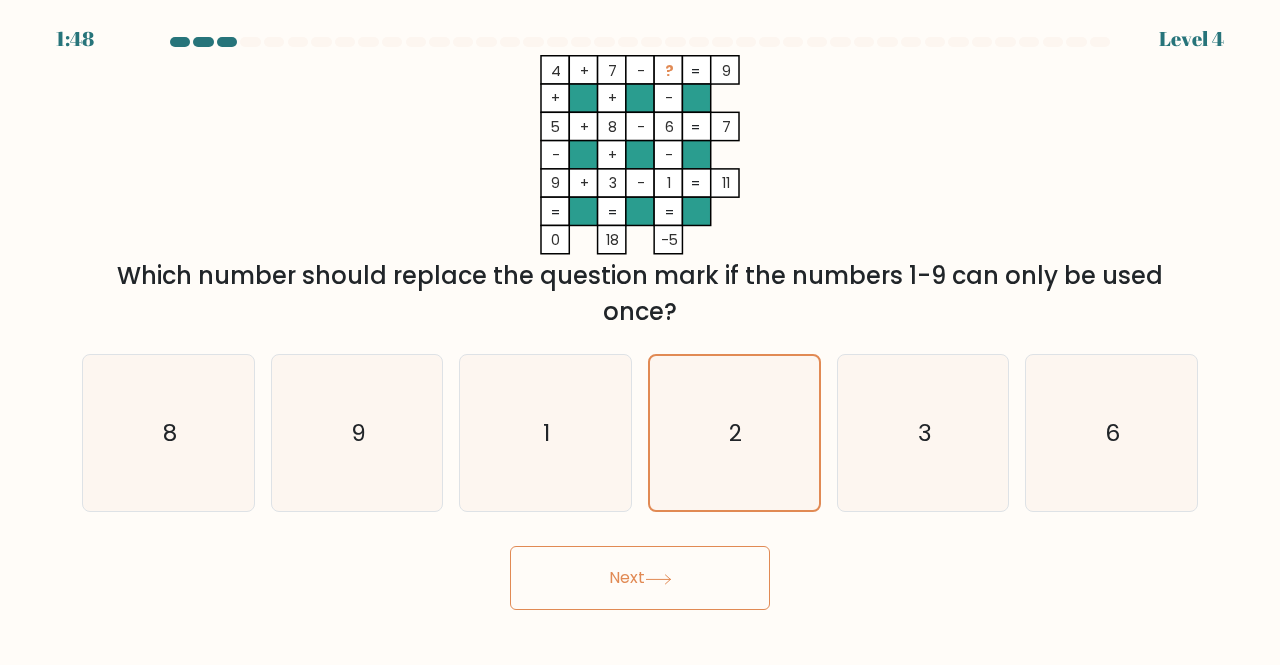 click on "Next" at bounding box center (640, 578) 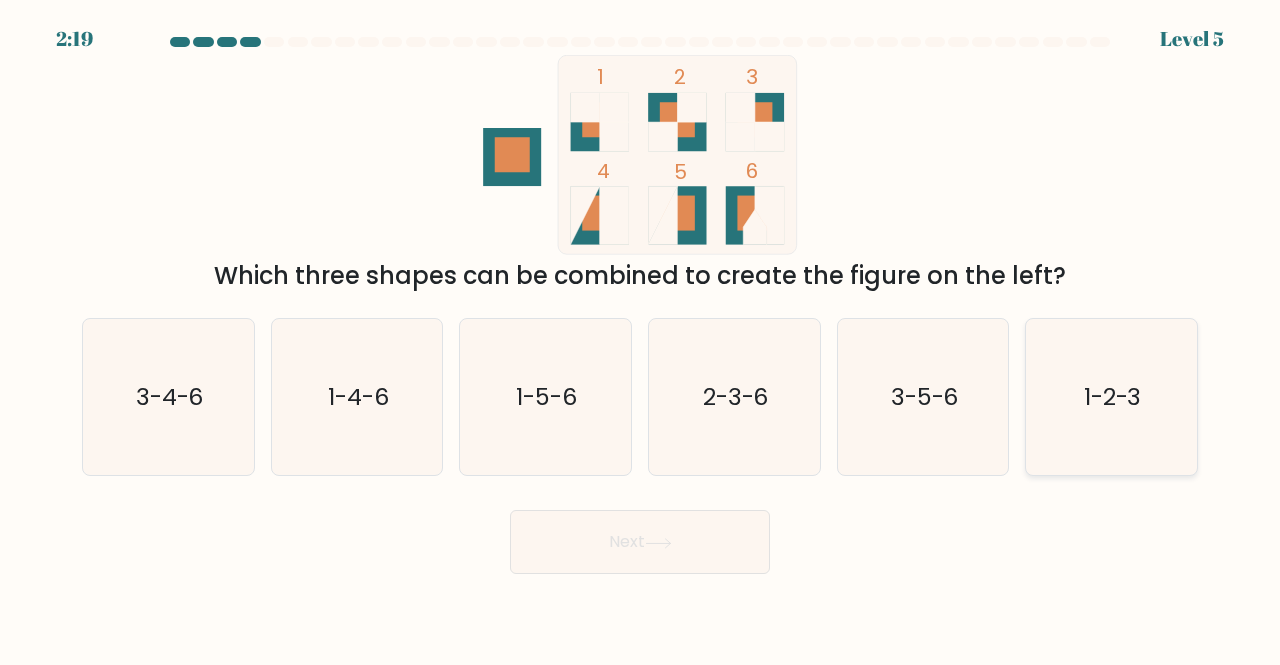 click on "1-2-3" 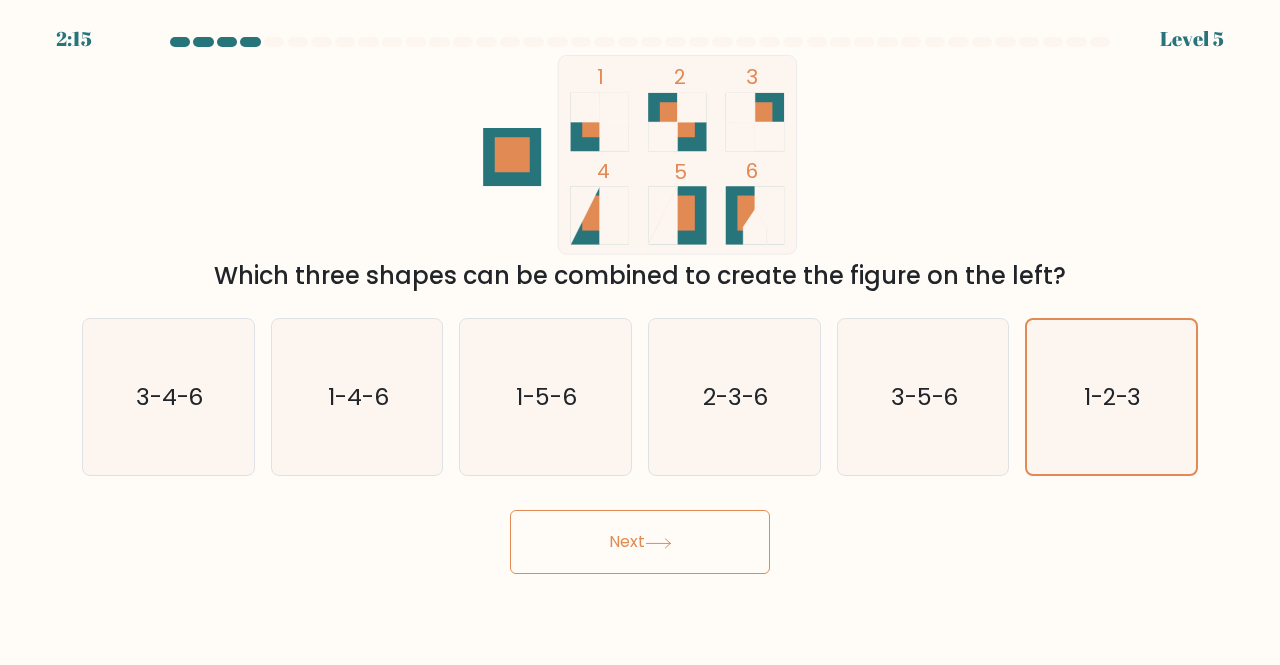 click on "Next" at bounding box center [640, 542] 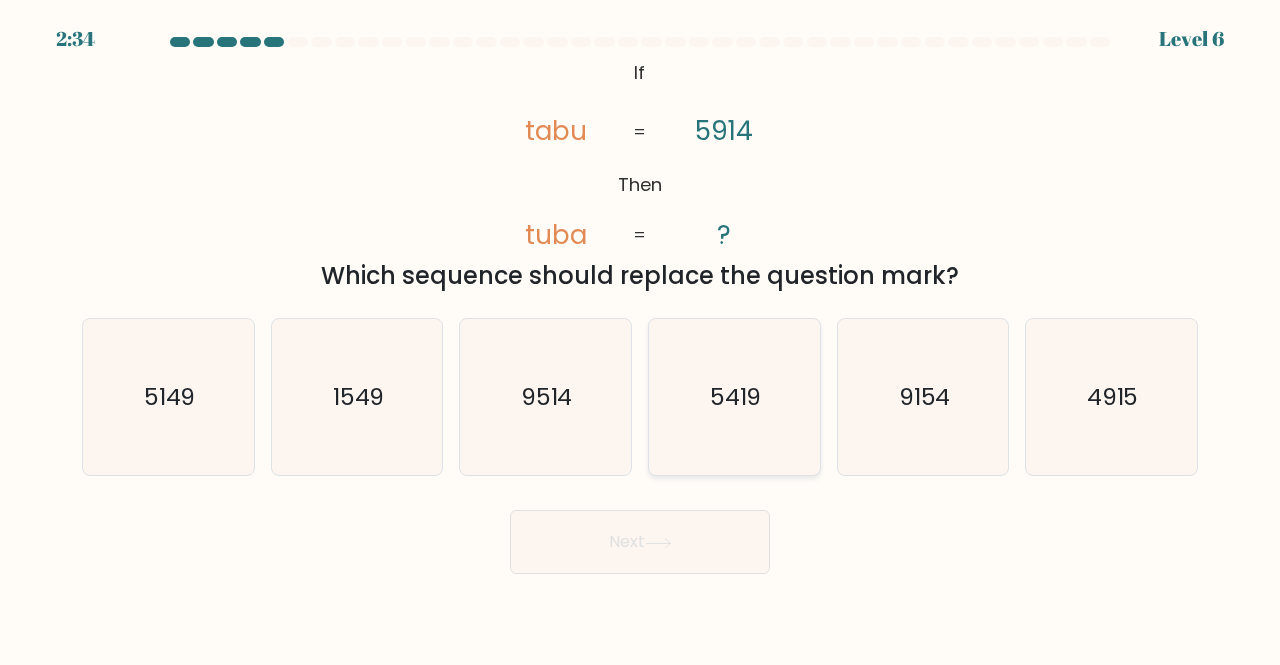 click on "5419" 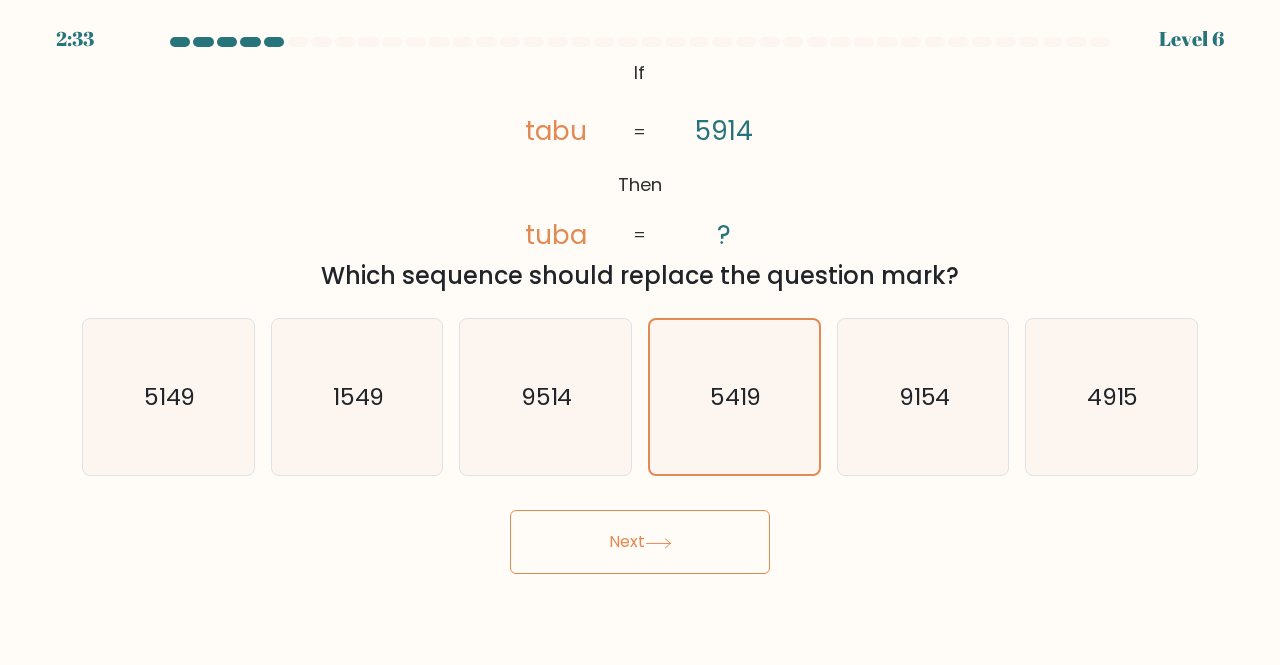 click on "Next" at bounding box center [640, 542] 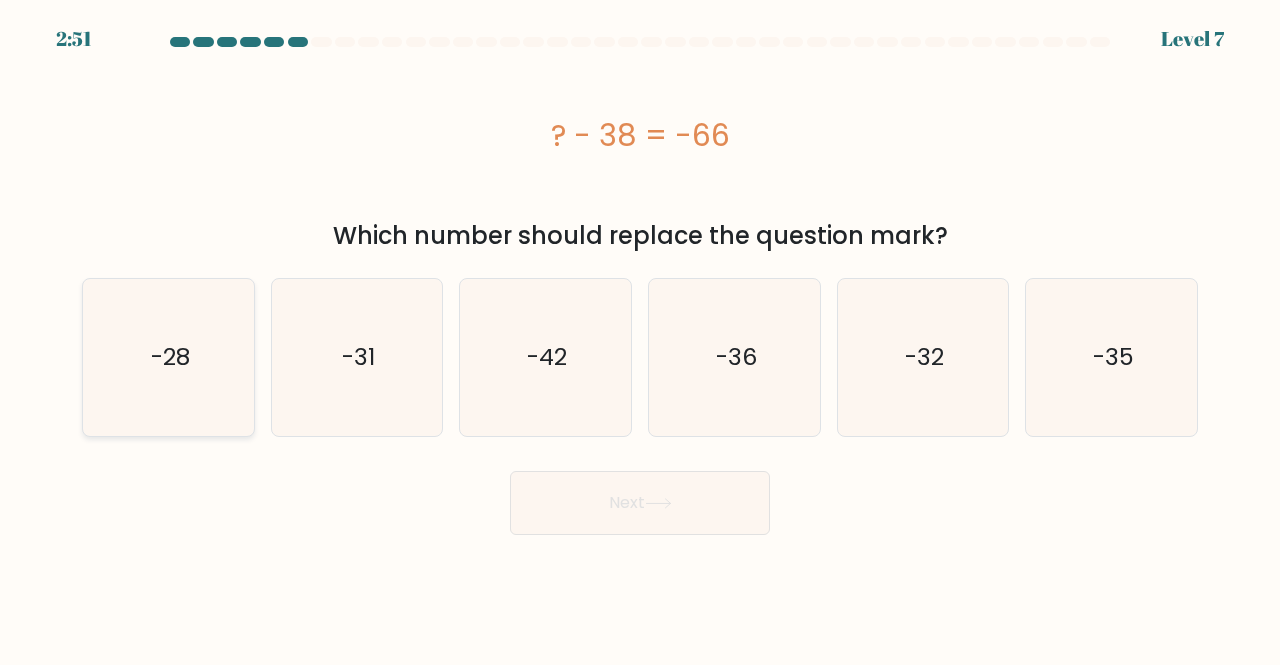 click on "-28" 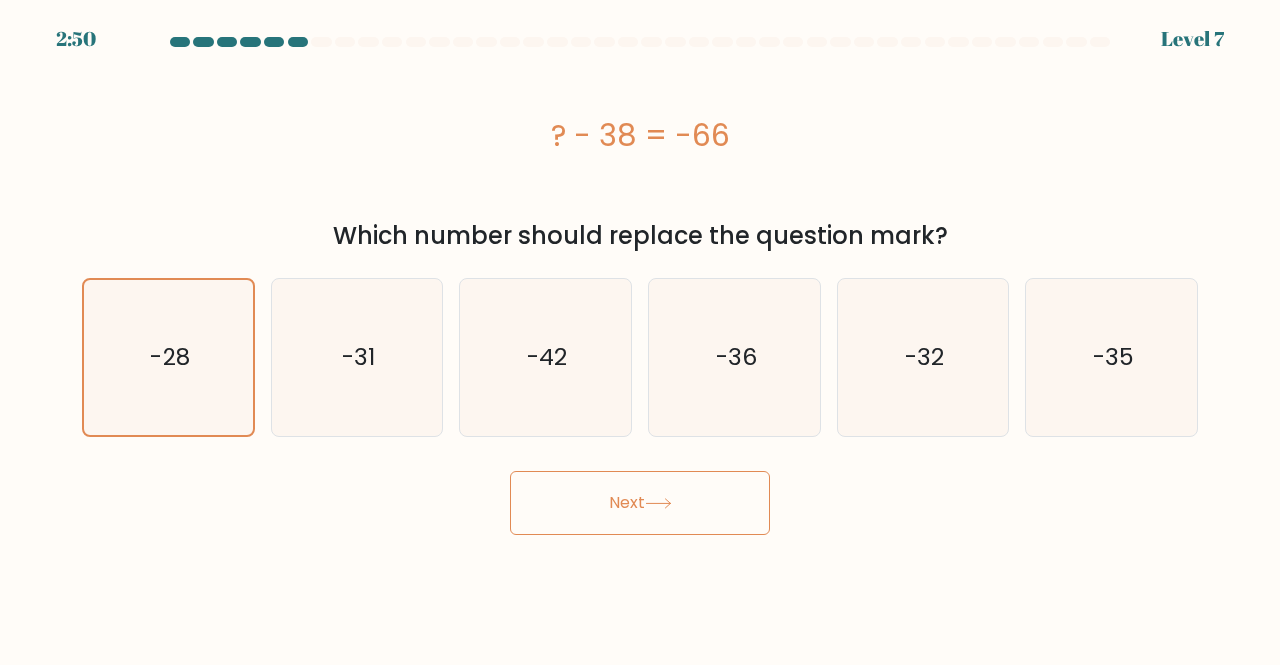 click on "Next" at bounding box center [640, 503] 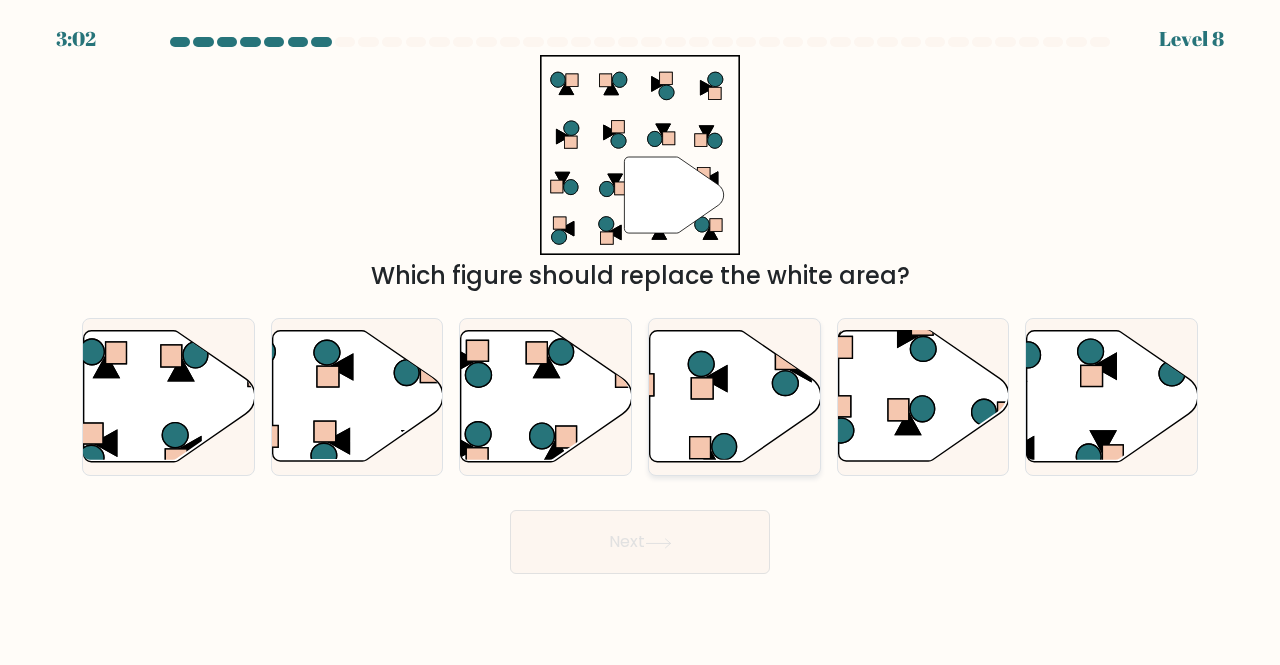 click 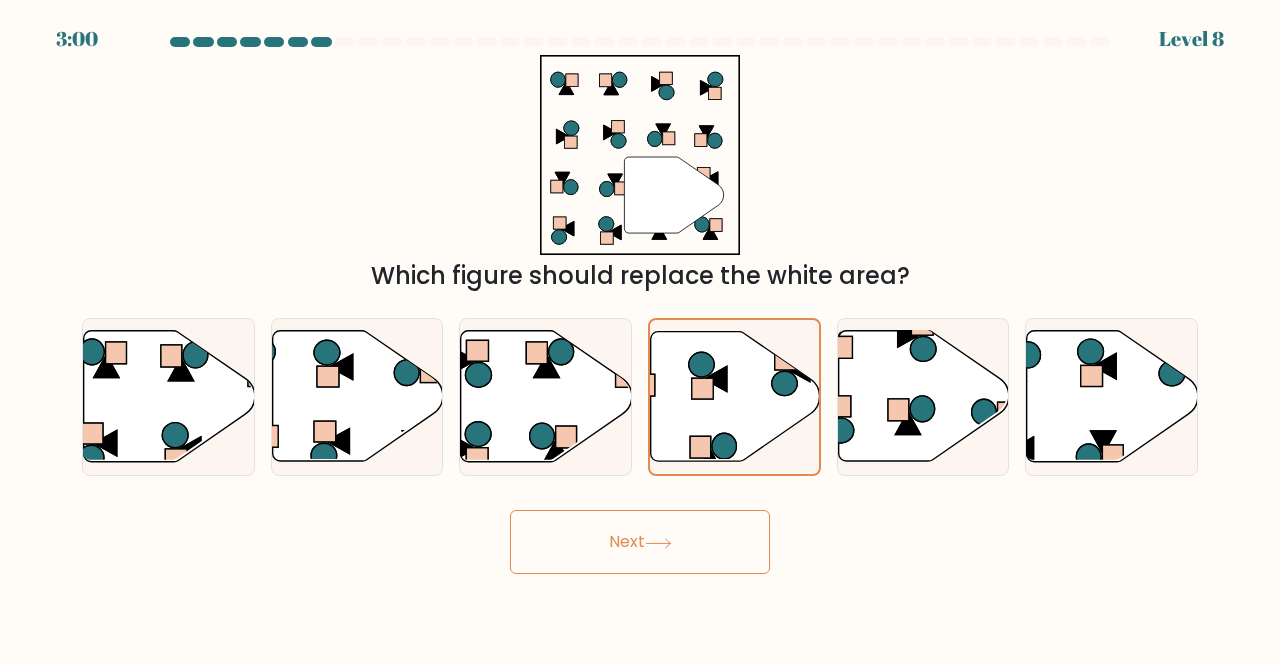 click on "Next" at bounding box center [640, 542] 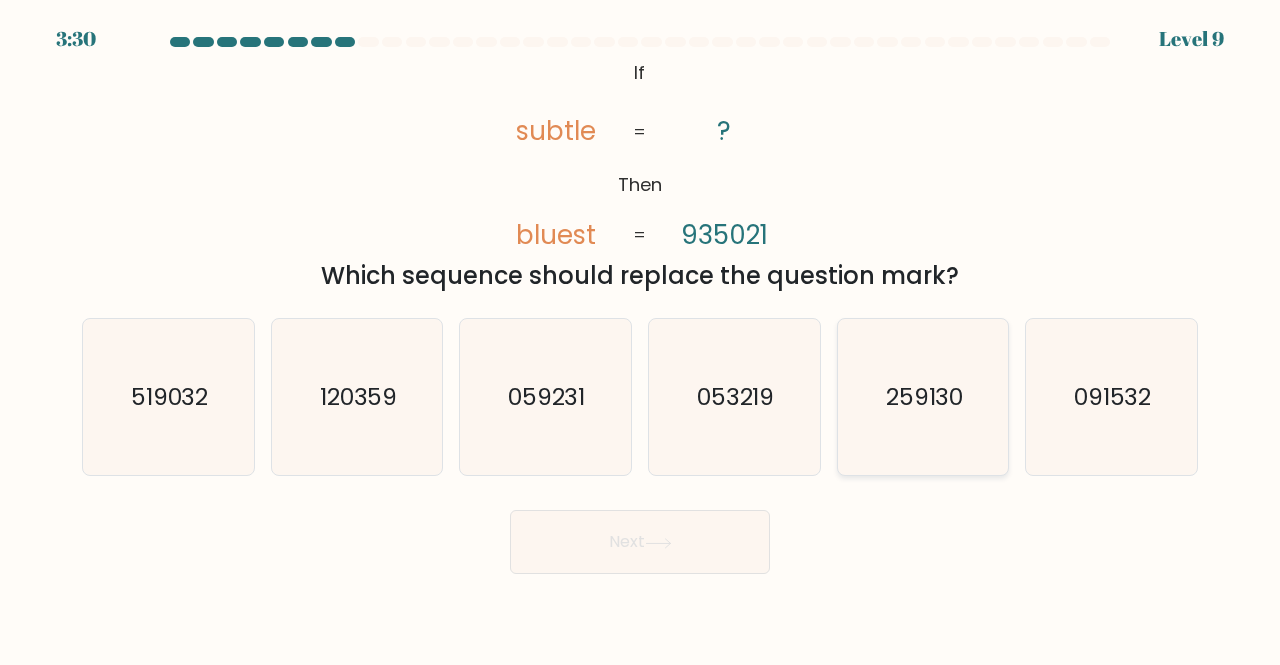 click on "259130" 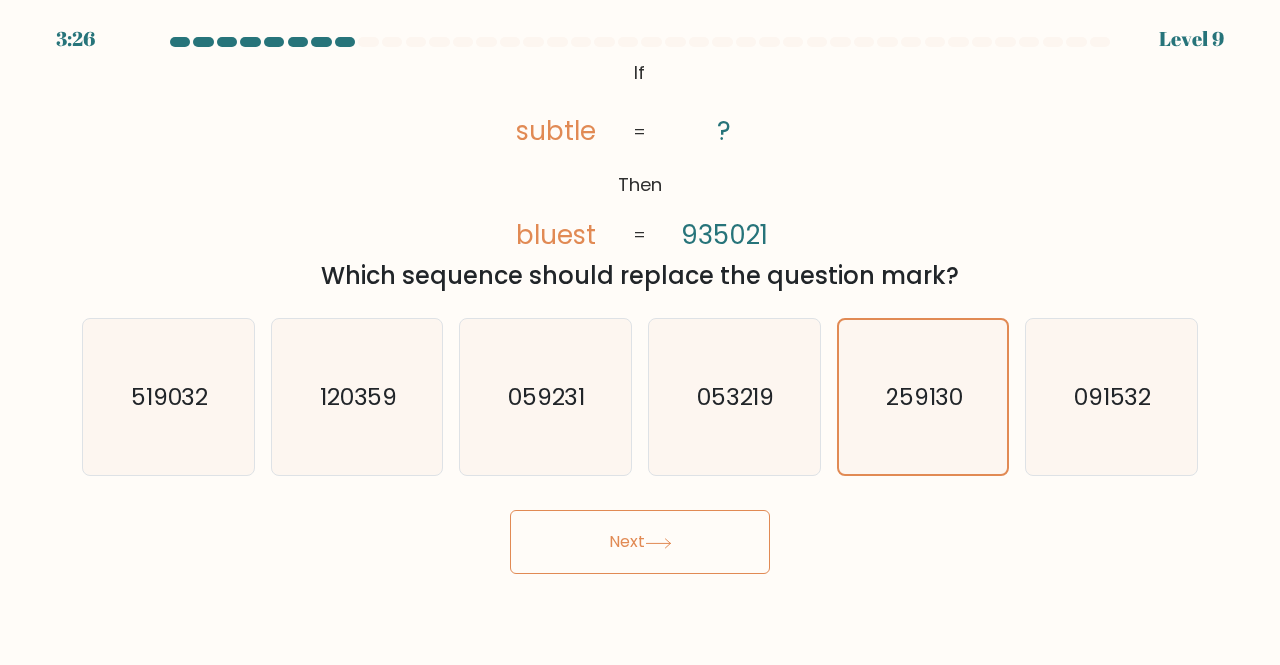 click on "Next" at bounding box center (640, 542) 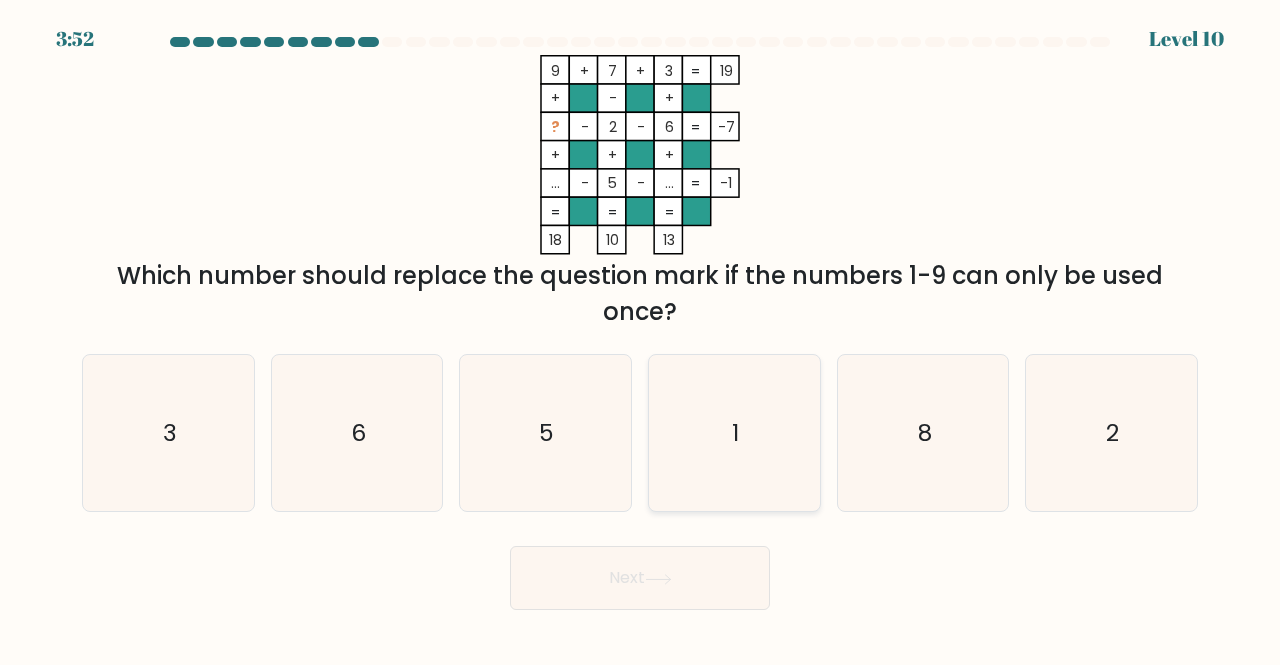 click on "1" 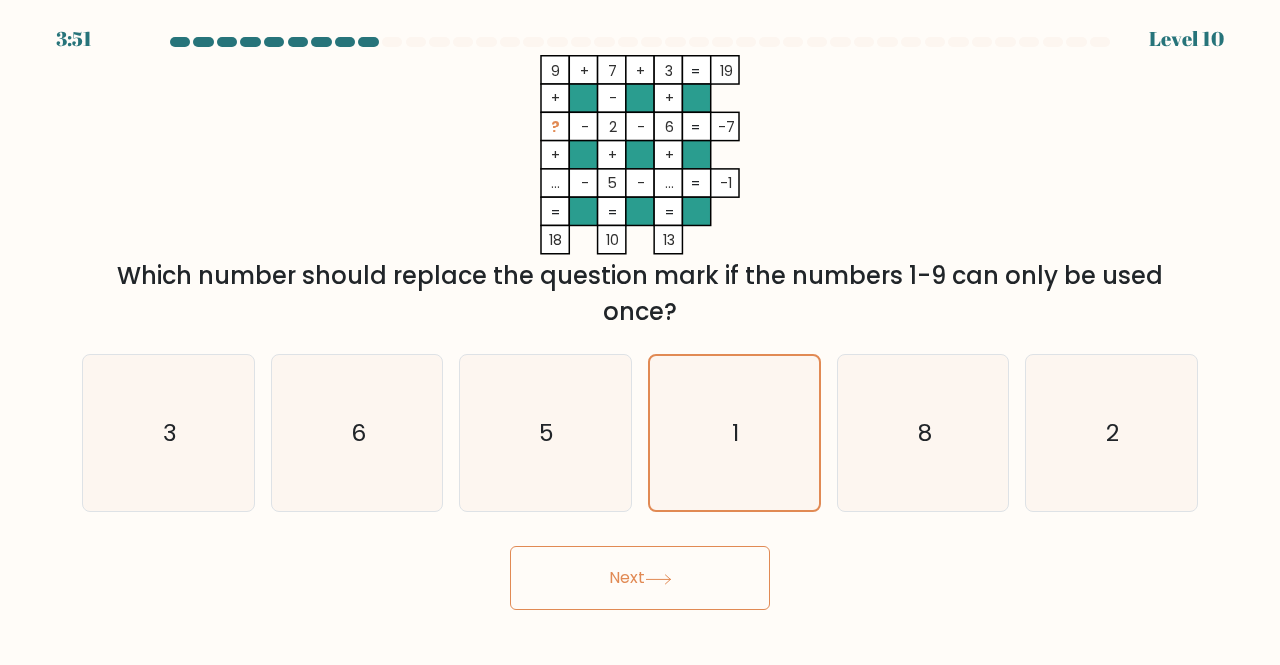 click 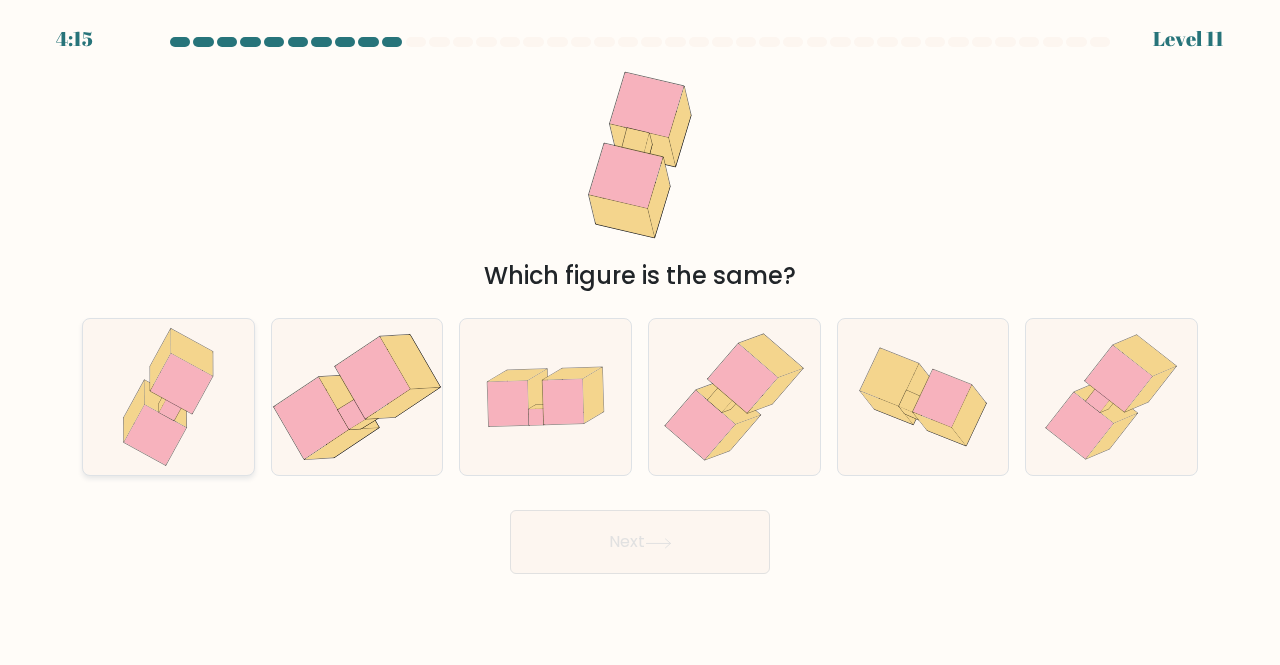 click 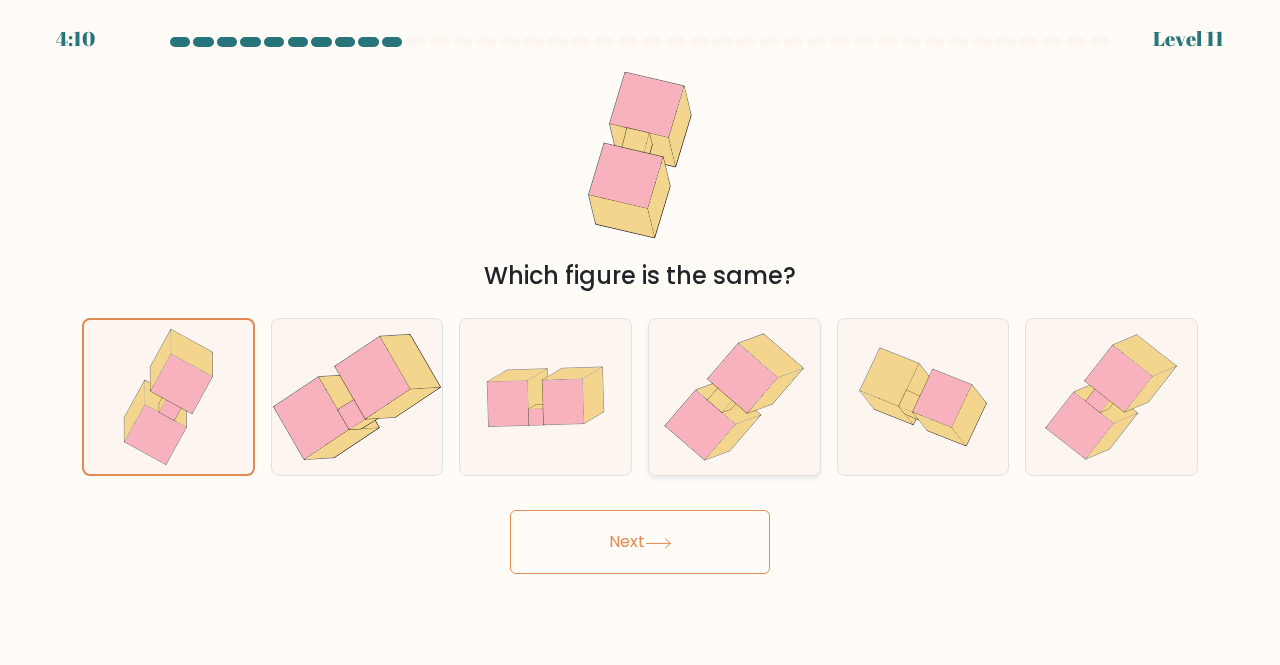 click 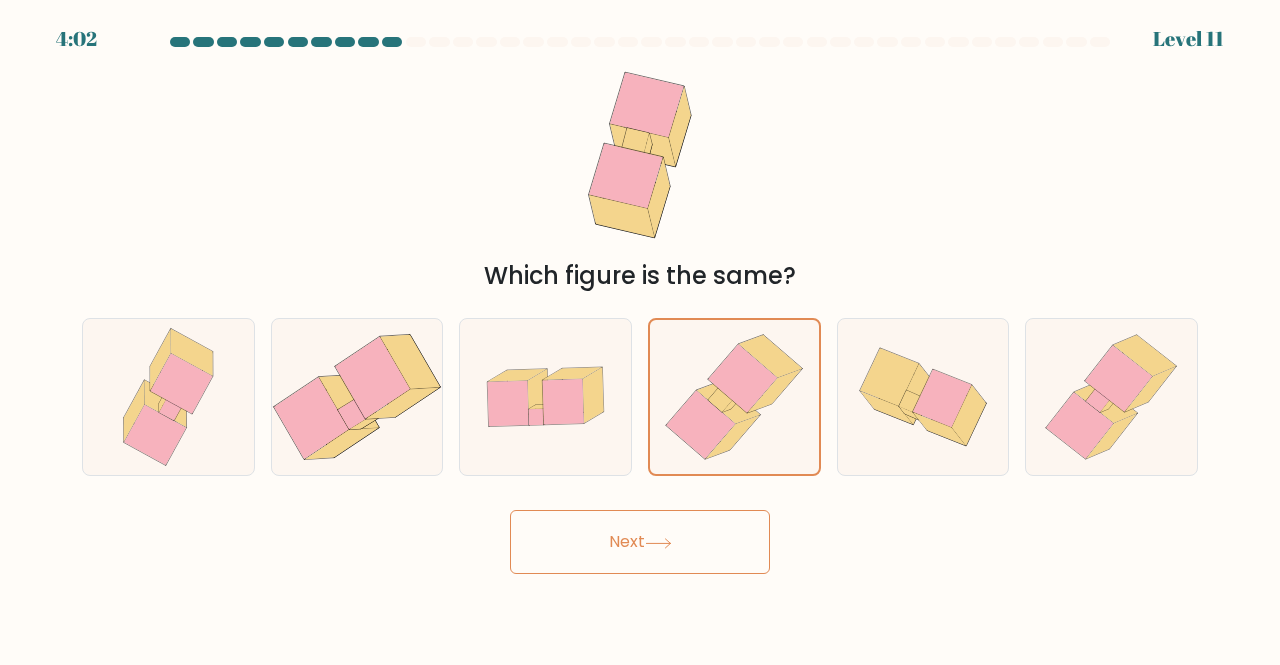 click on "Next" at bounding box center [640, 542] 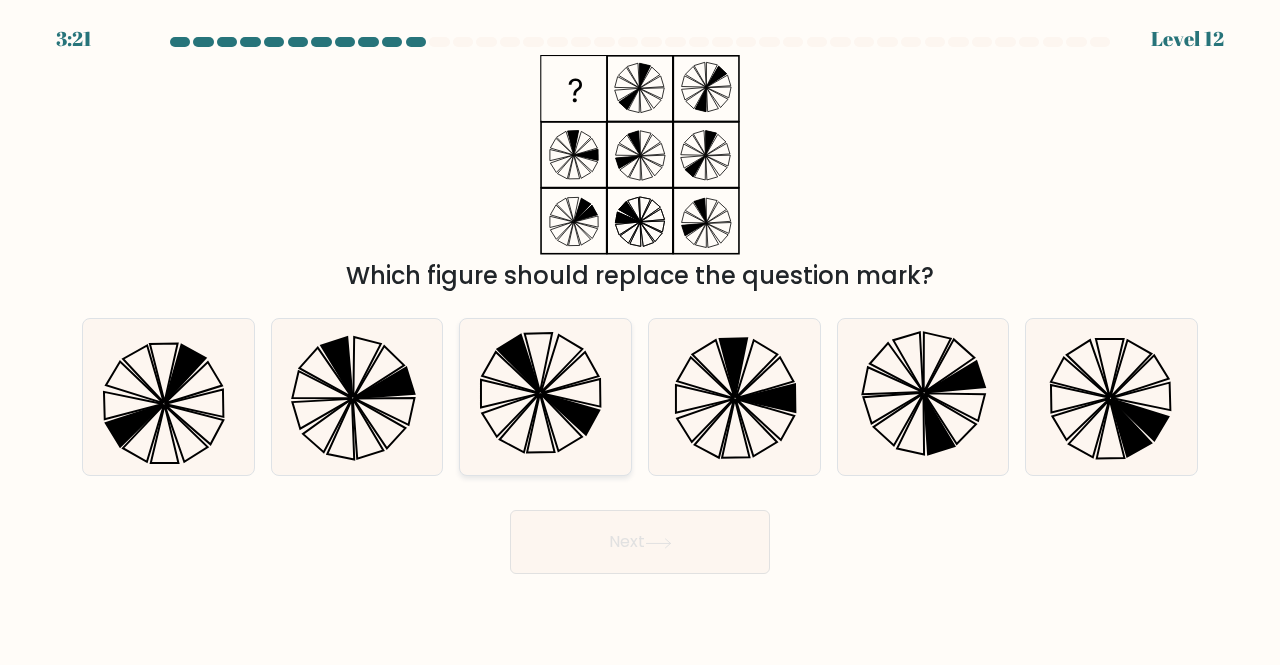 click 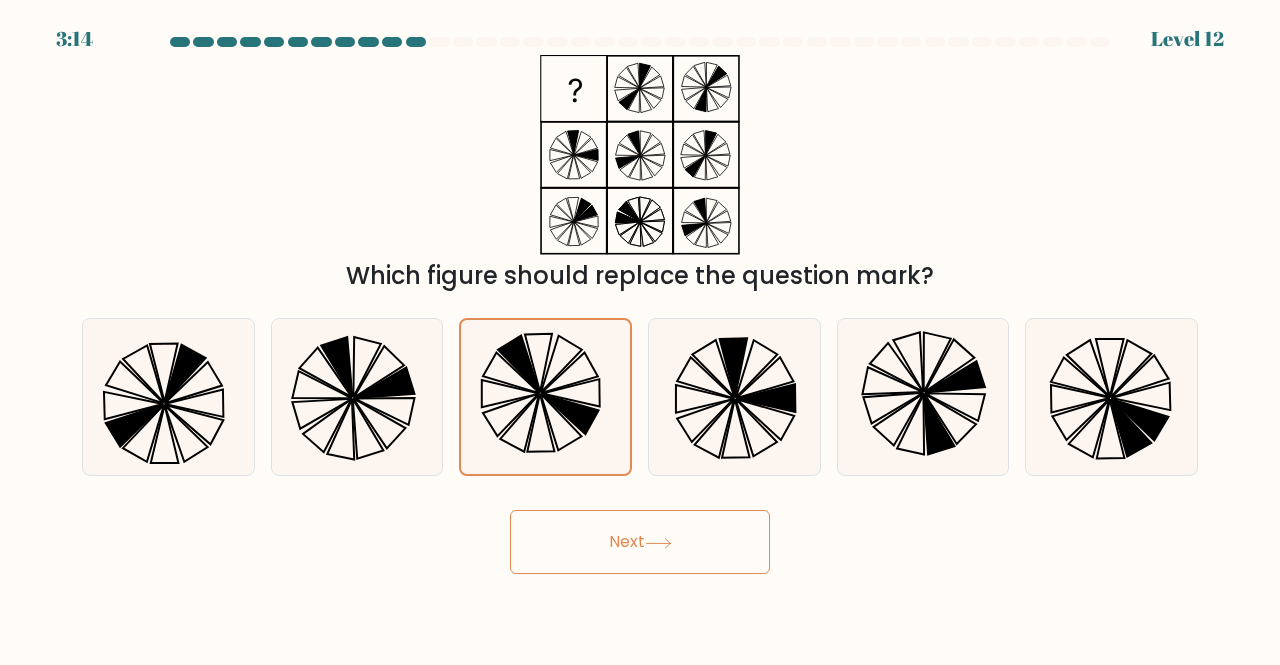 click on "Next" at bounding box center (640, 542) 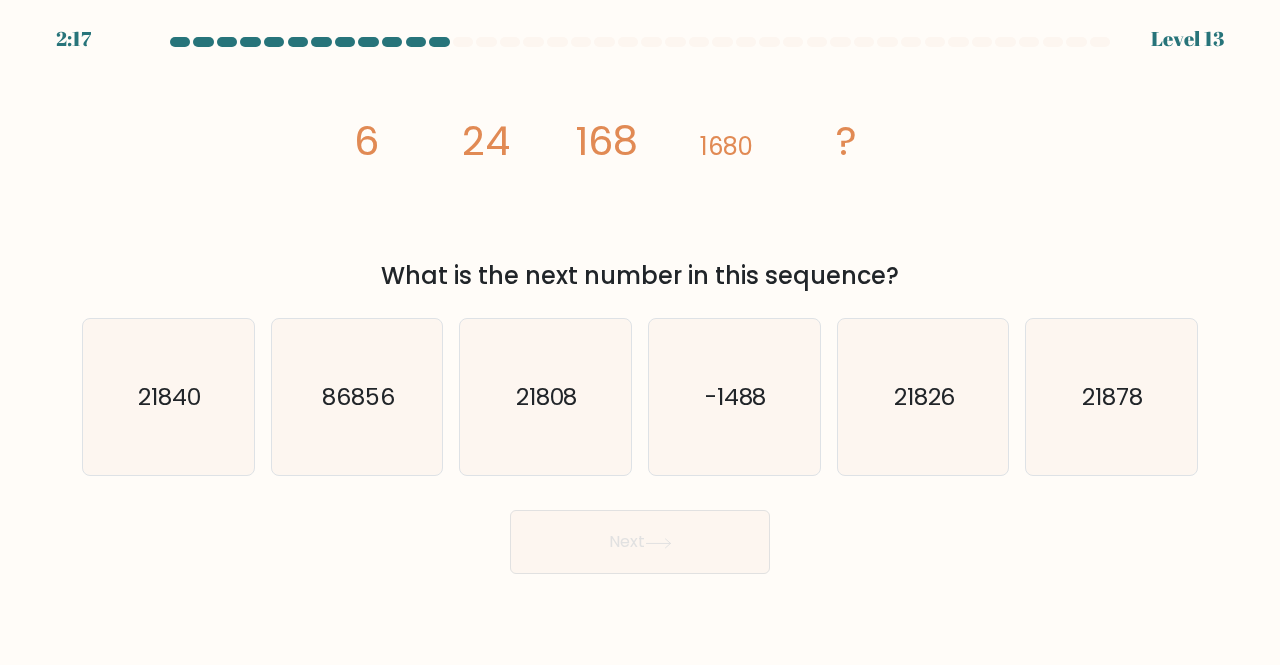 click on "Next" at bounding box center [640, 537] 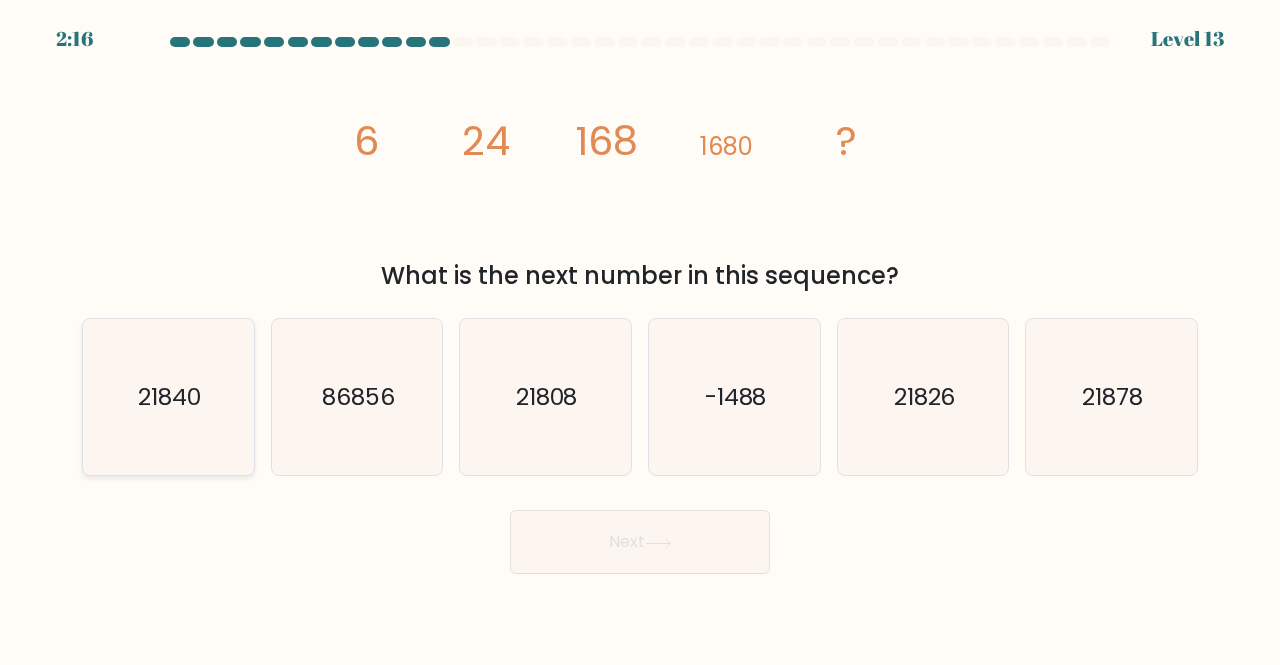 click on "21840" 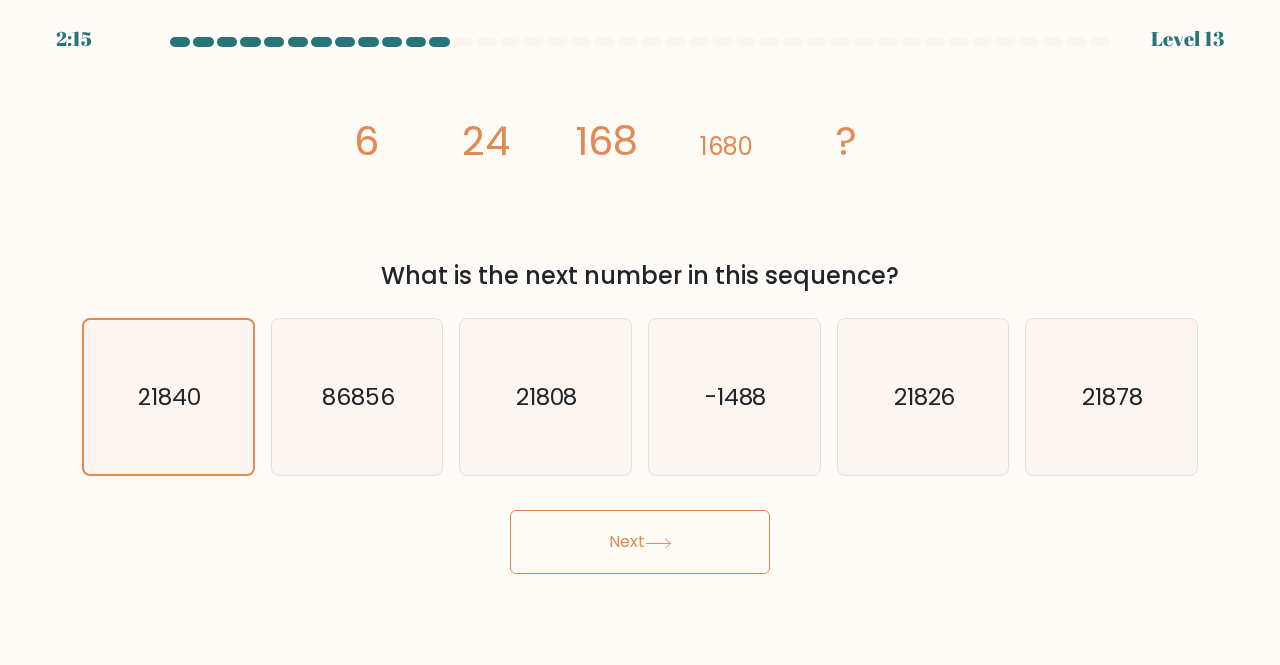 click on "Next" at bounding box center [640, 542] 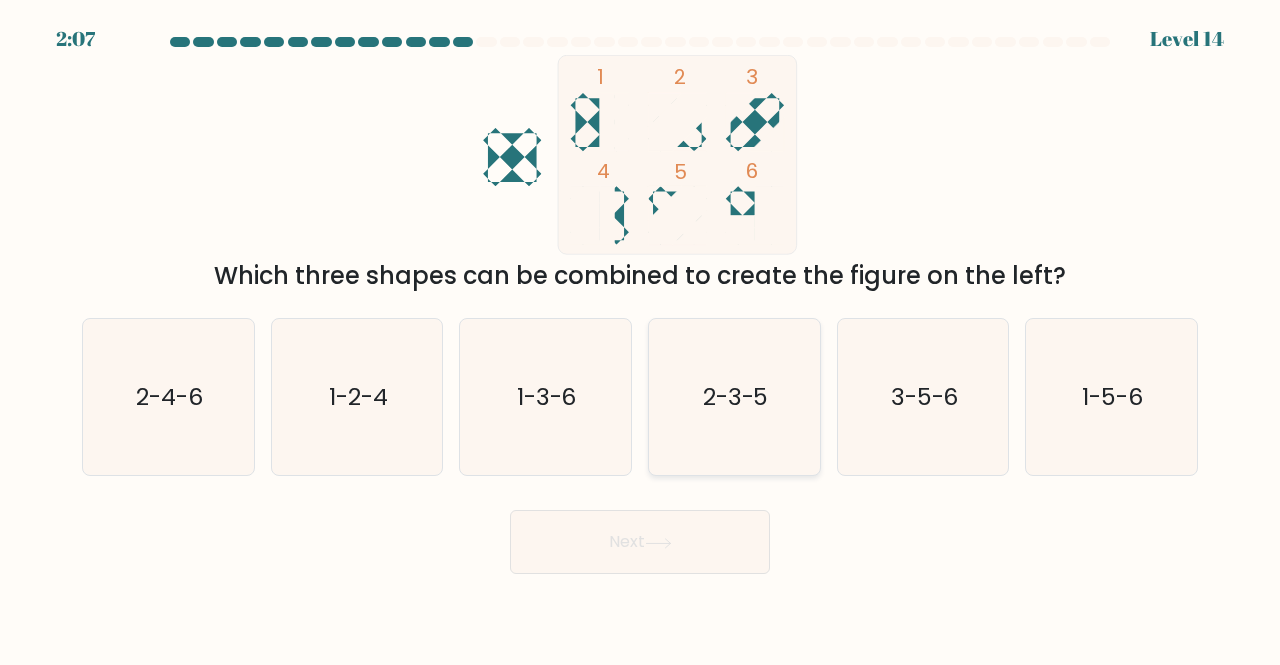 click on "2-3-5" 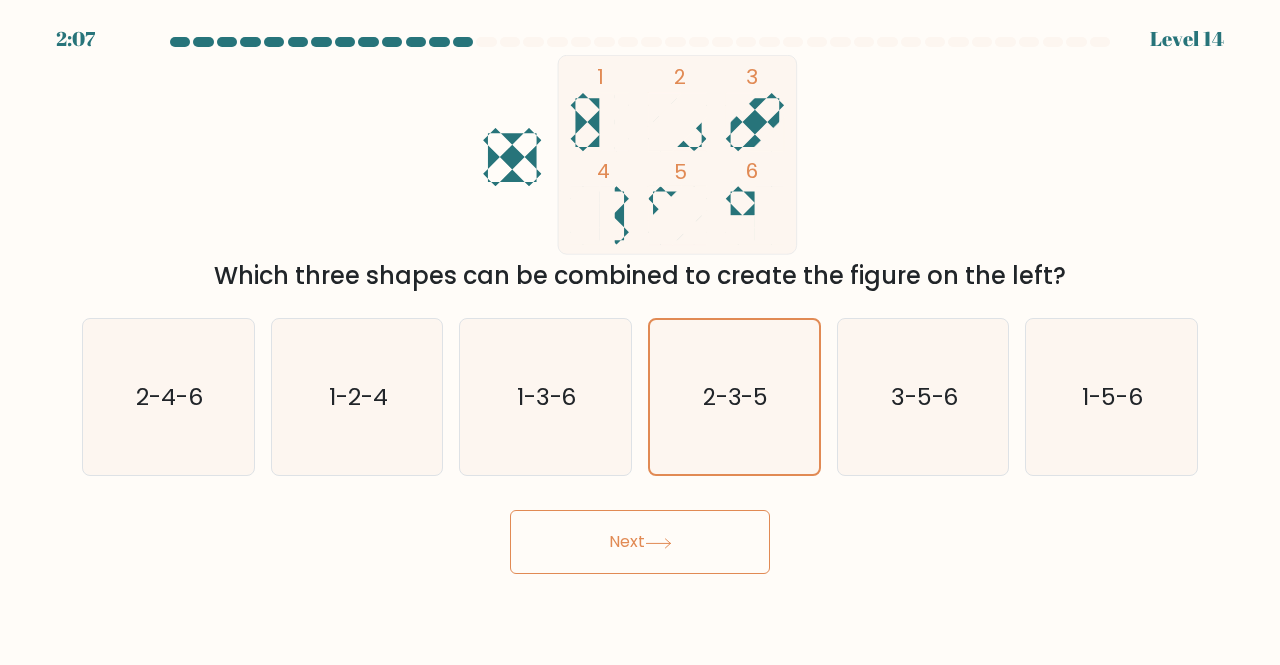 click on "Next" at bounding box center [640, 542] 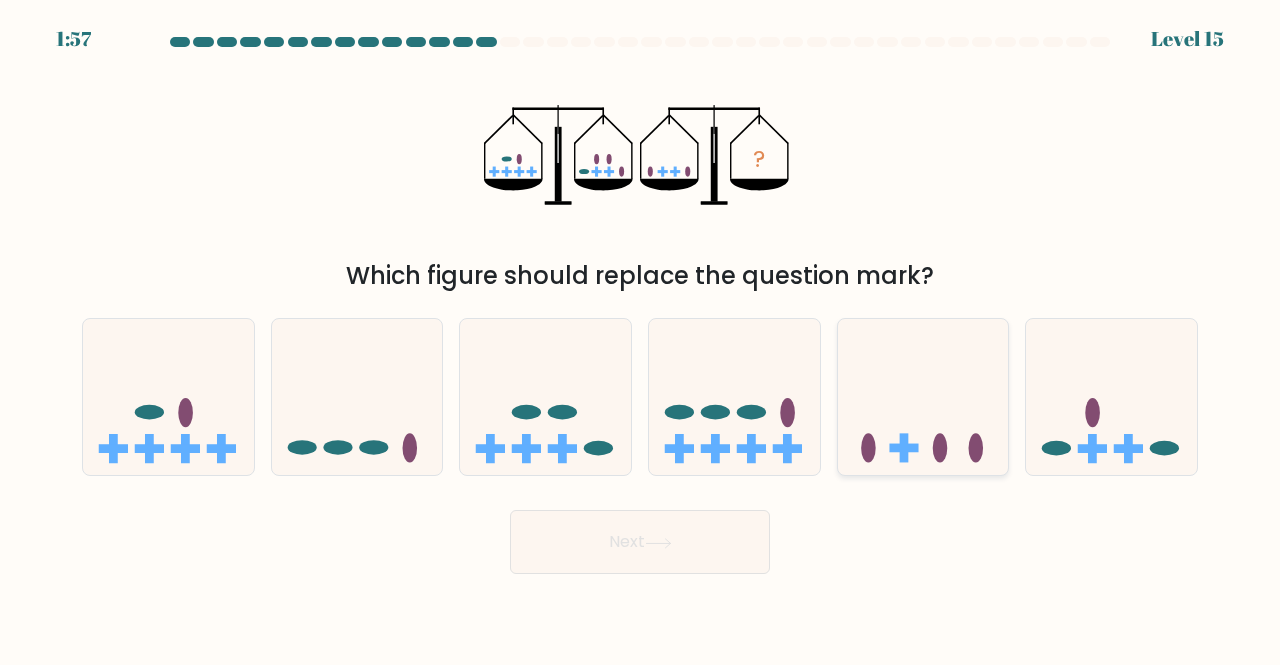 click 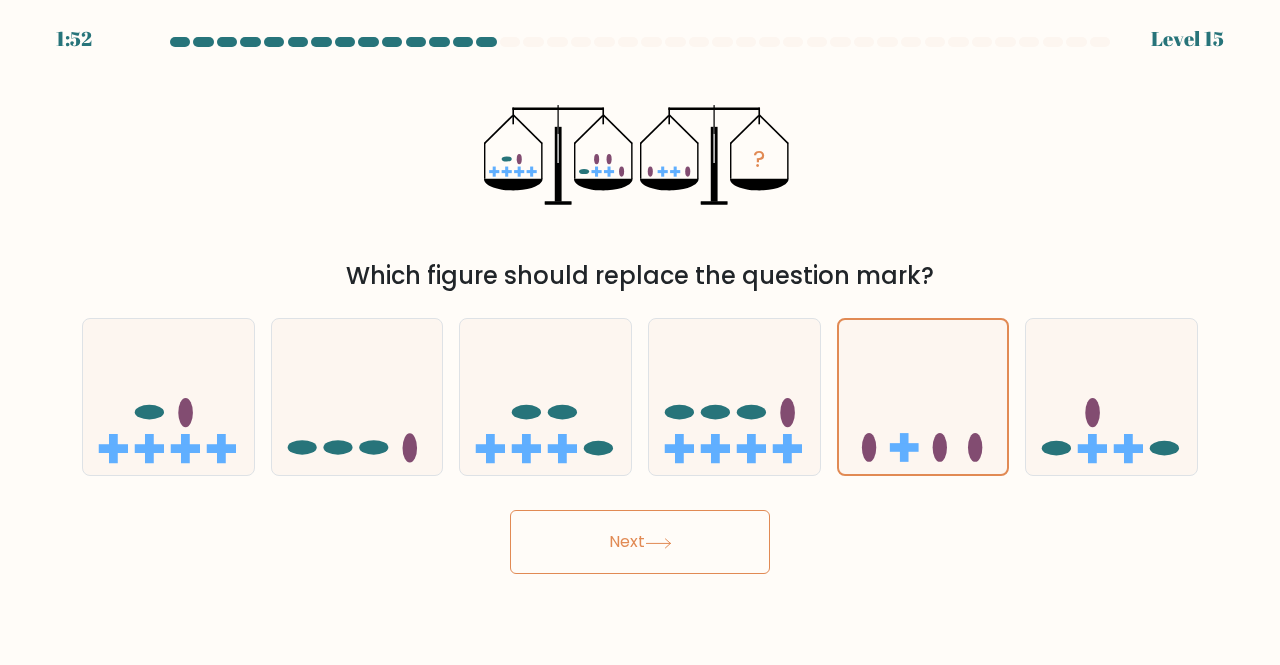 click on "Next" at bounding box center (640, 542) 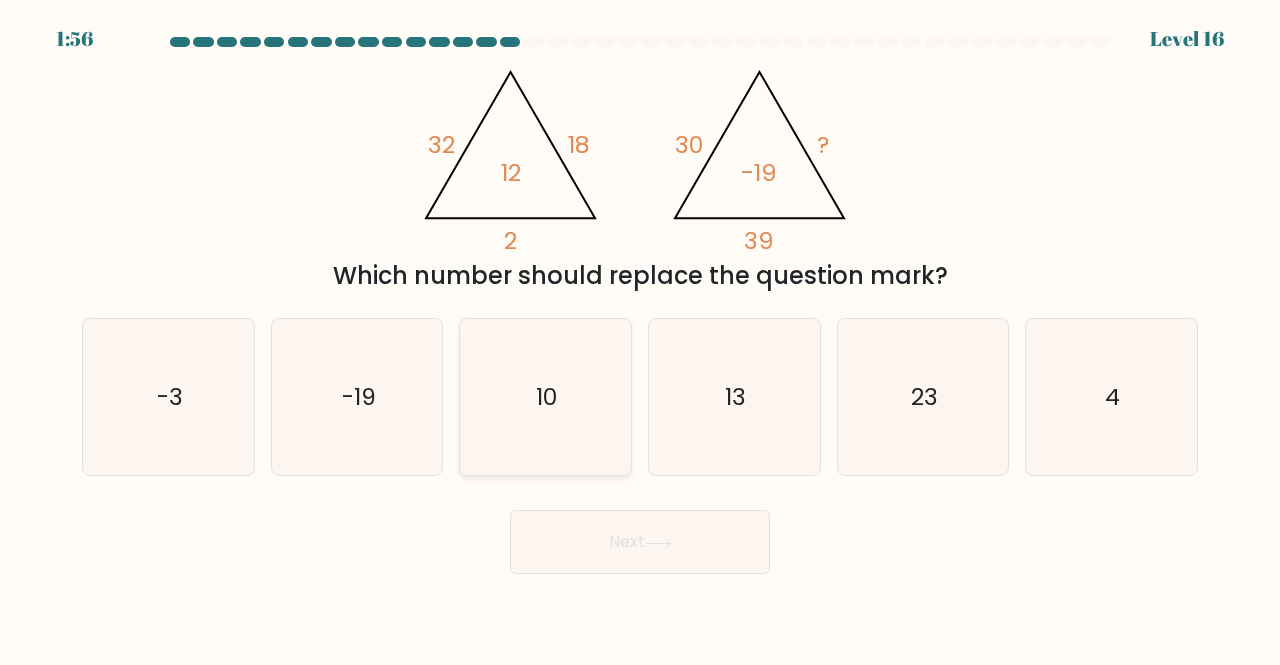 click on "10" 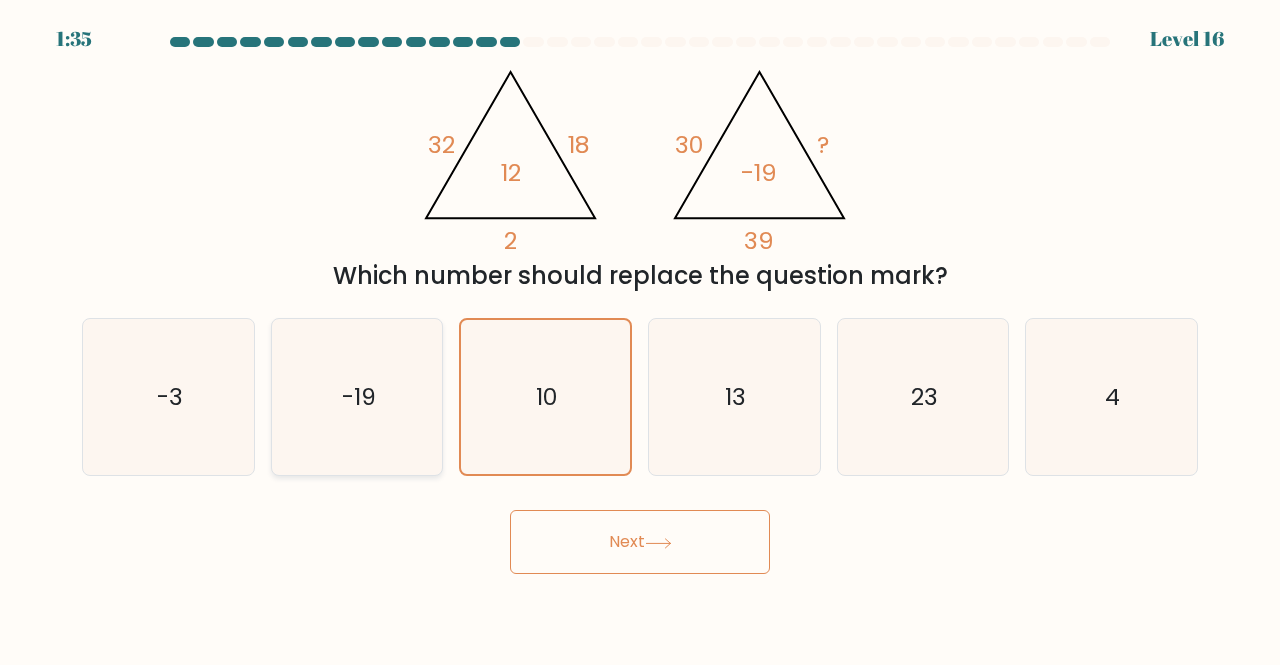 click on "-19" 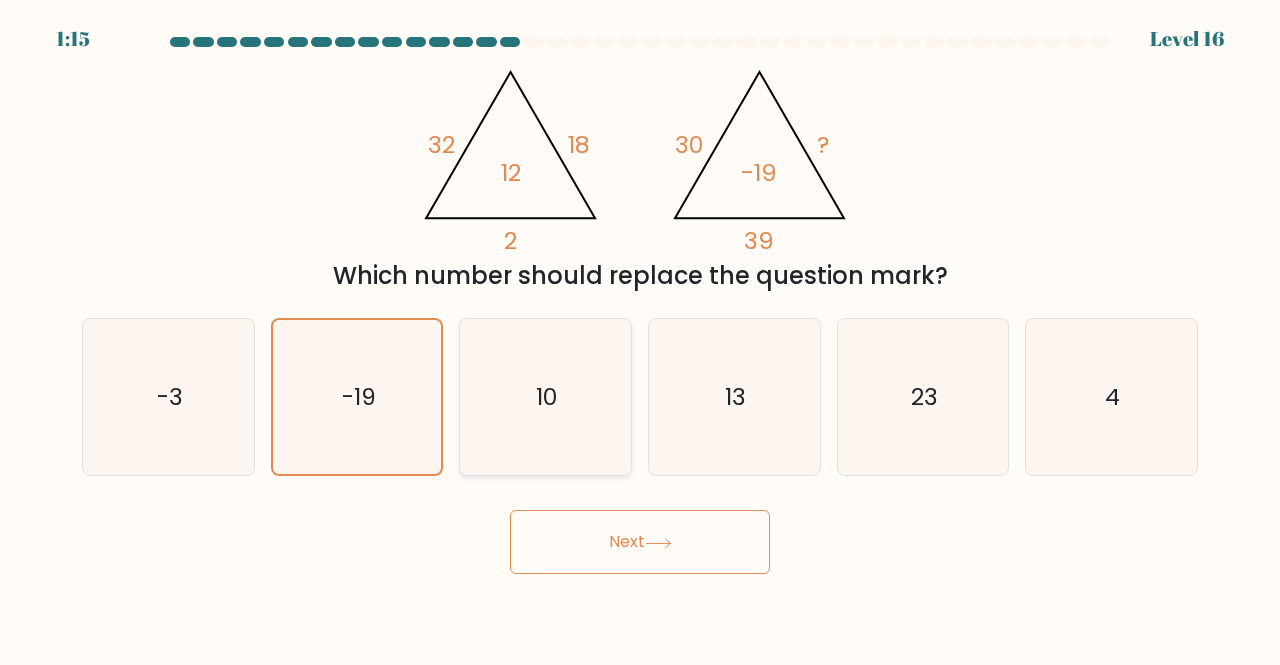 click on "10" 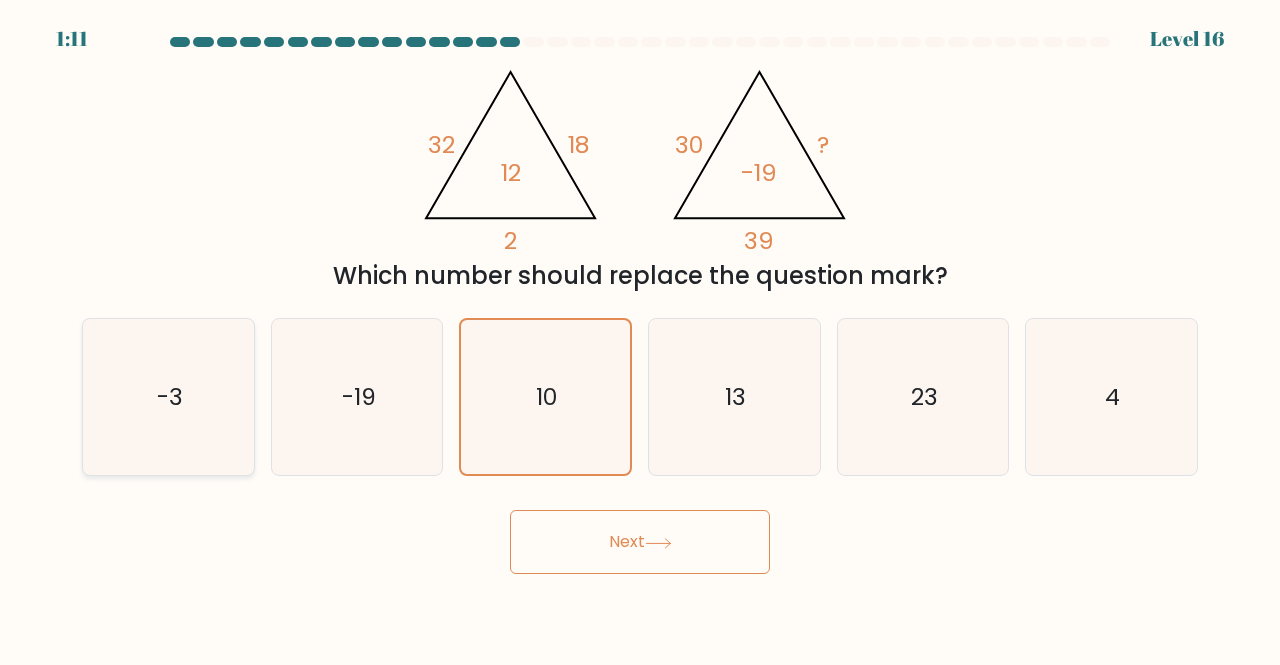 click on "-3" 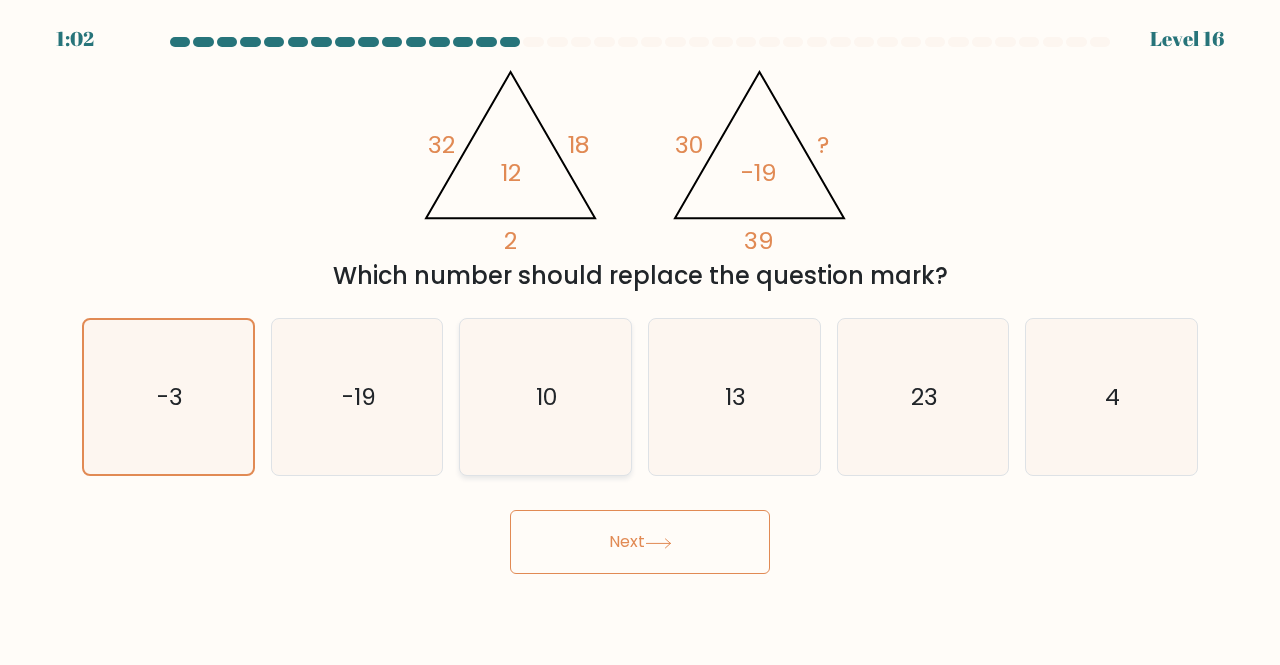 click on "10" 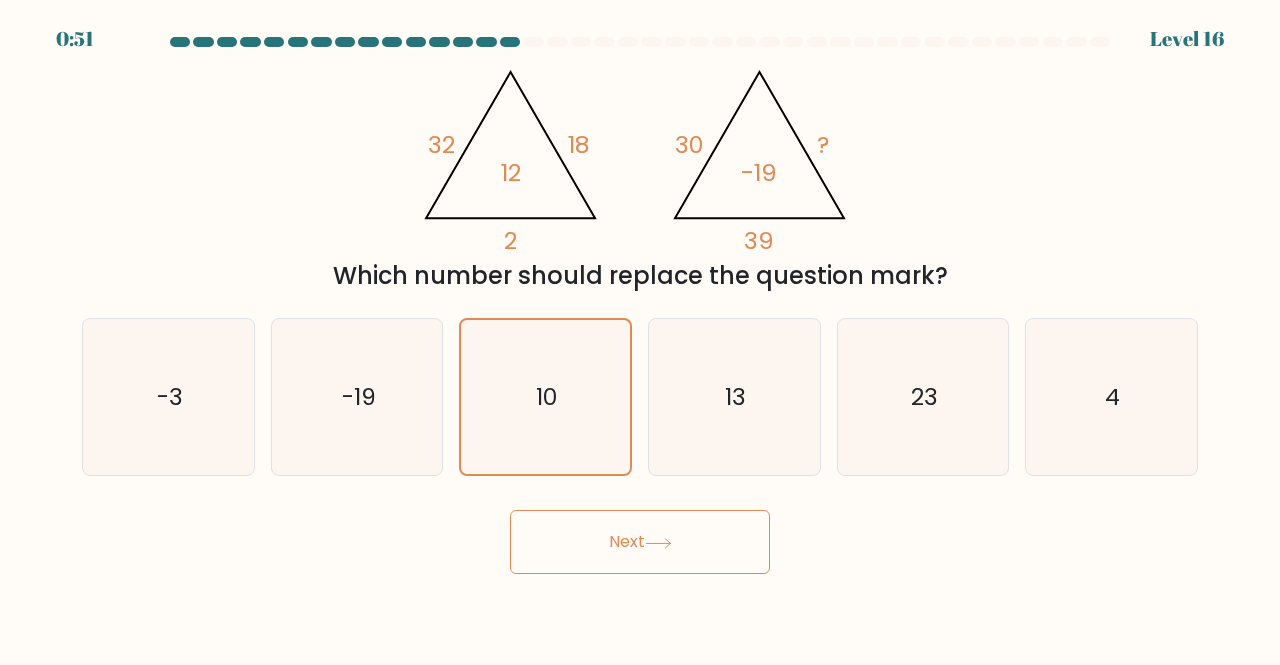 click on "Next" at bounding box center (640, 542) 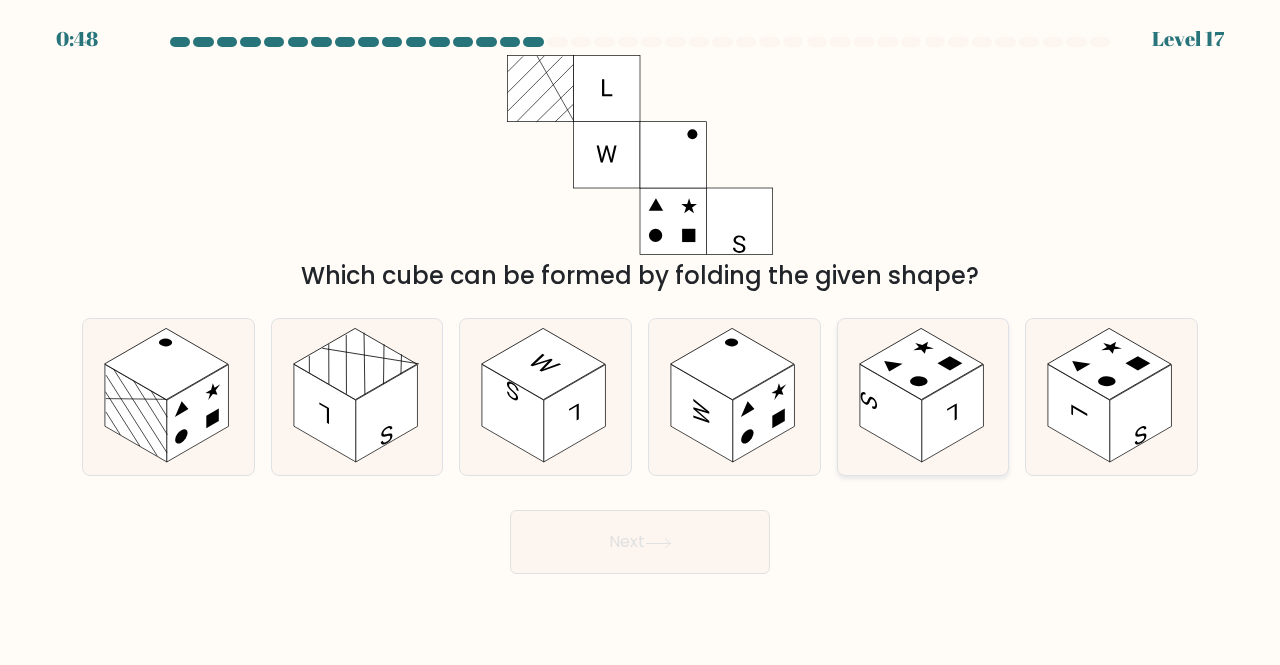 click 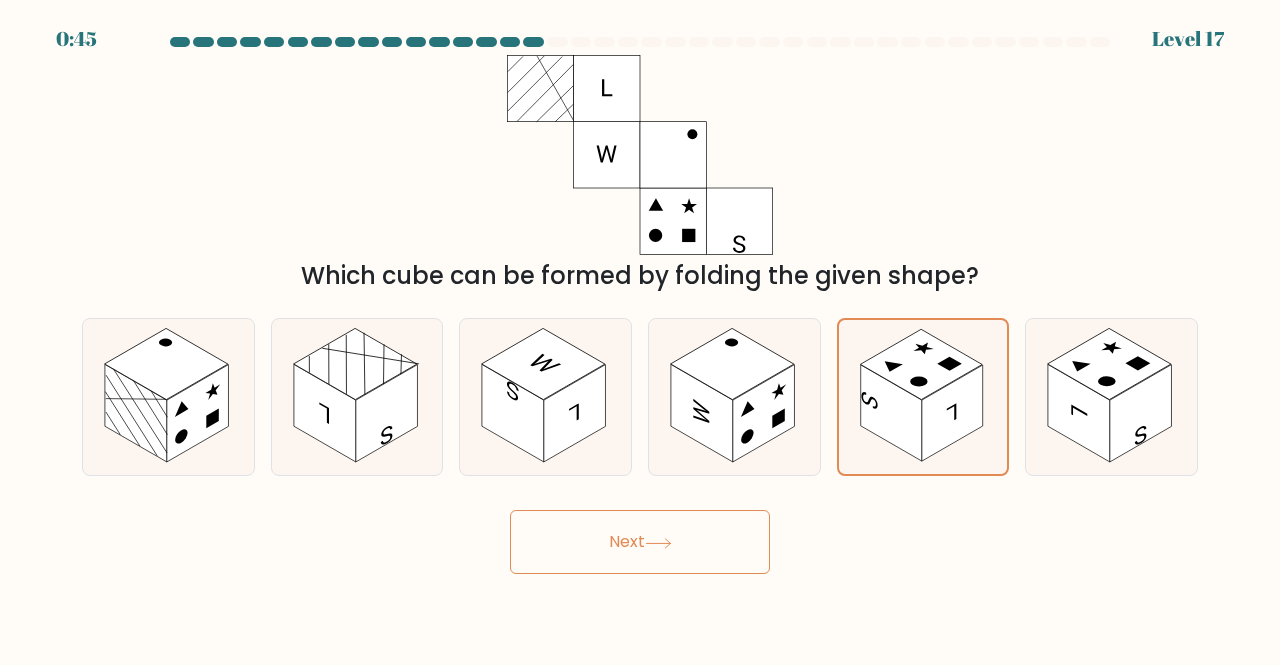click on "Next" at bounding box center (640, 542) 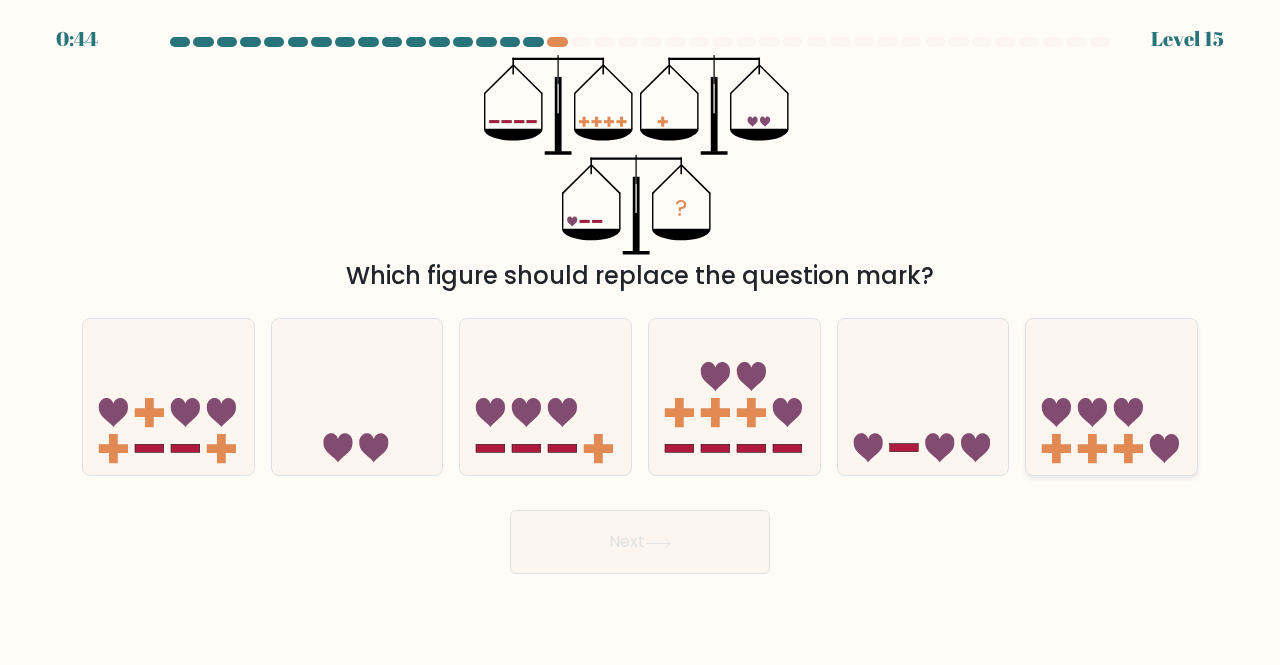click 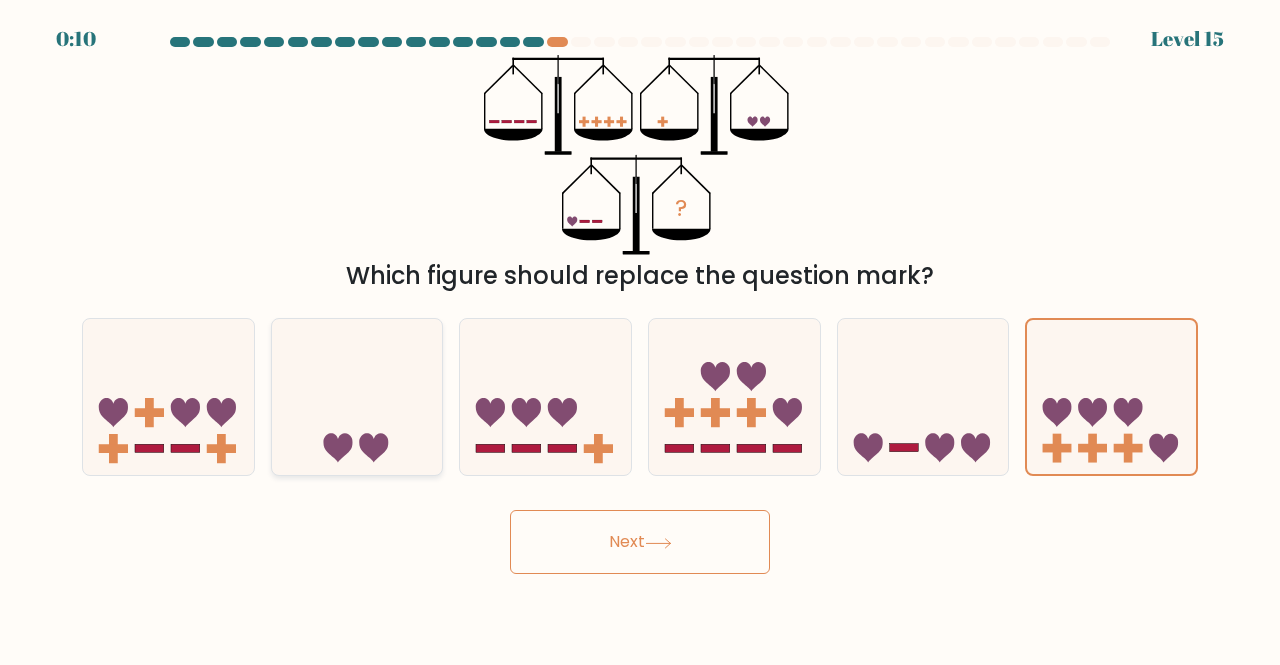 click 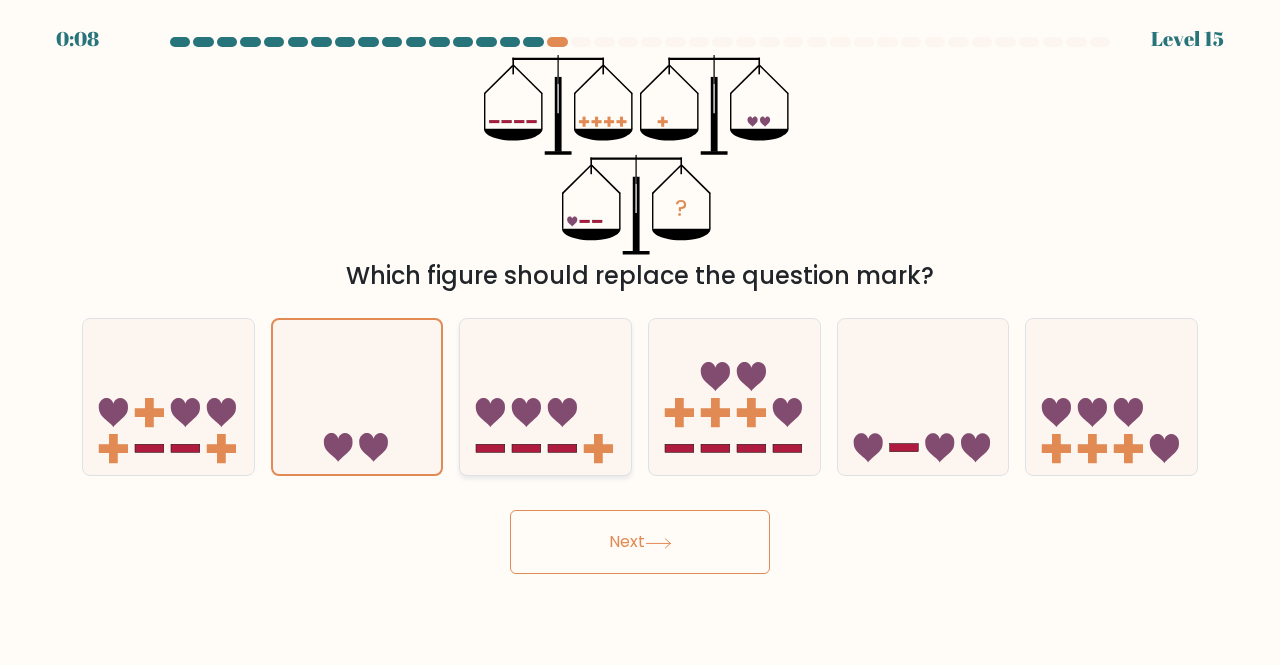 click 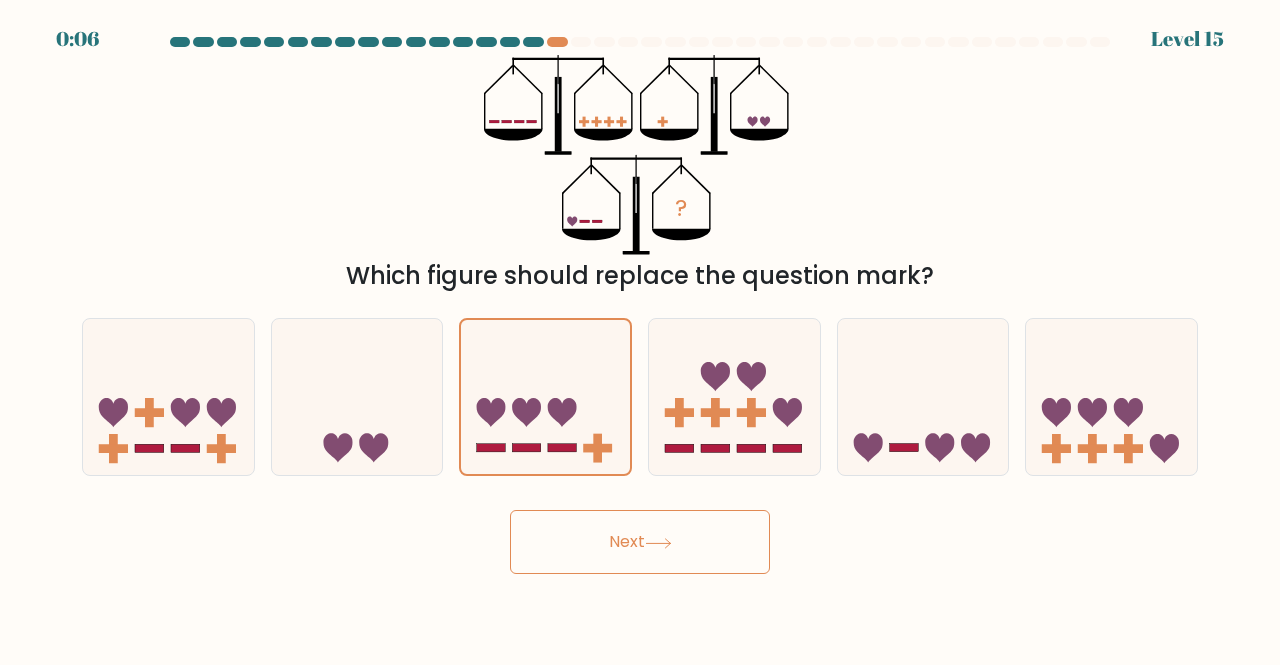 click on "Next" at bounding box center (640, 542) 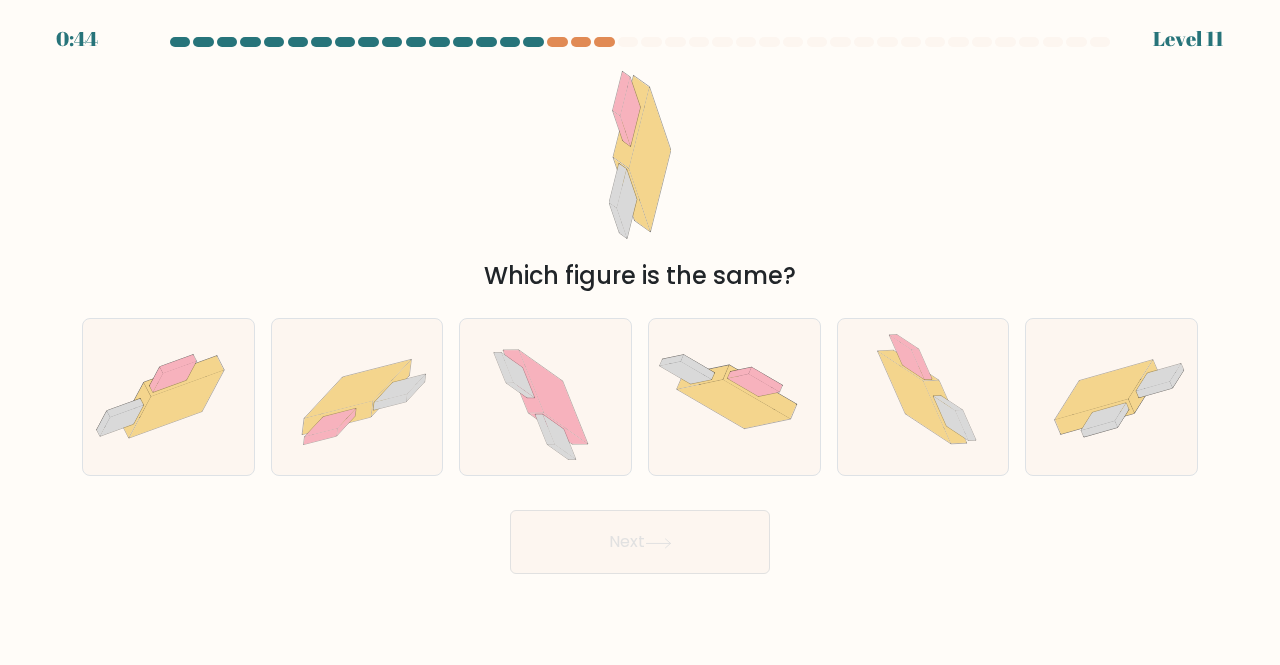 scroll, scrollTop: 0, scrollLeft: 0, axis: both 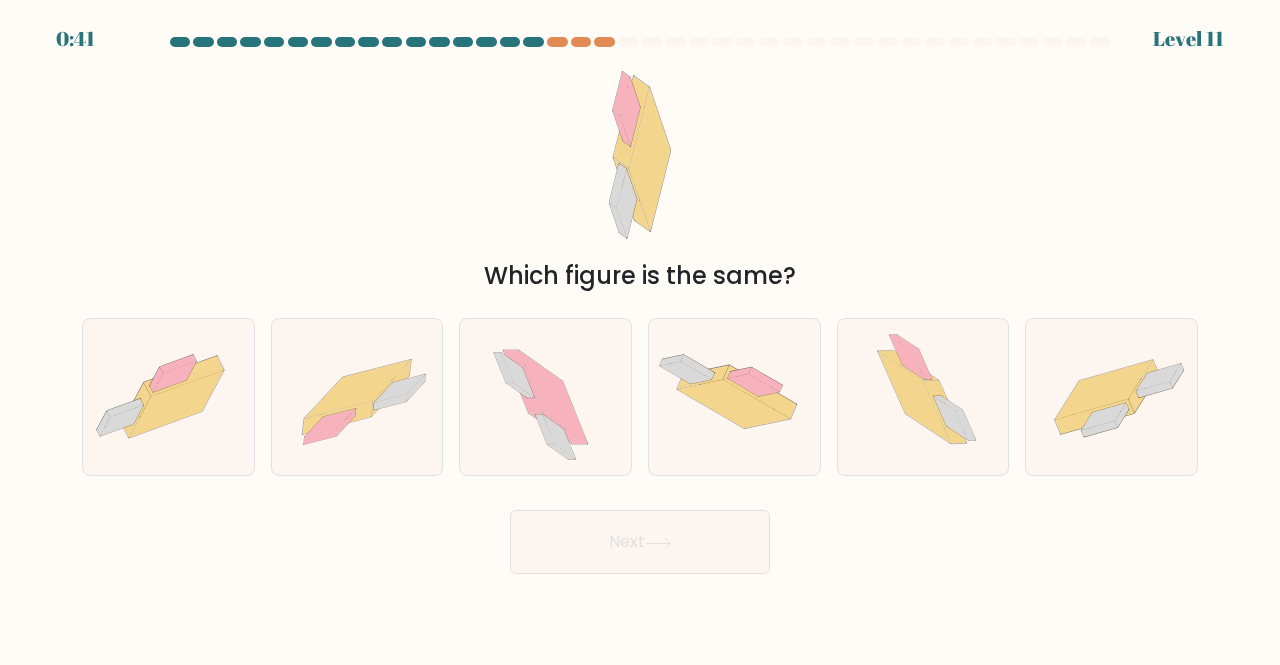 click on "Which figure is the same?" at bounding box center (640, 174) 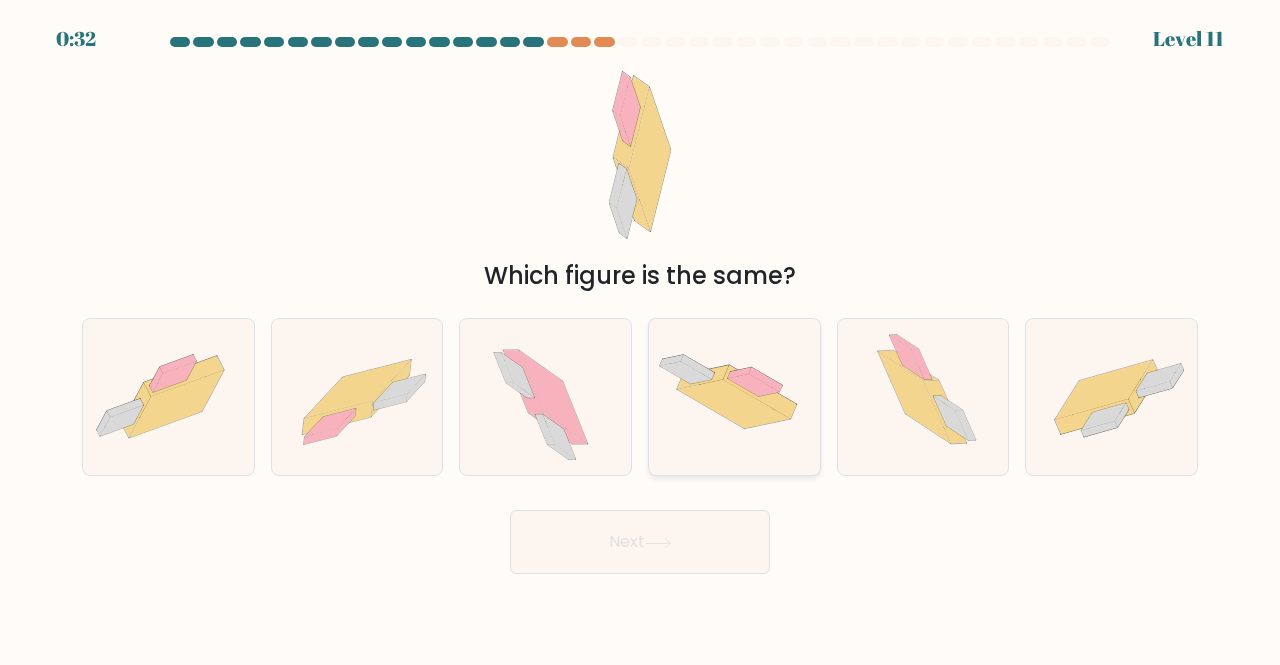 click 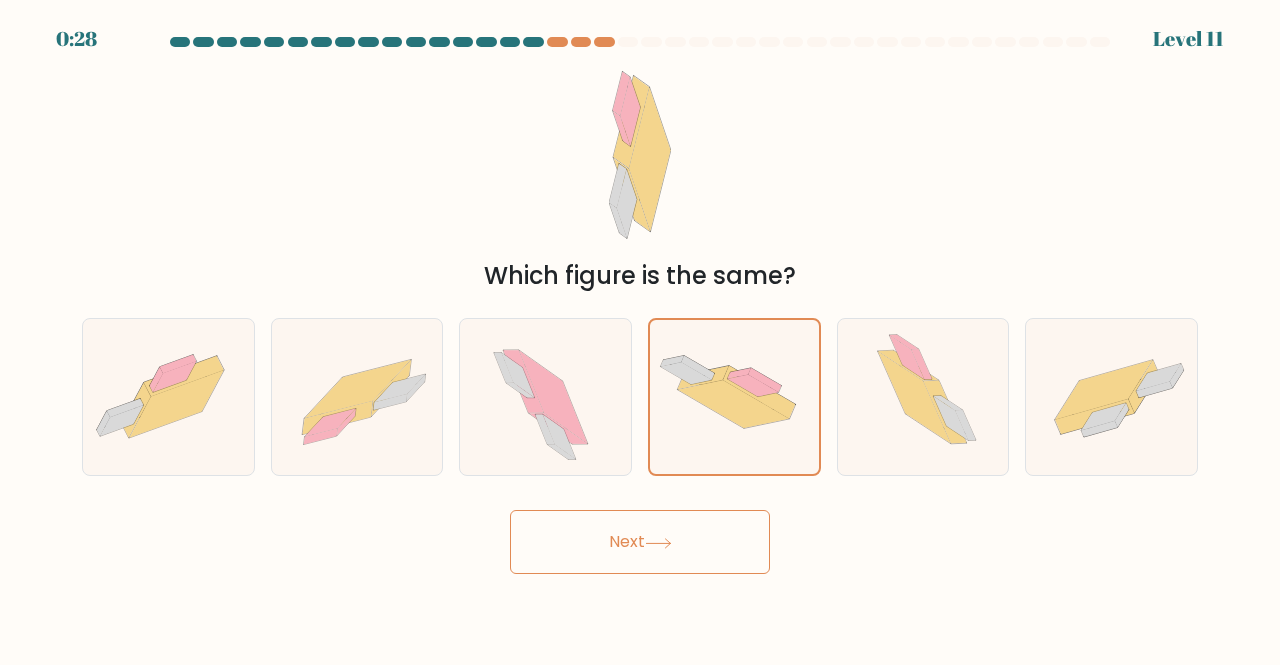 click on "Next" at bounding box center (640, 542) 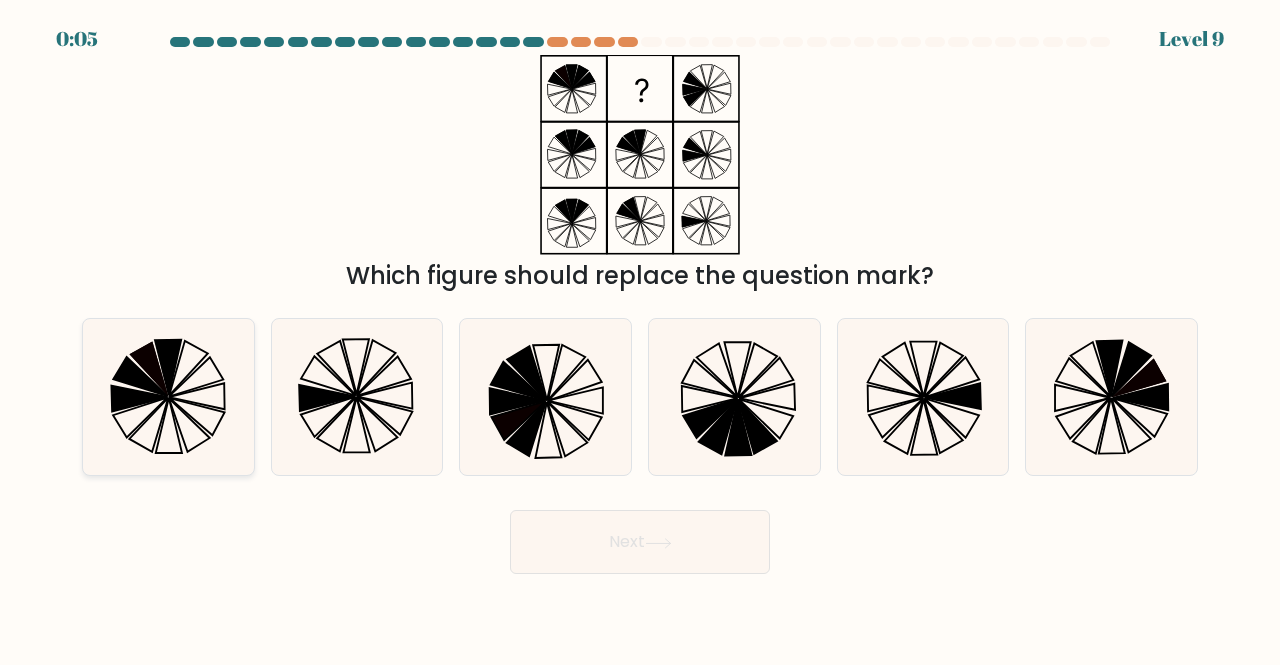 click 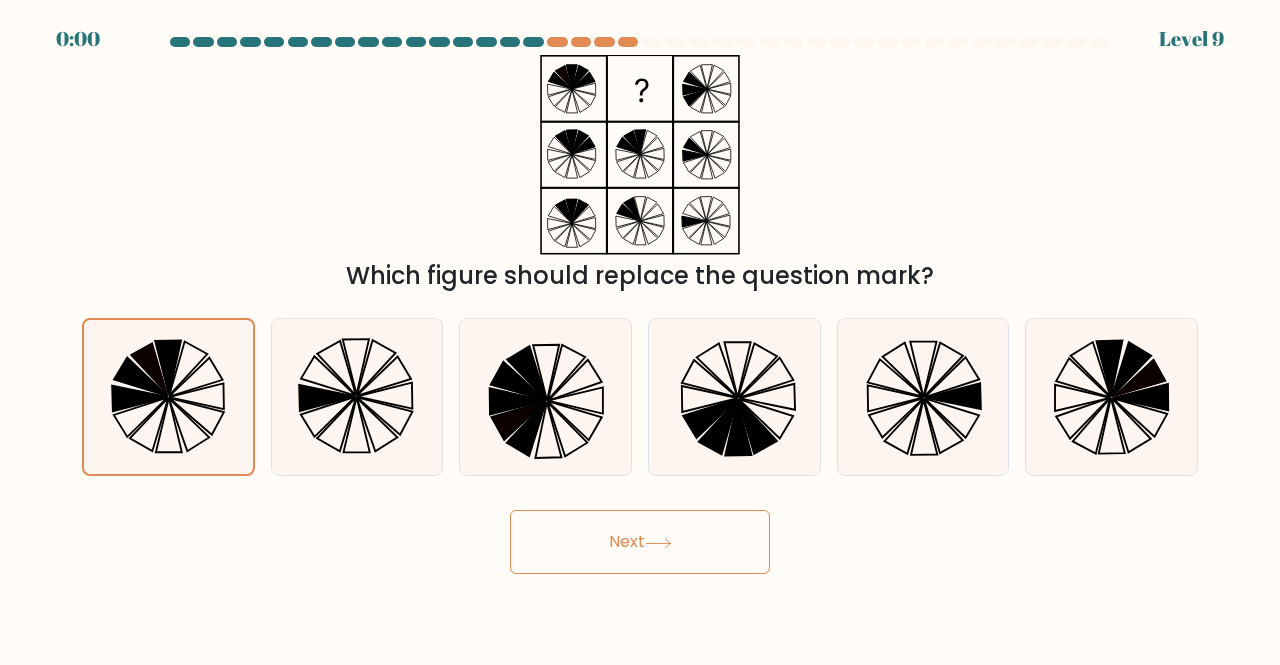 drag, startPoint x: 628, startPoint y: 559, endPoint x: 338, endPoint y: 571, distance: 290.24817 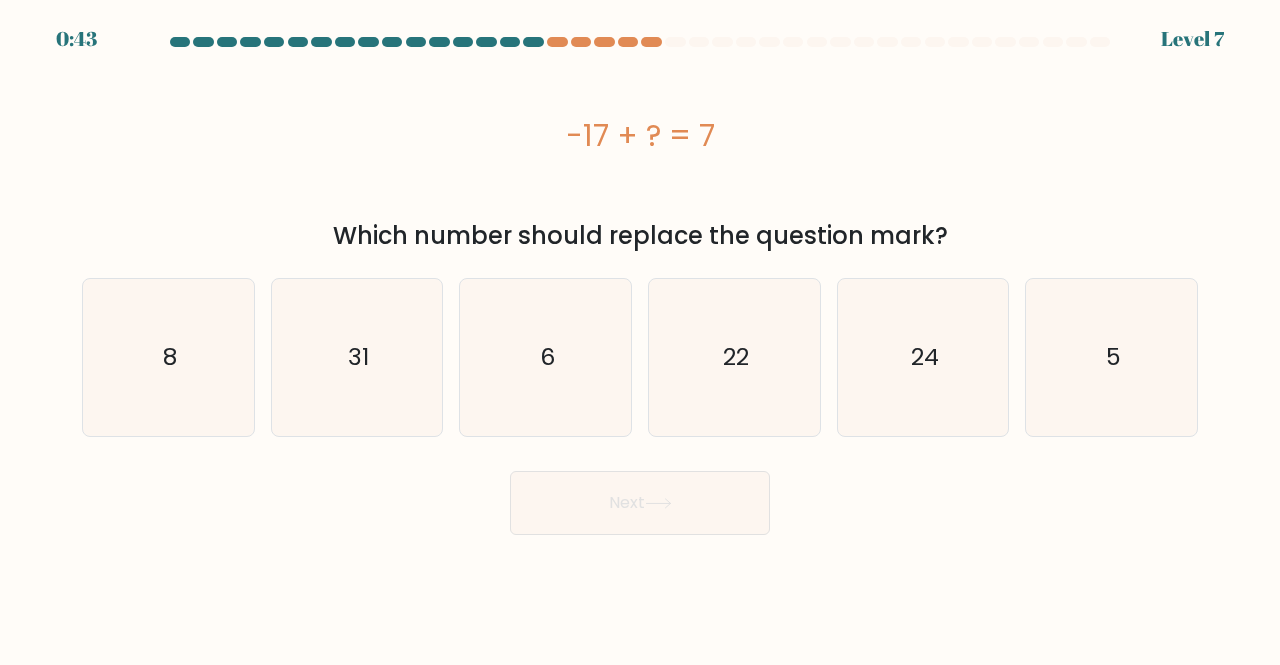 scroll, scrollTop: 0, scrollLeft: 0, axis: both 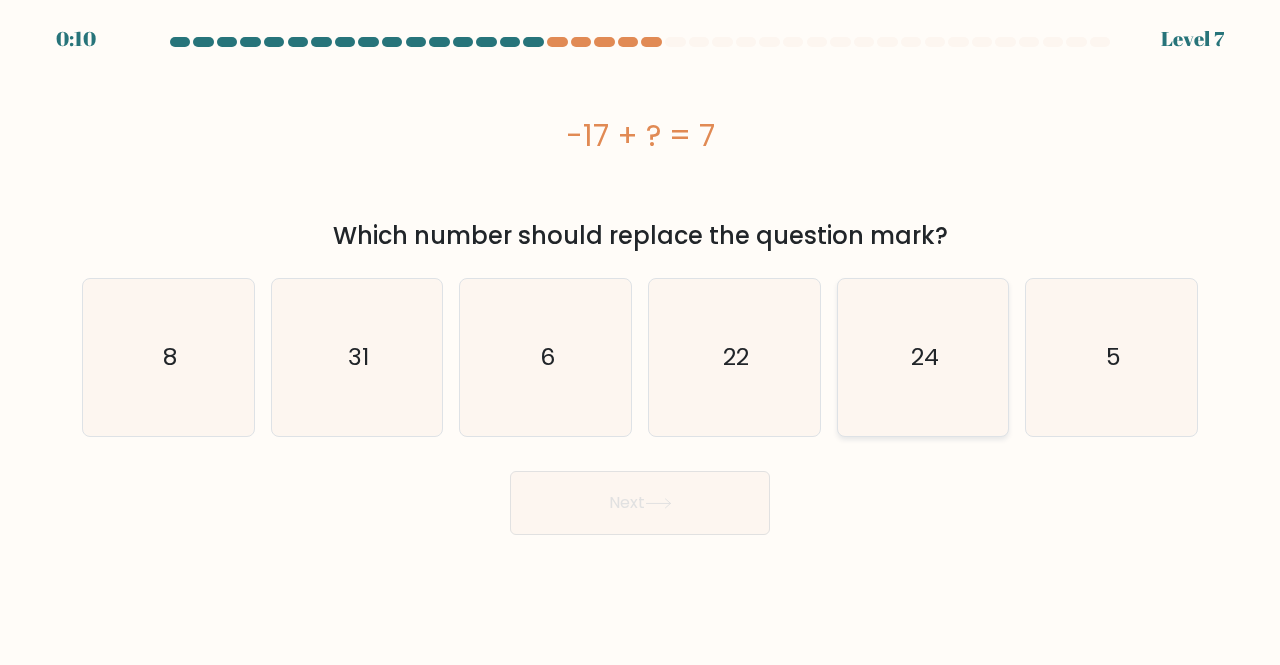 click on "24" 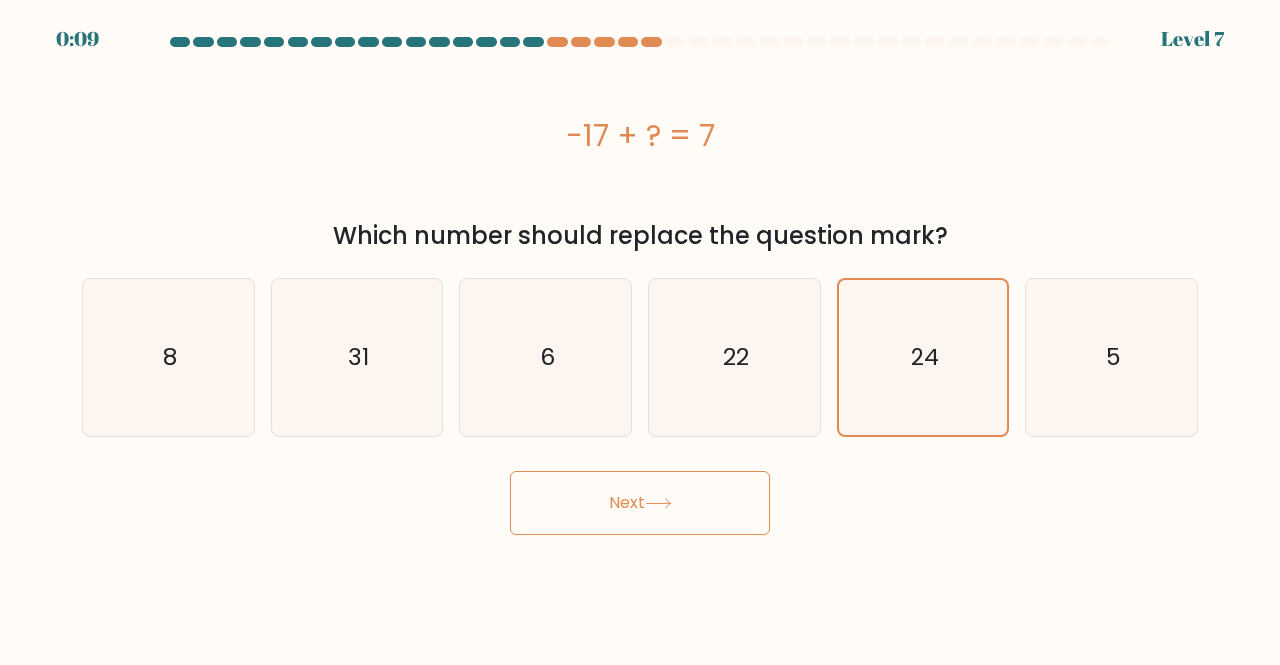 click on "Next" at bounding box center (640, 503) 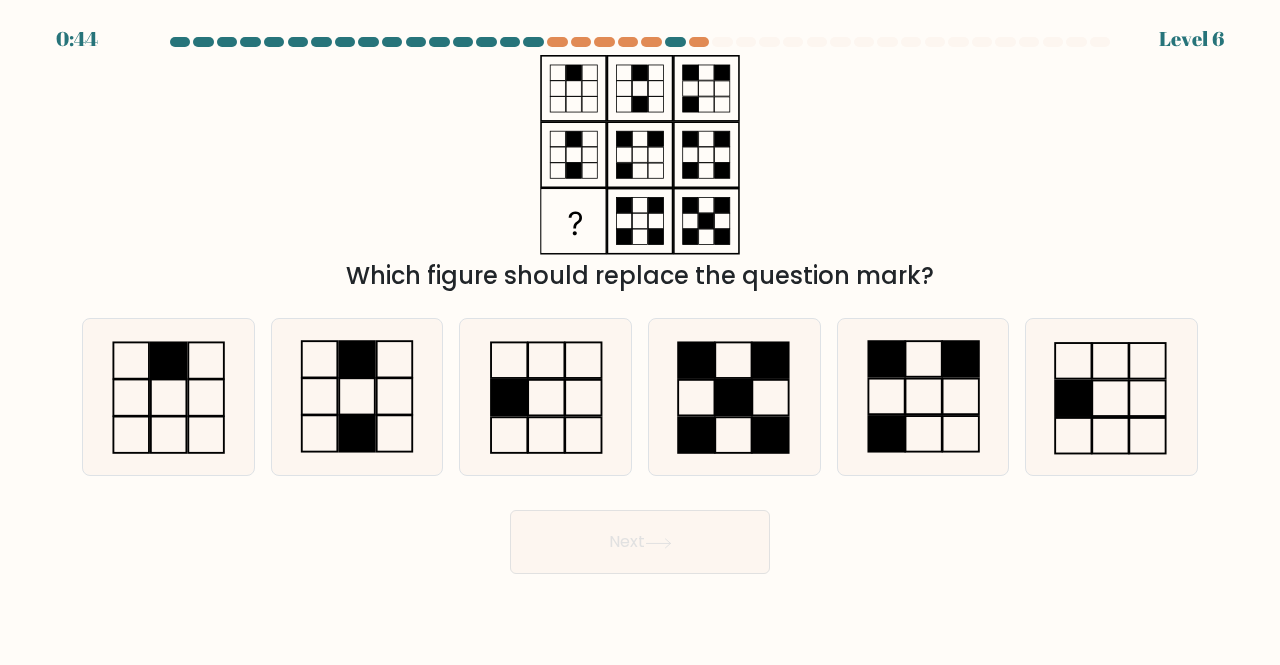 scroll, scrollTop: 0, scrollLeft: 0, axis: both 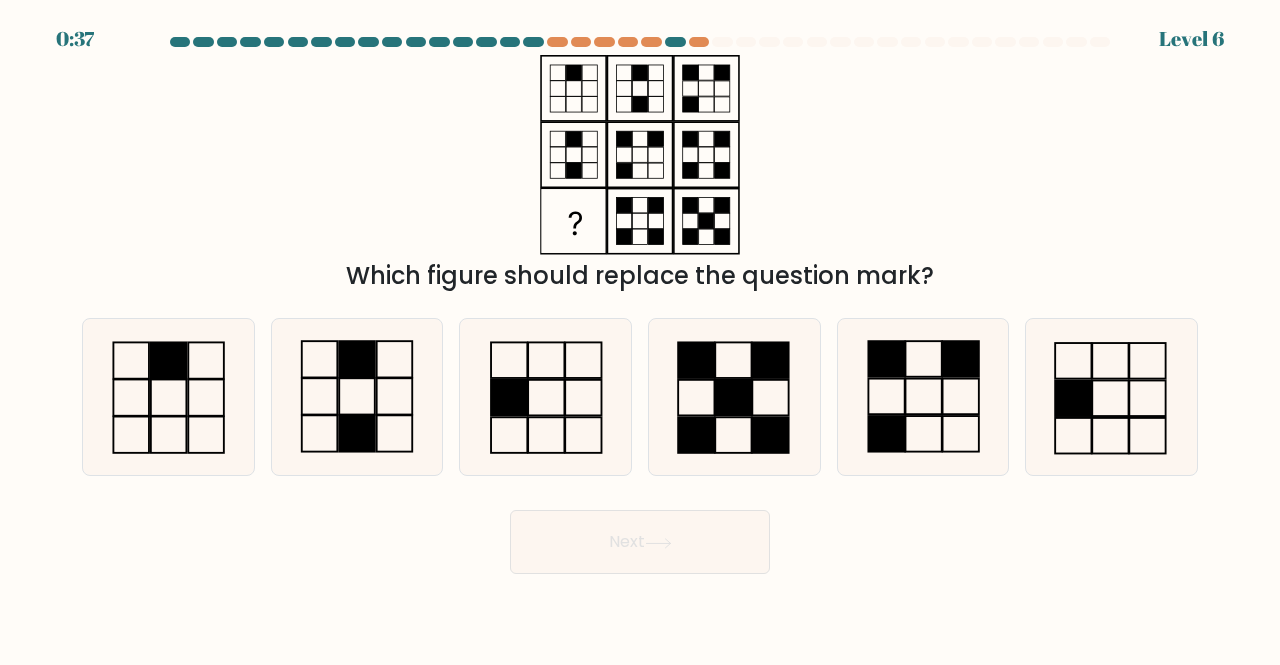 click at bounding box center [640, 305] 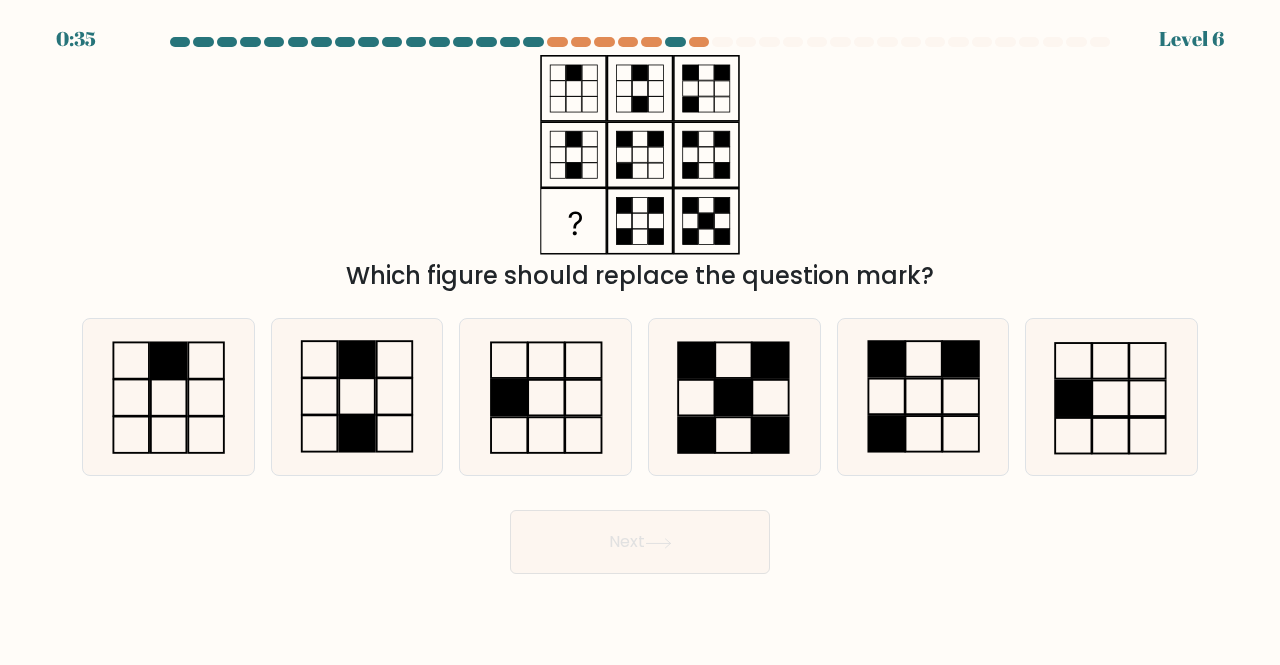 scroll, scrollTop: 0, scrollLeft: 0, axis: both 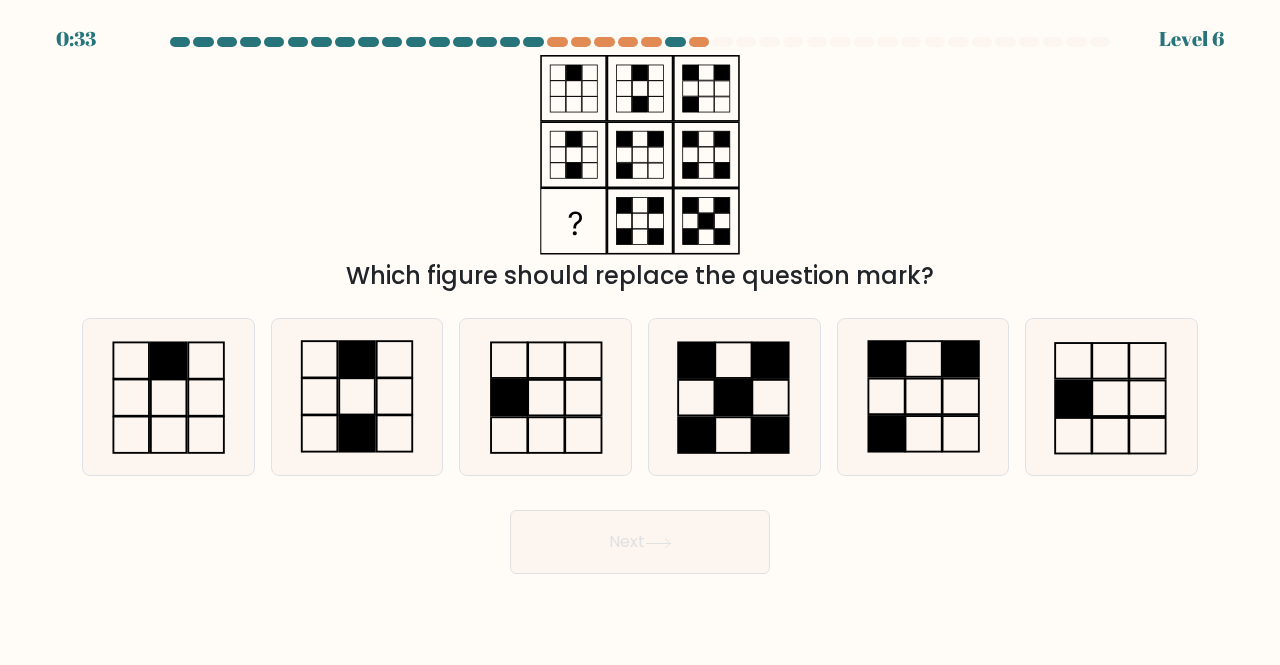 click at bounding box center [675, 42] 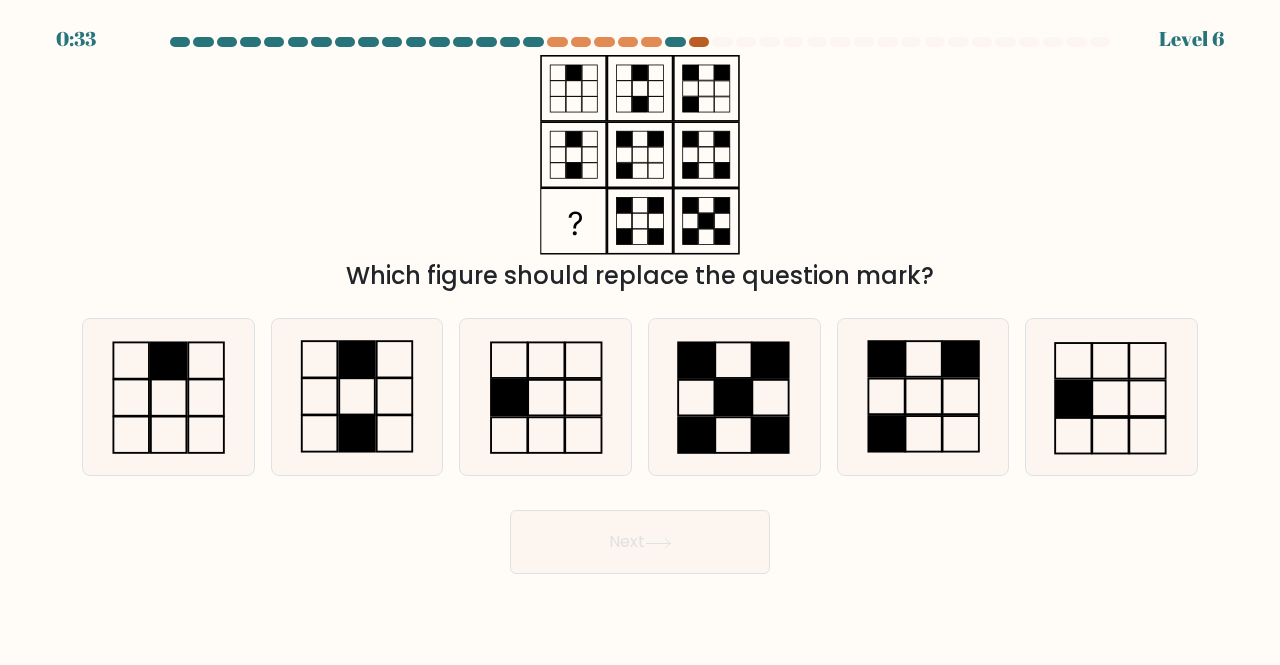 click at bounding box center [699, 42] 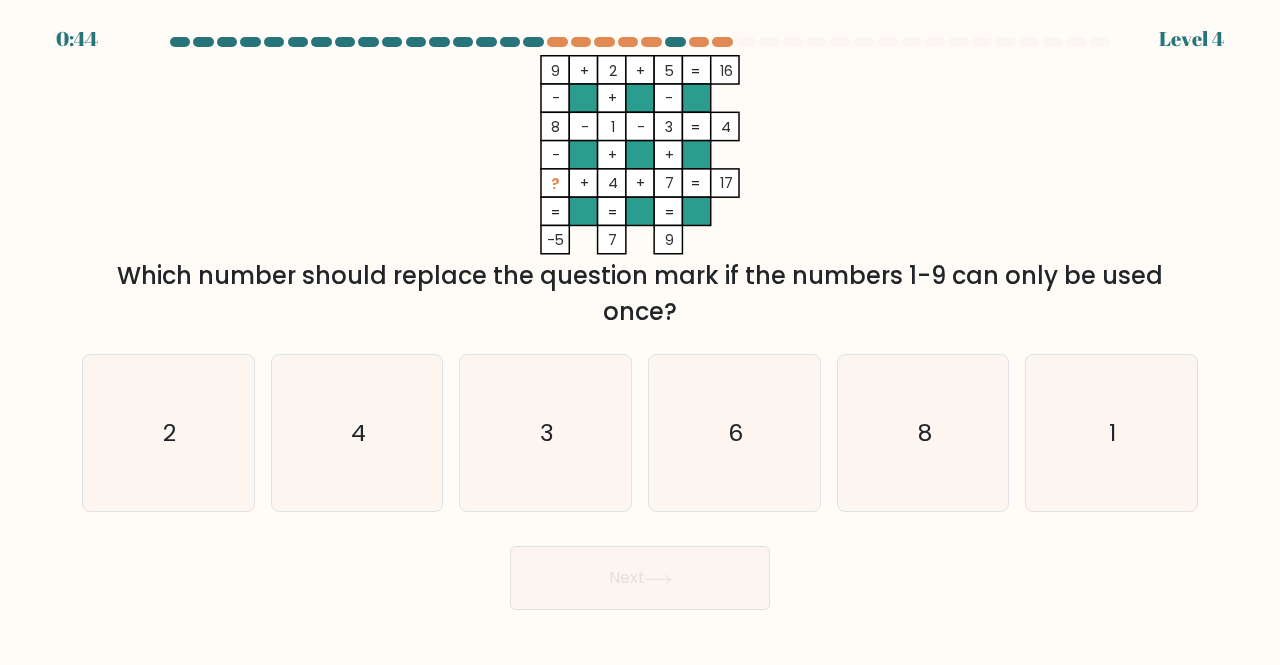 scroll, scrollTop: 0, scrollLeft: 0, axis: both 